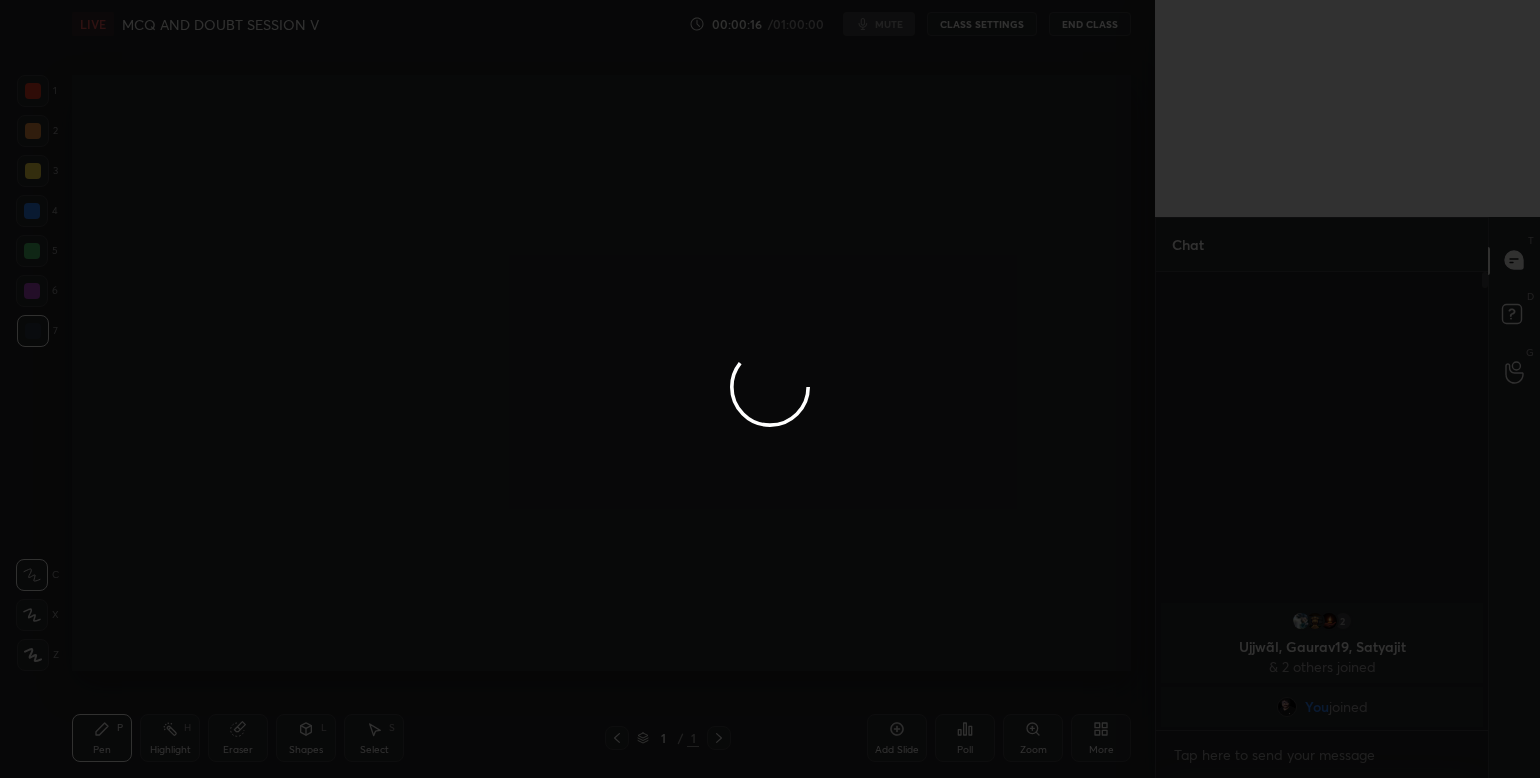 scroll, scrollTop: 0, scrollLeft: 0, axis: both 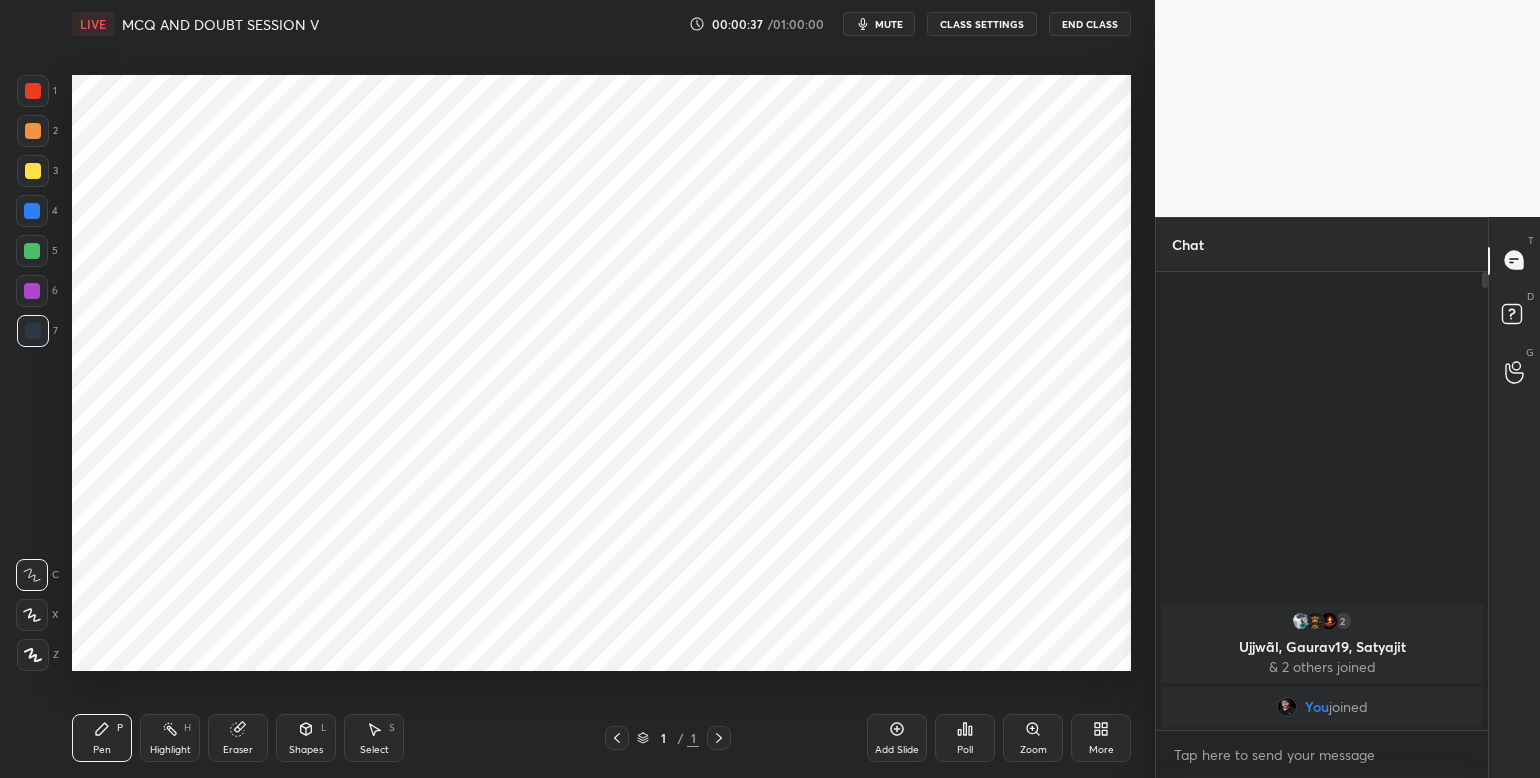 click on "mute" at bounding box center [879, 24] 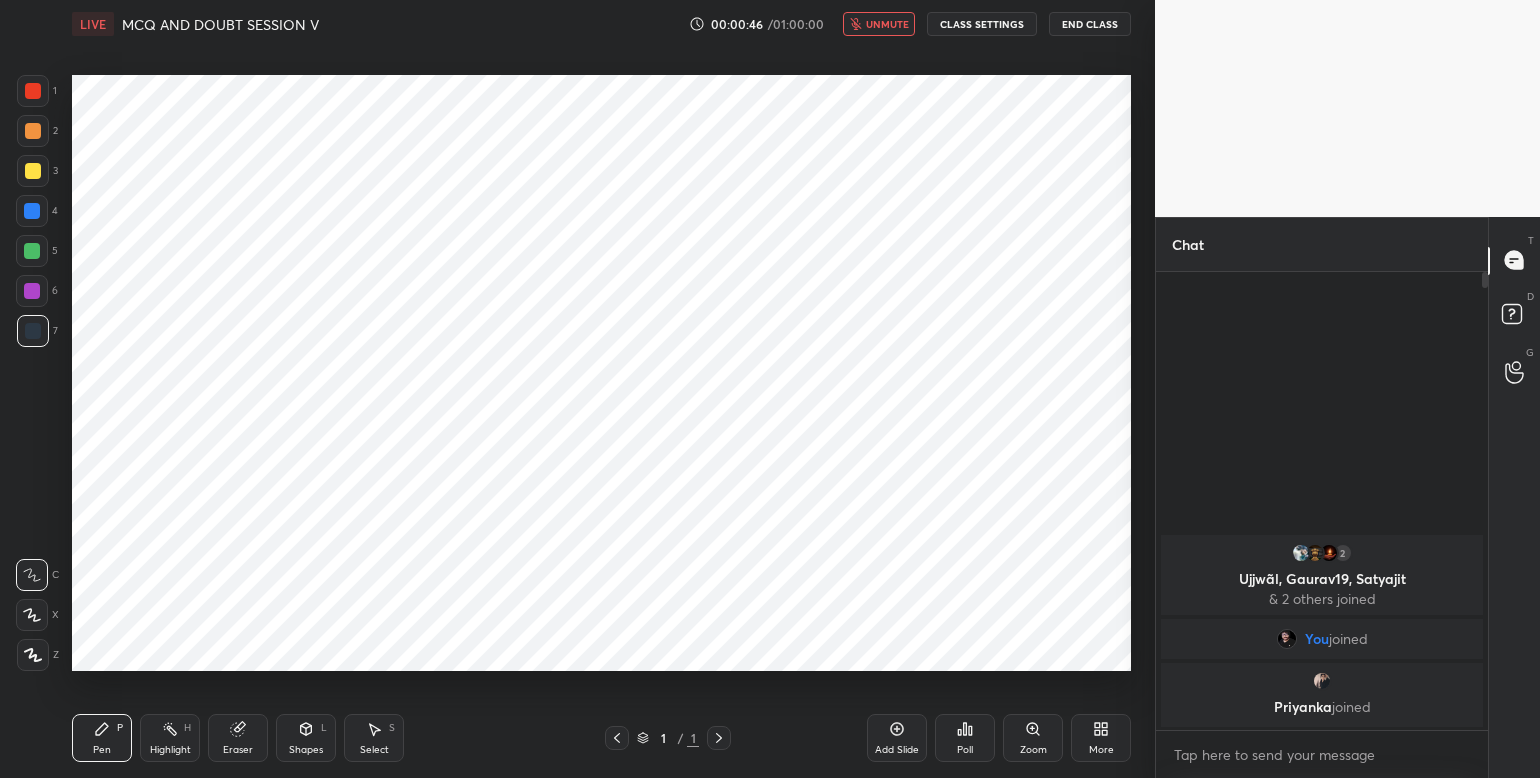 click on "unmute" at bounding box center [887, 24] 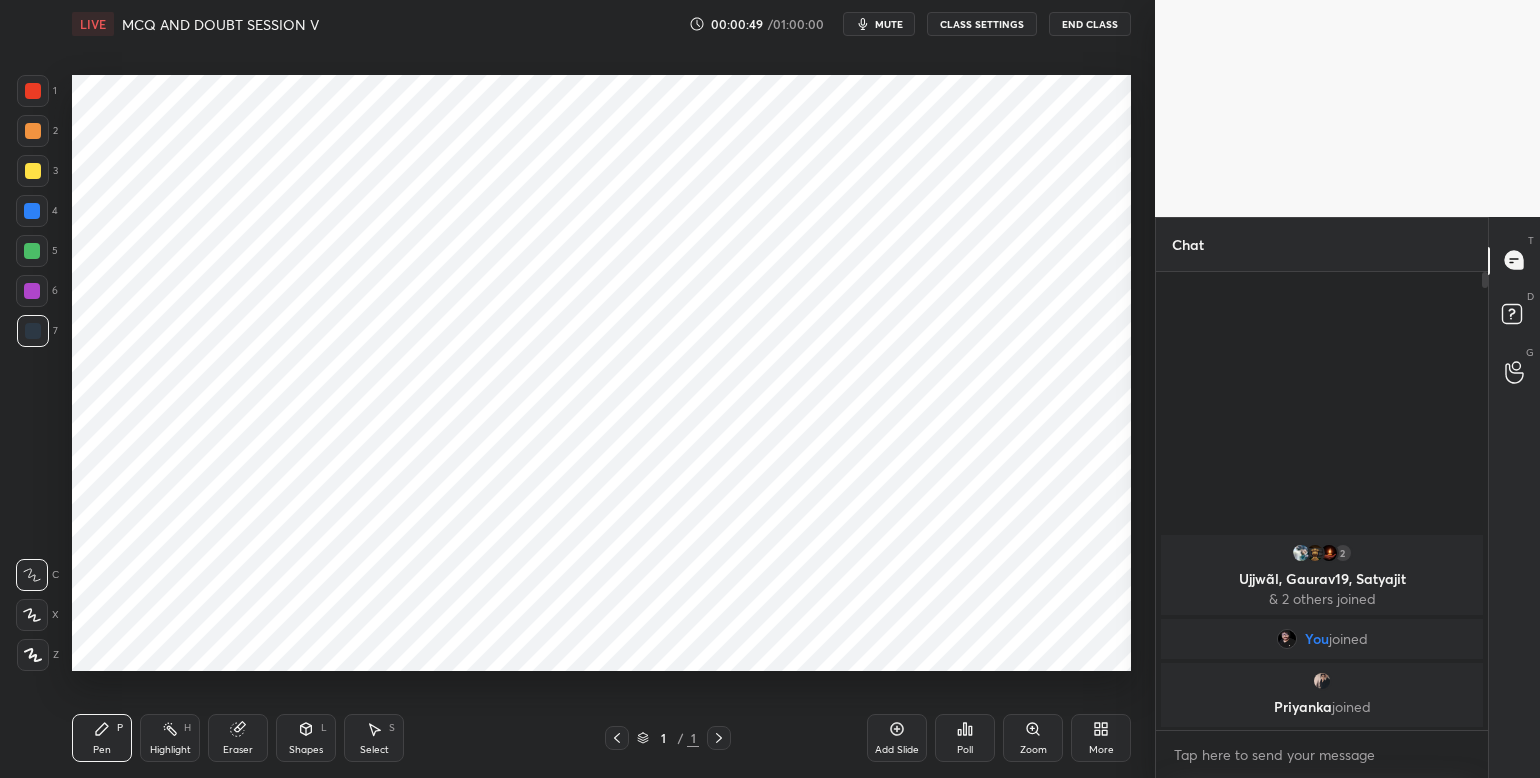 click at bounding box center [33, 91] 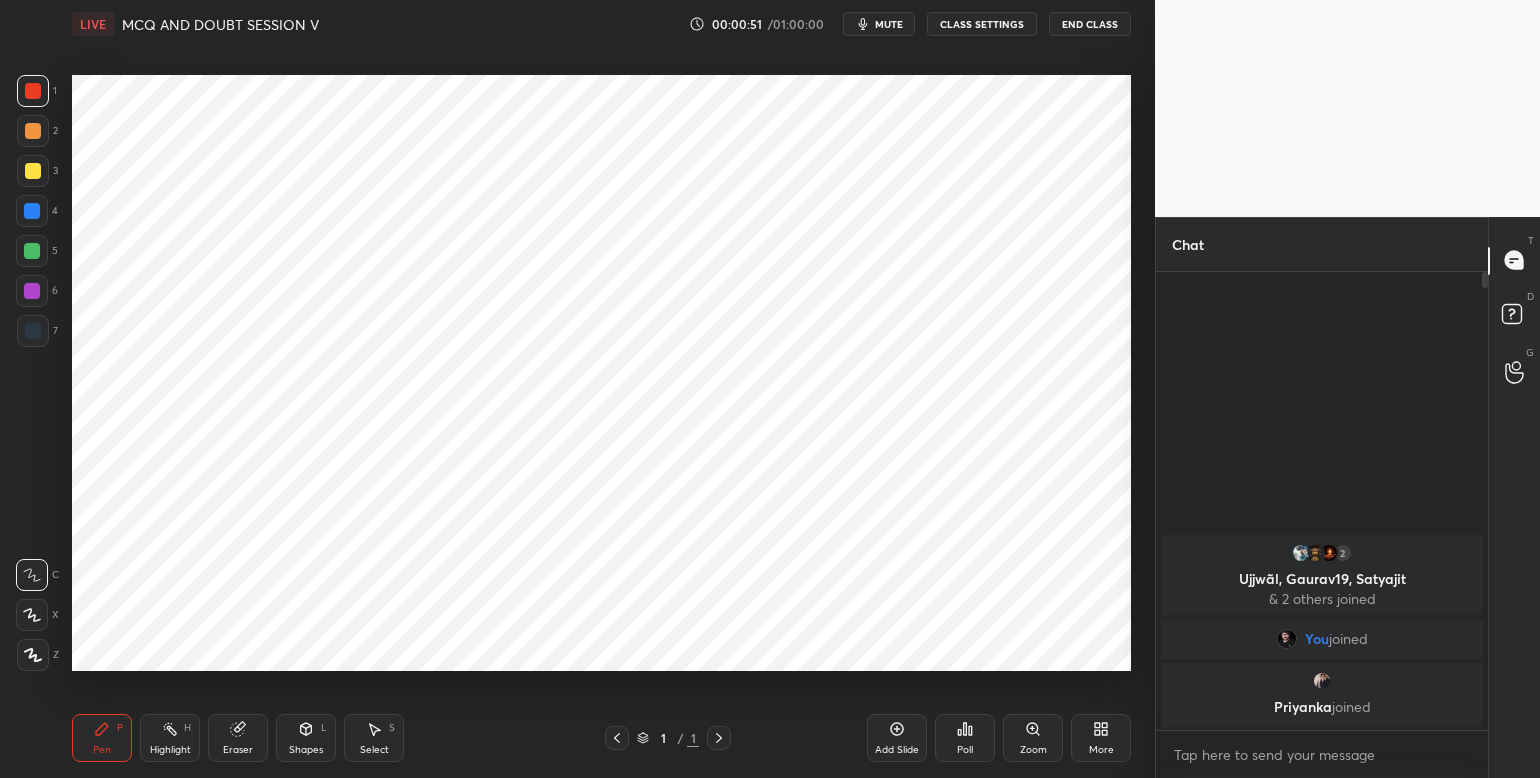 click on "More" at bounding box center (1101, 738) 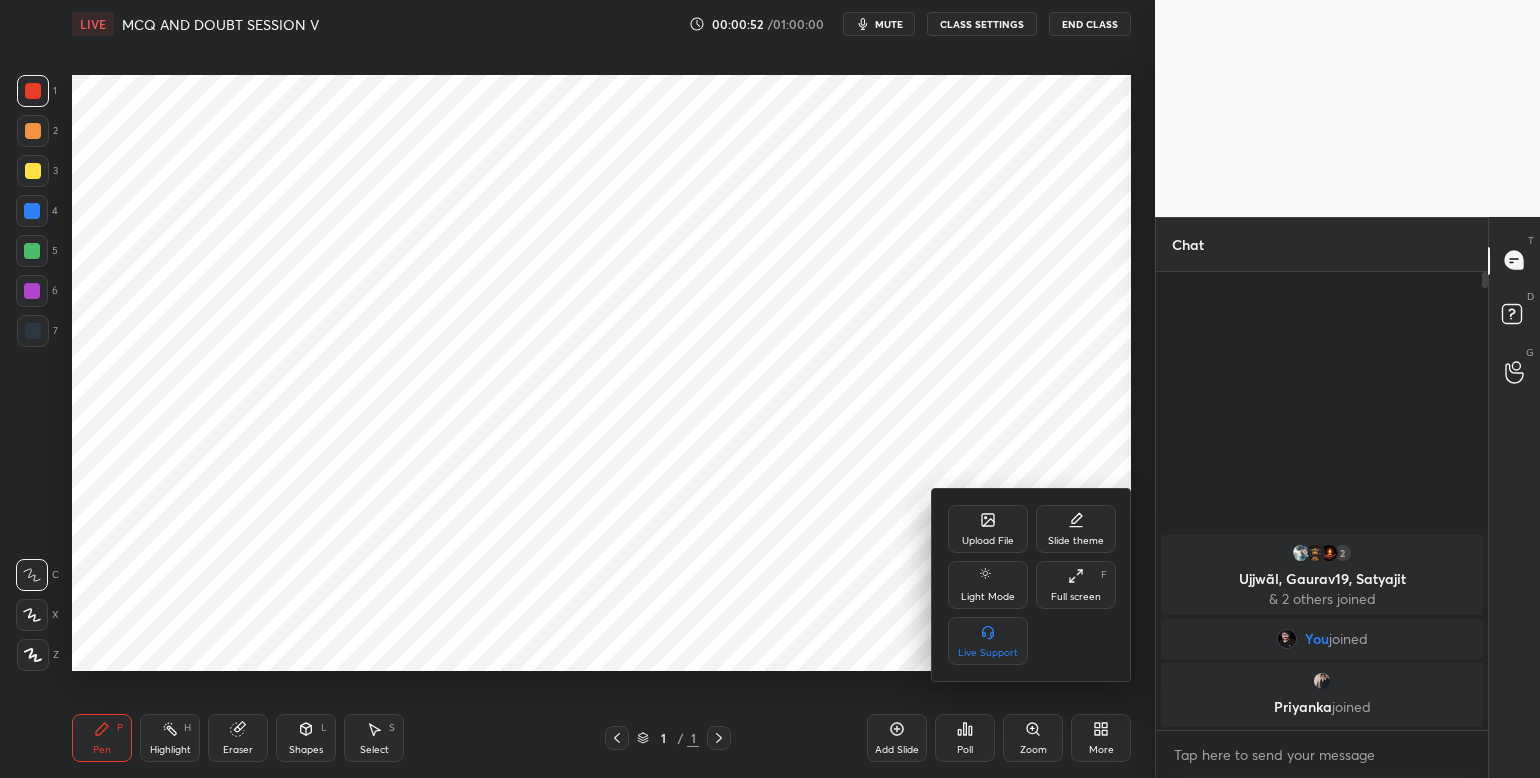 drag, startPoint x: 1080, startPoint y: 593, endPoint x: 1080, endPoint y: 677, distance: 84 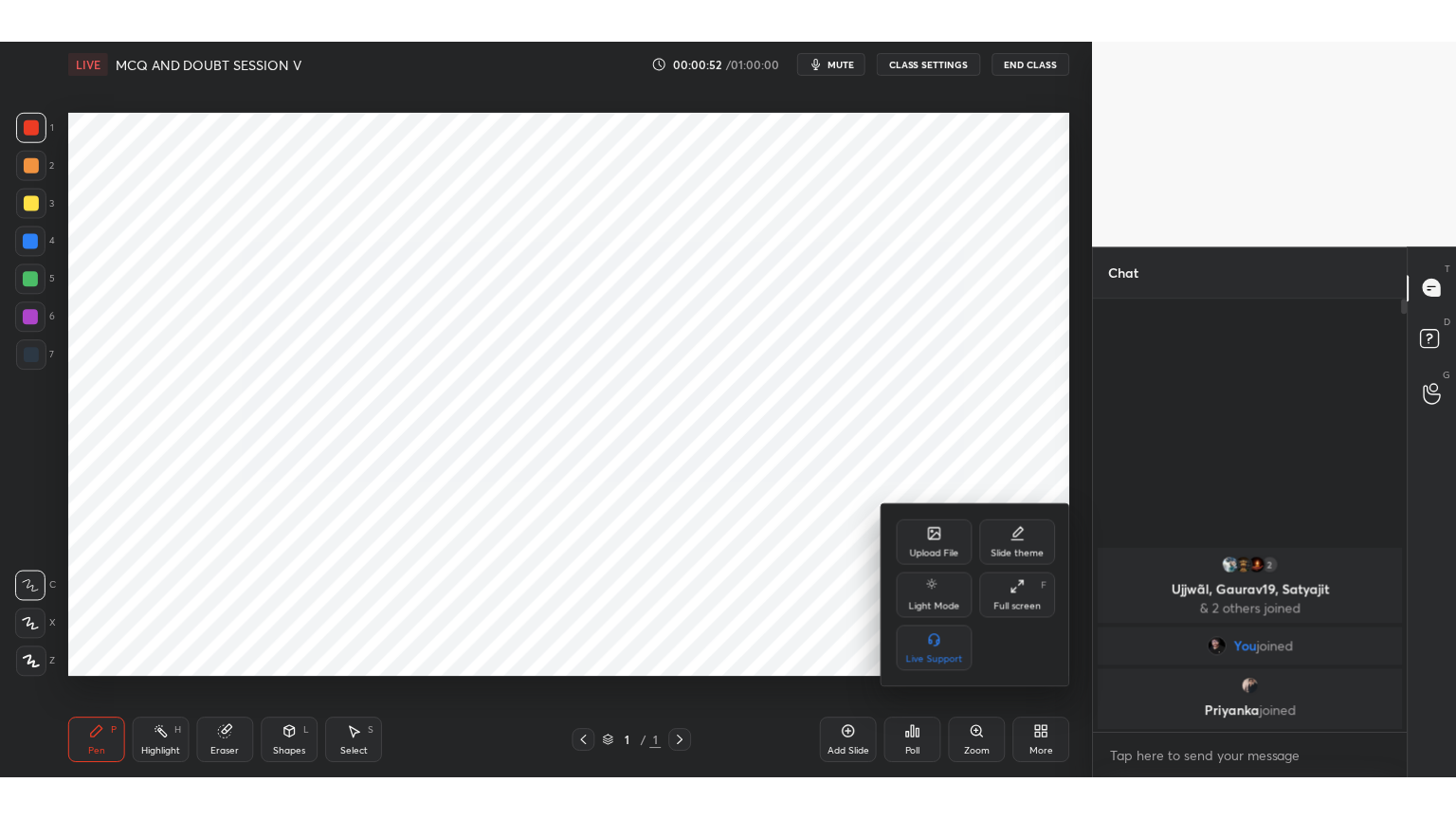 scroll, scrollTop: 94094, scrollLeft: 93776, axis: both 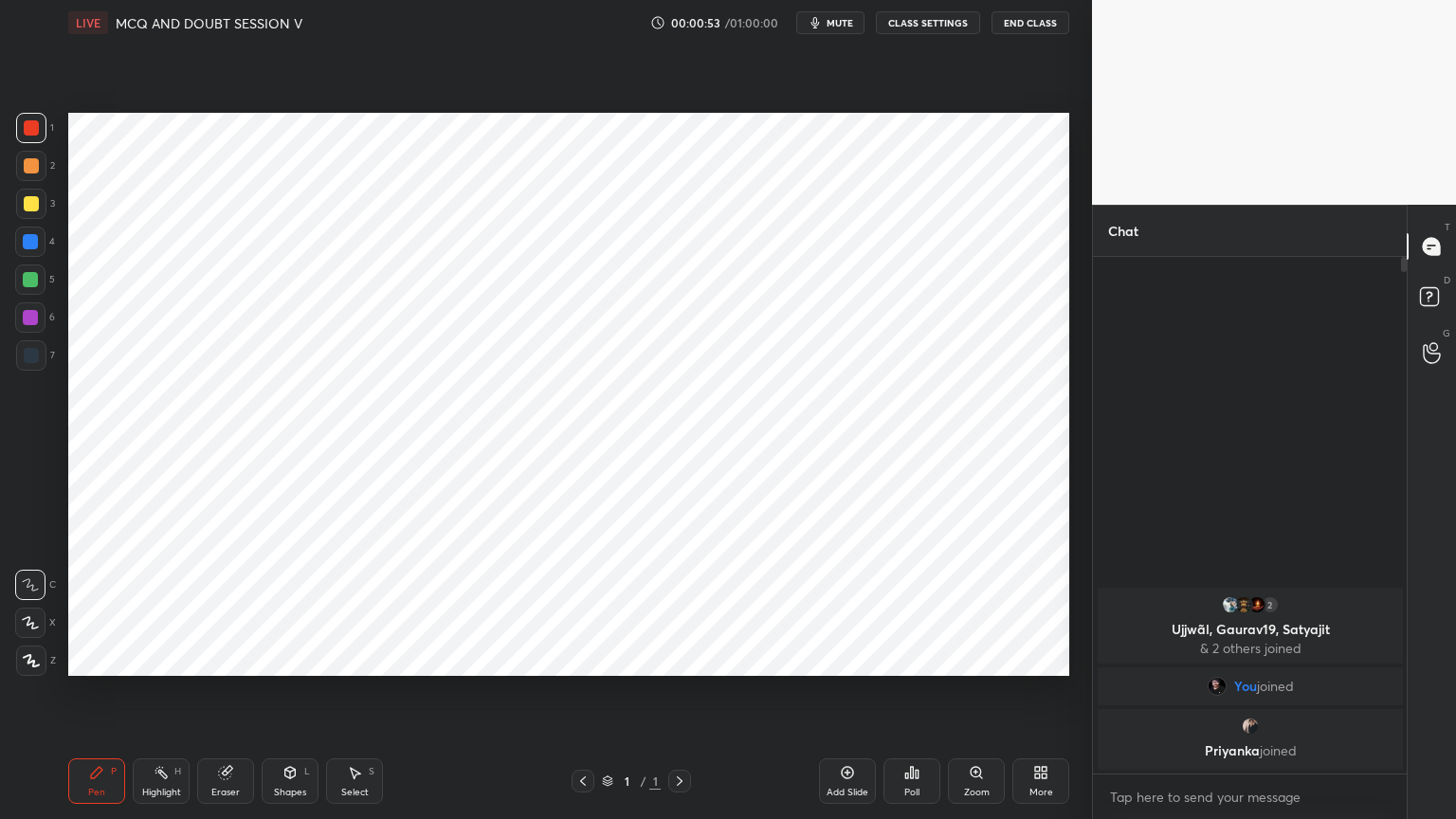 click 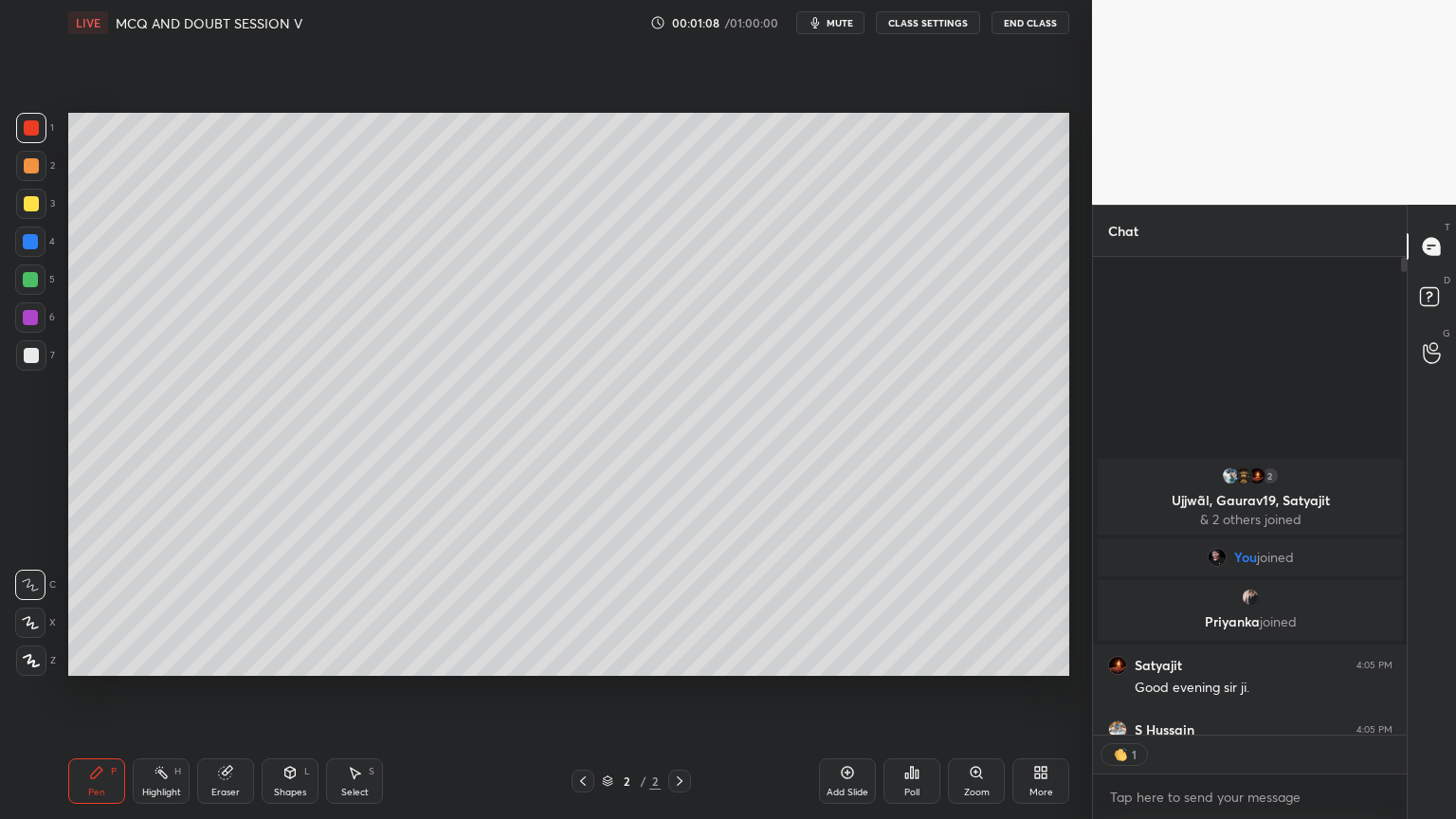 scroll, scrollTop: 473, scrollLeft: 308, axis: both 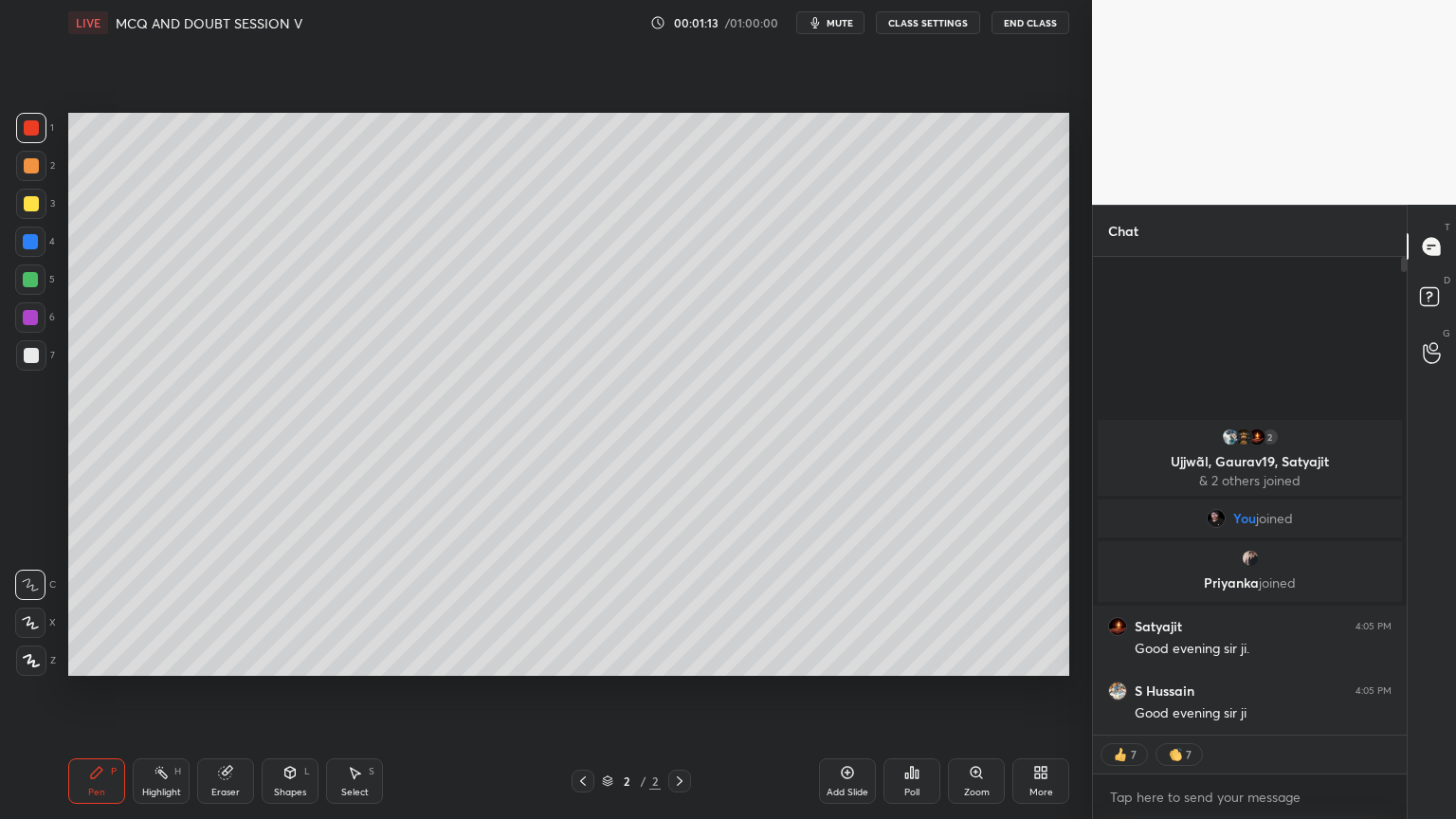 drag, startPoint x: 33, startPoint y: 204, endPoint x: 27, endPoint y: 219, distance: 16.155494 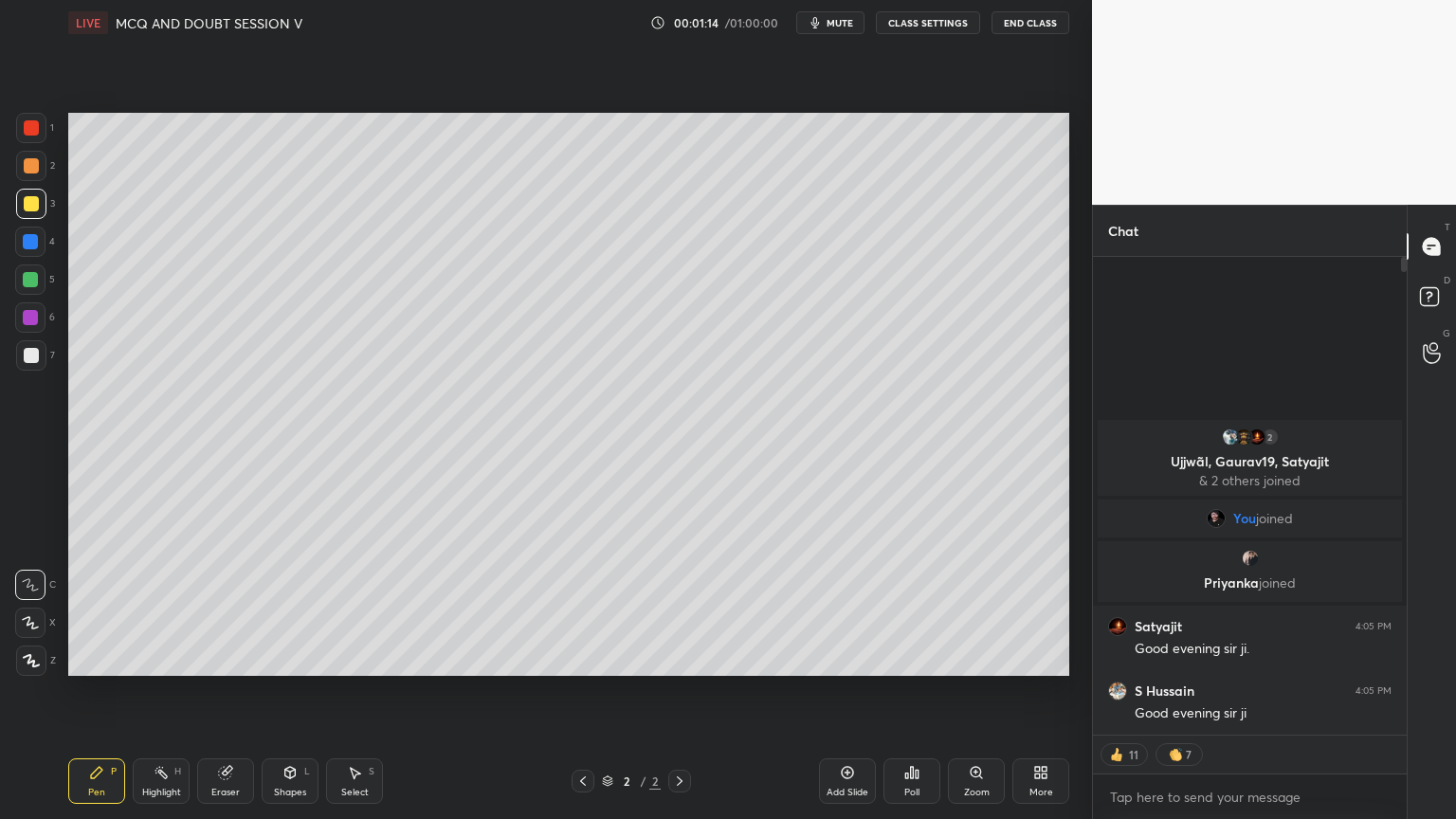 click 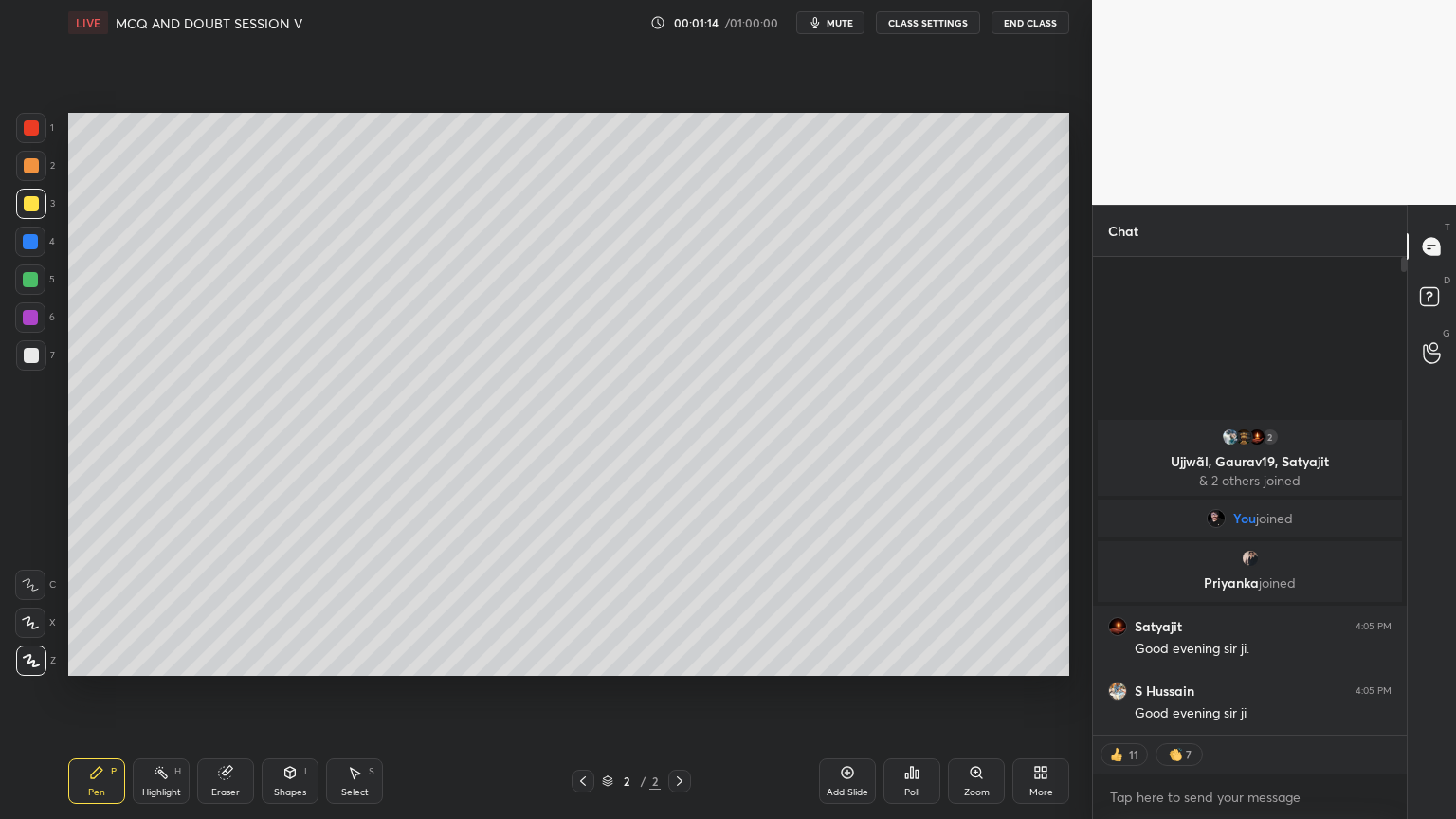 click 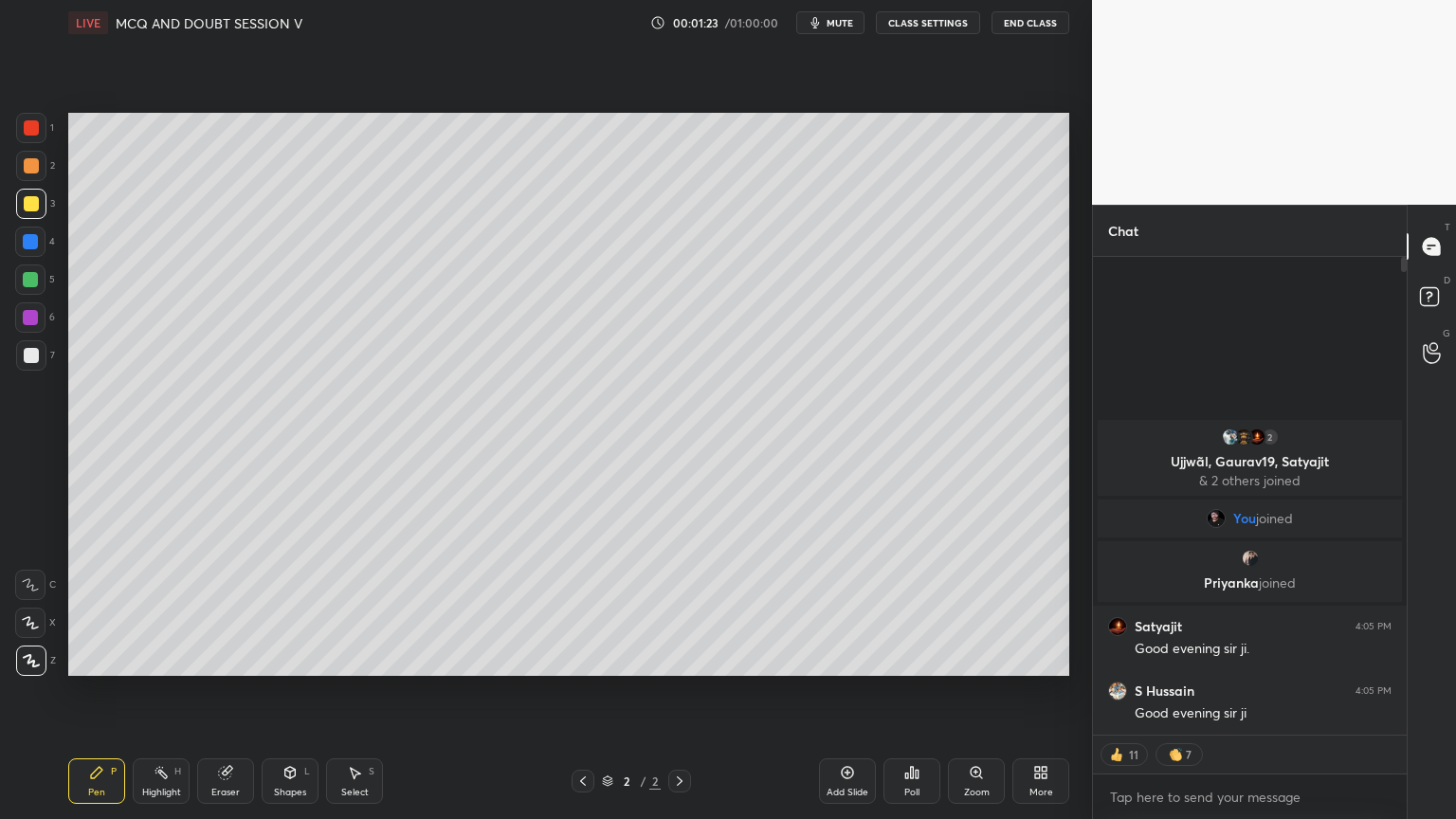 scroll, scrollTop: 7, scrollLeft: 6, axis: both 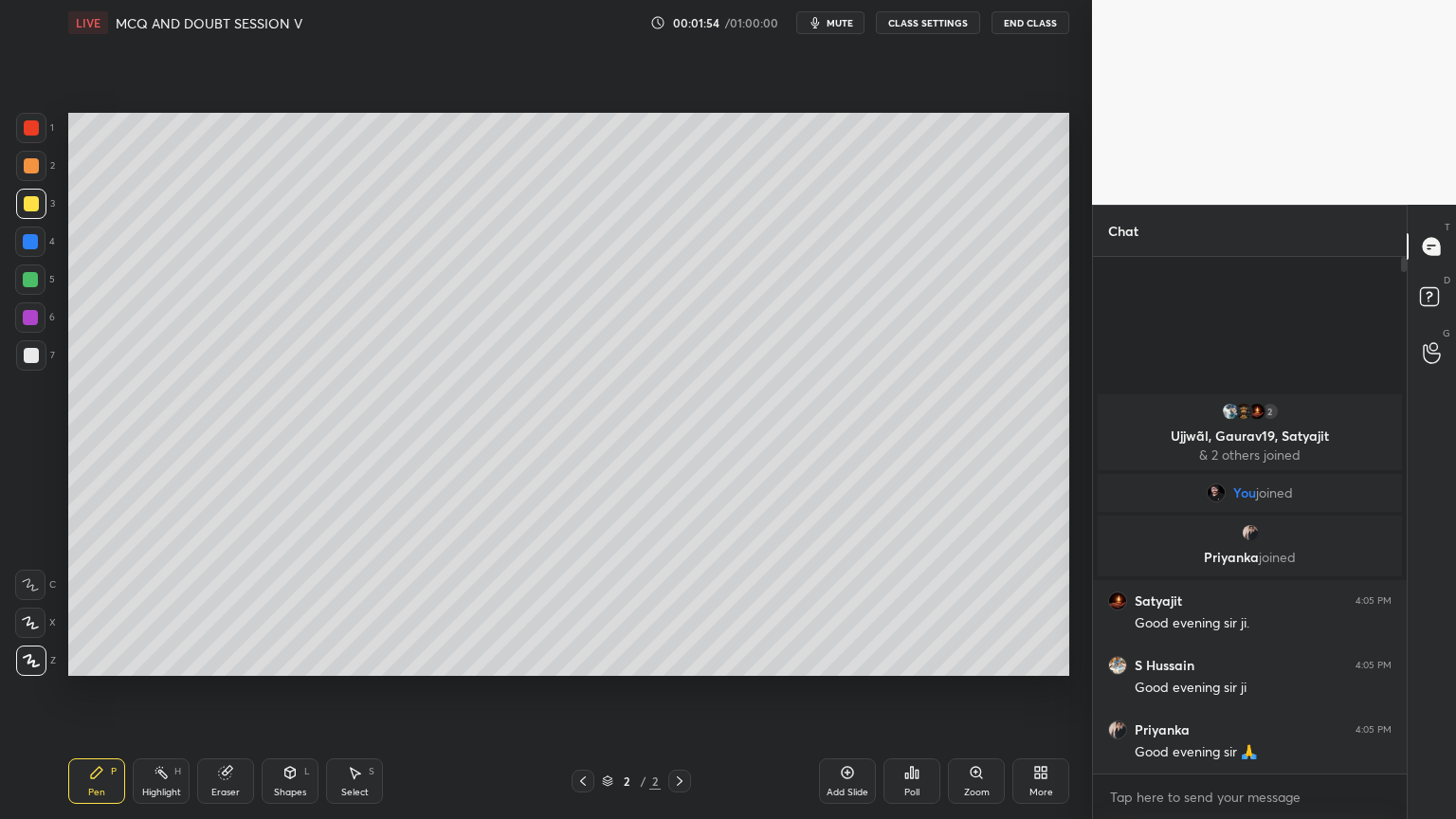 click on "Eraser" at bounding box center (226, 781) 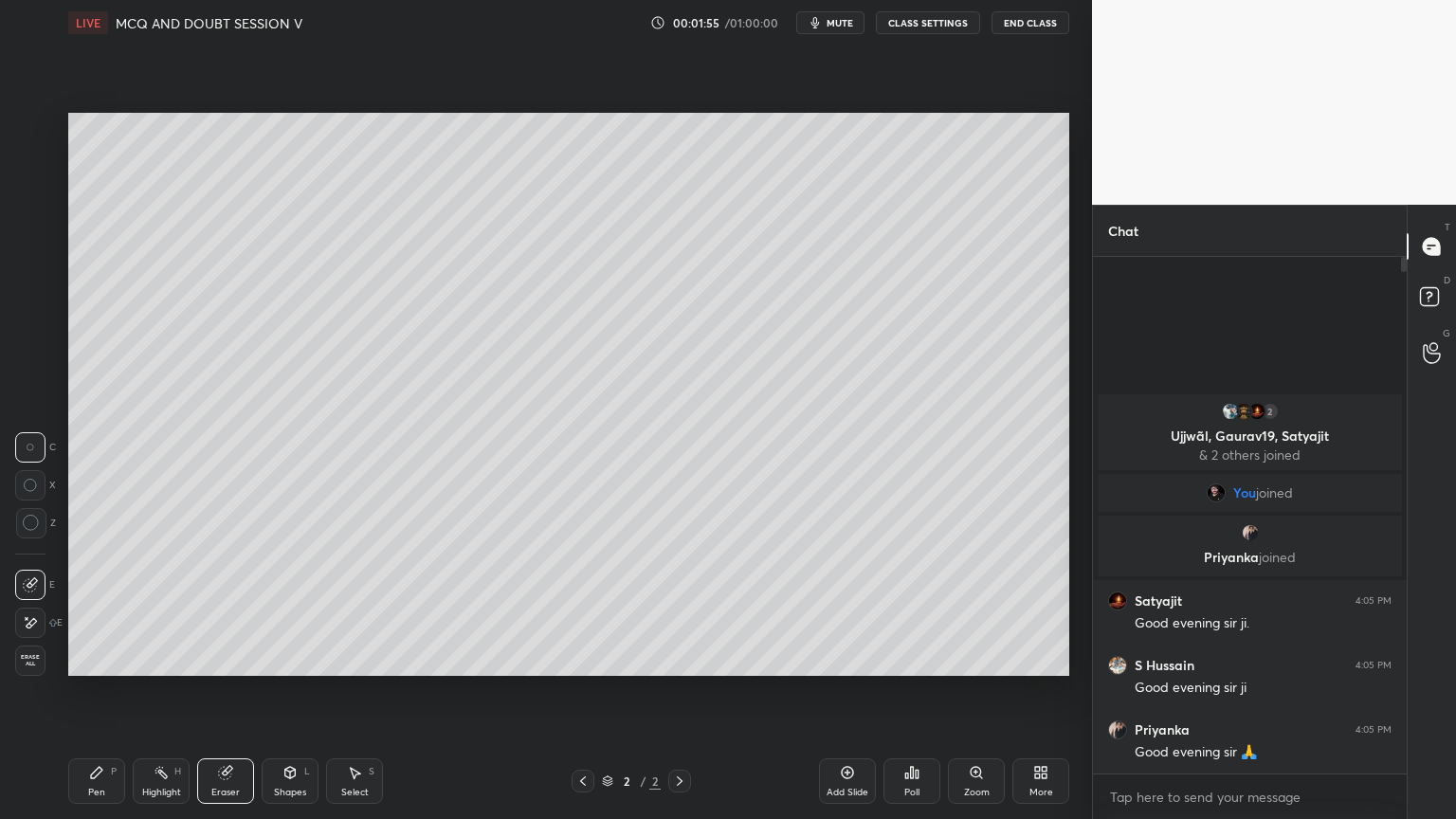 click on "Erase all" at bounding box center [30, 661] 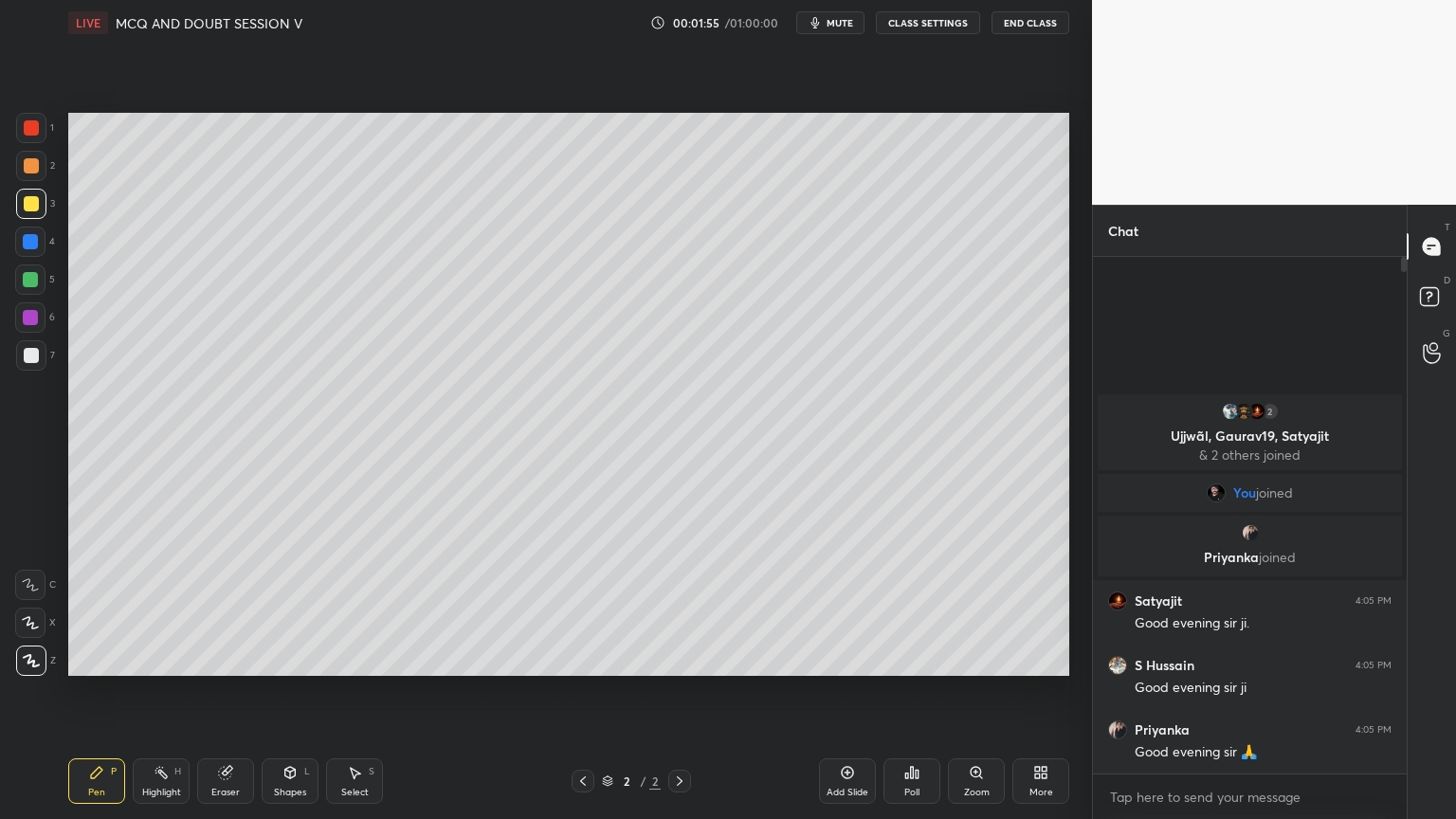 click on "Pen P" at bounding box center (97, 781) 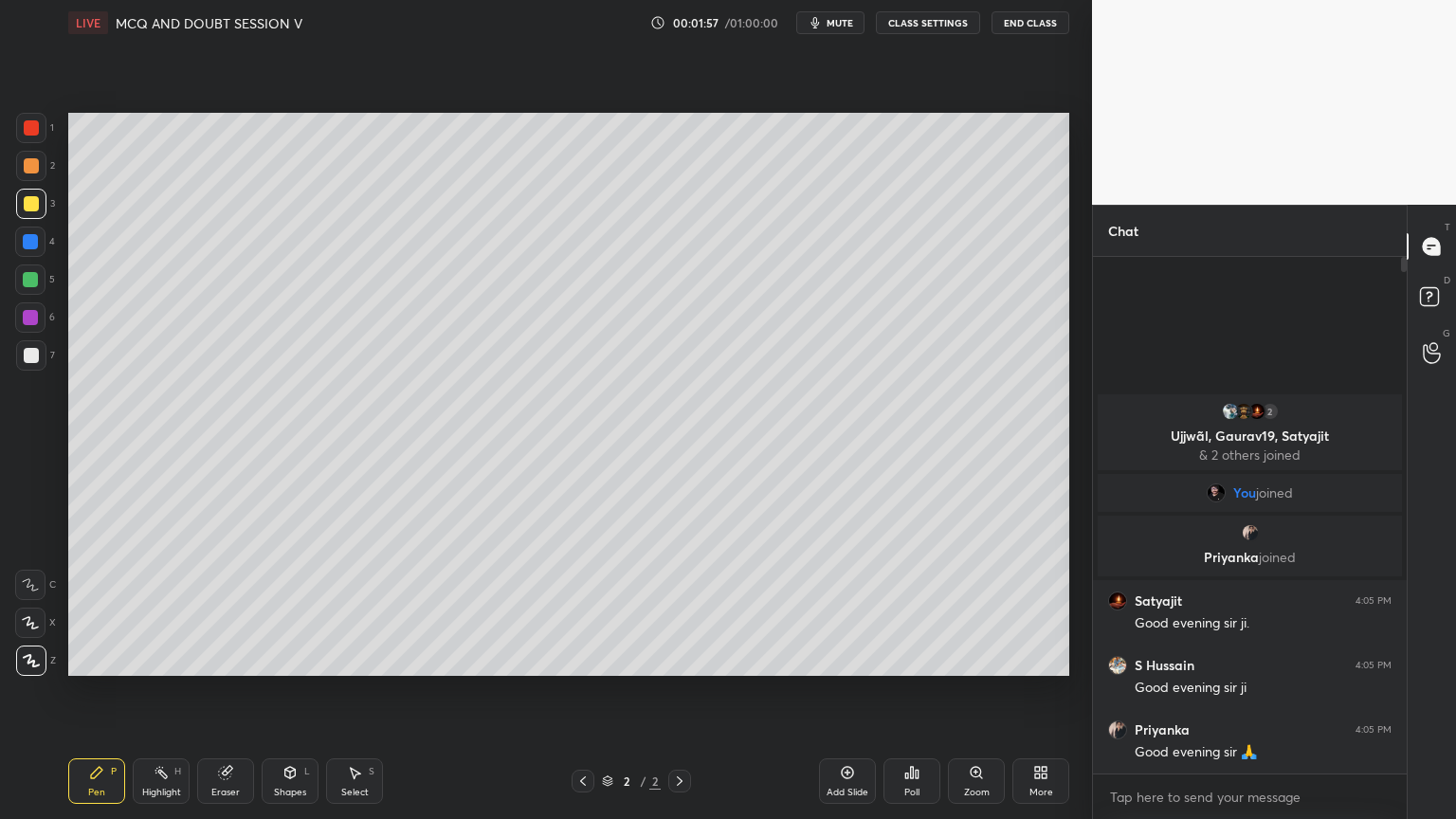 drag, startPoint x: 35, startPoint y: 204, endPoint x: 30, endPoint y: 281, distance: 77.162167 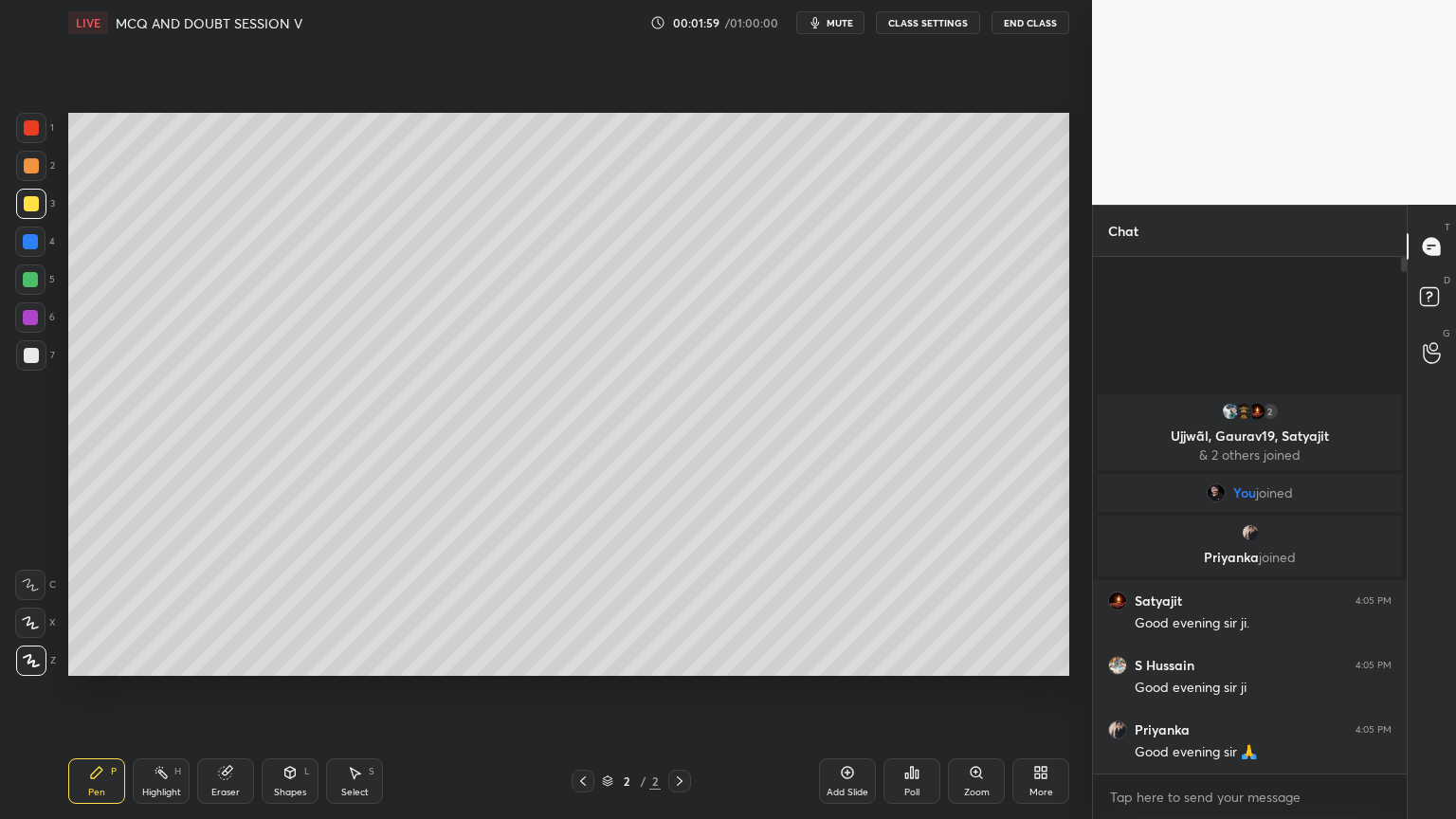 click on "Pen P" at bounding box center (97, 781) 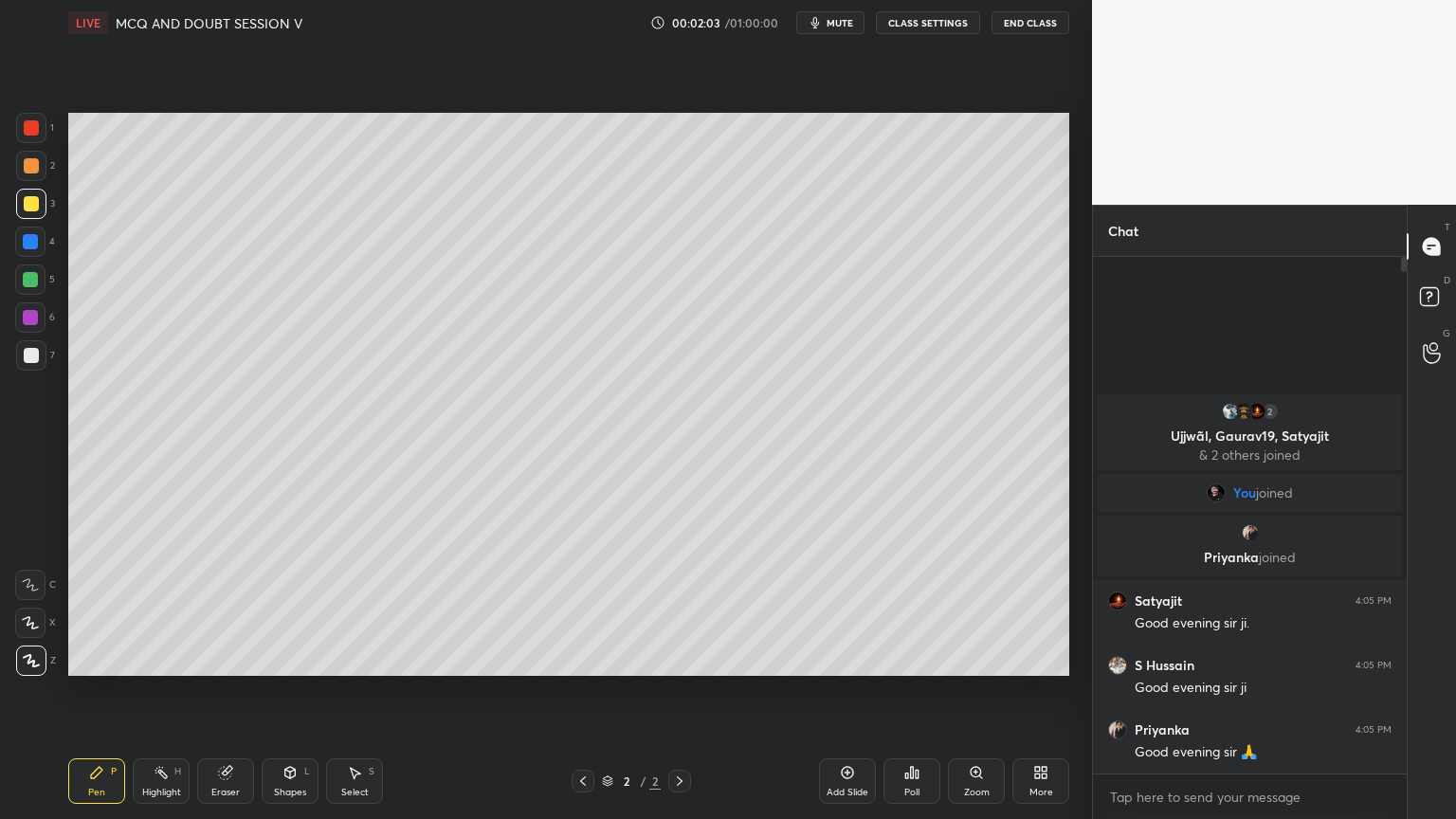 scroll, scrollTop: 6, scrollLeft: 6, axis: both 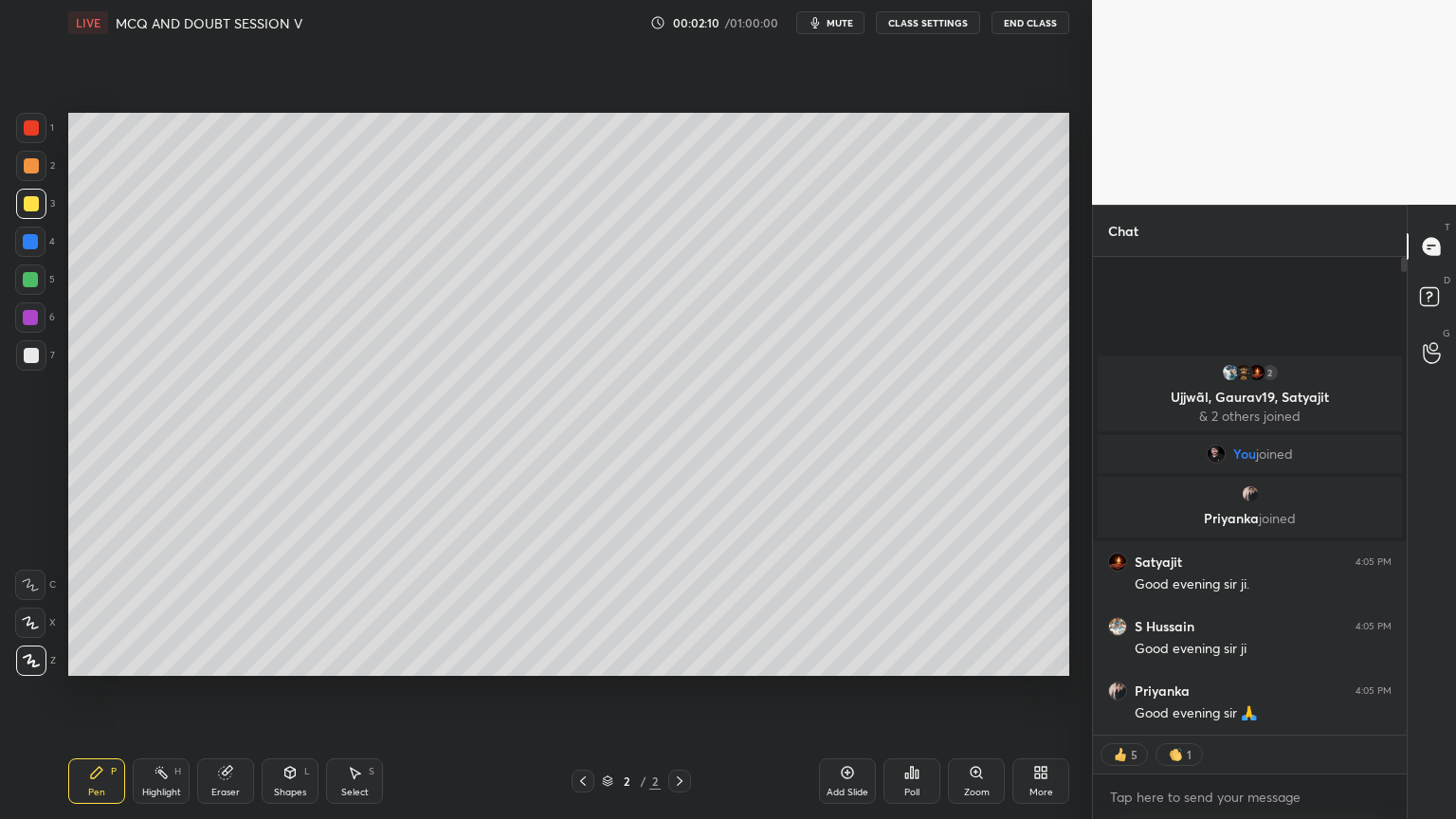 drag, startPoint x: 41, startPoint y: 236, endPoint x: 41, endPoint y: 252, distance: 16 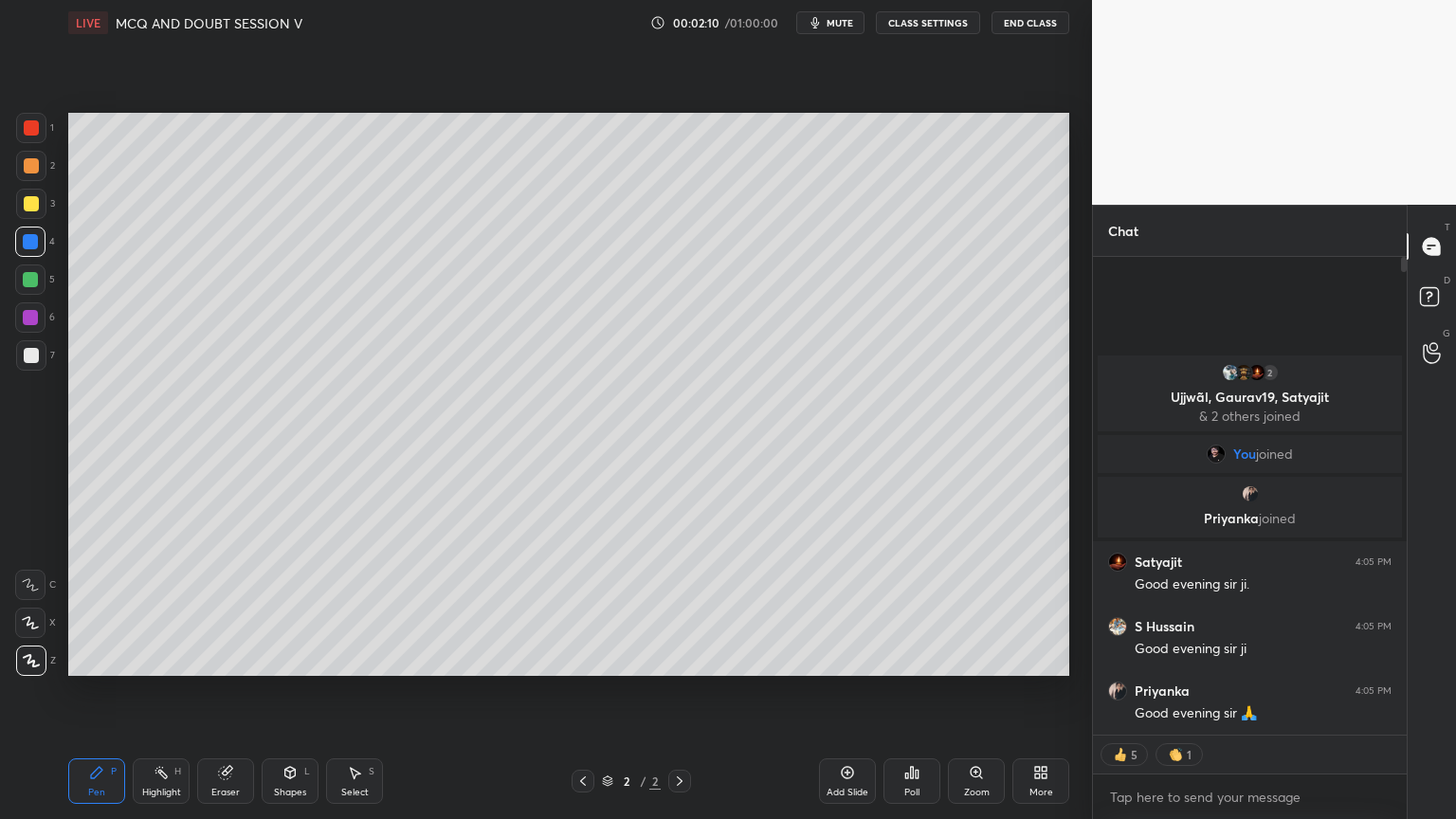 click on "Pen P" at bounding box center (97, 781) 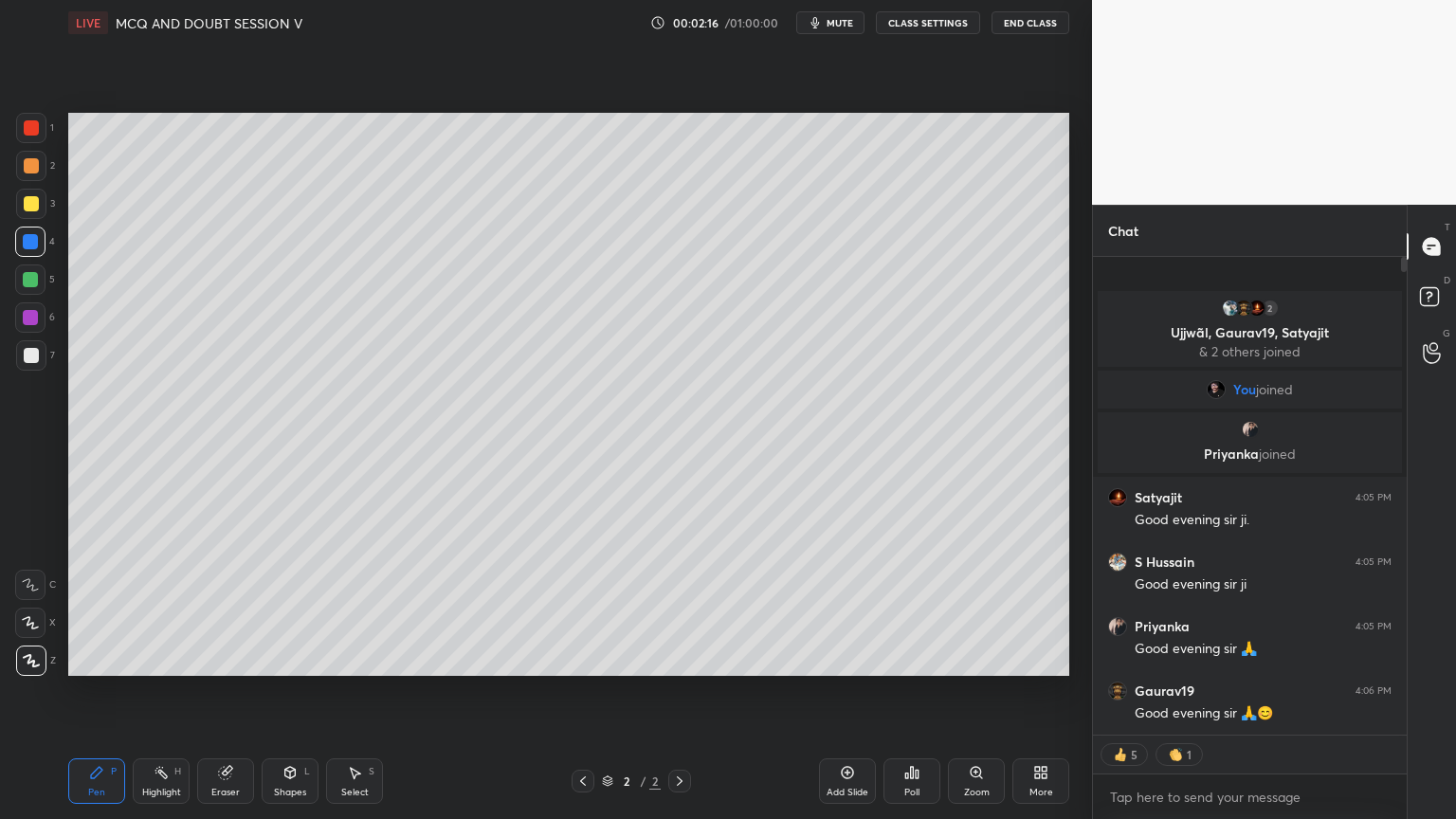 scroll, scrollTop: 6, scrollLeft: 6, axis: both 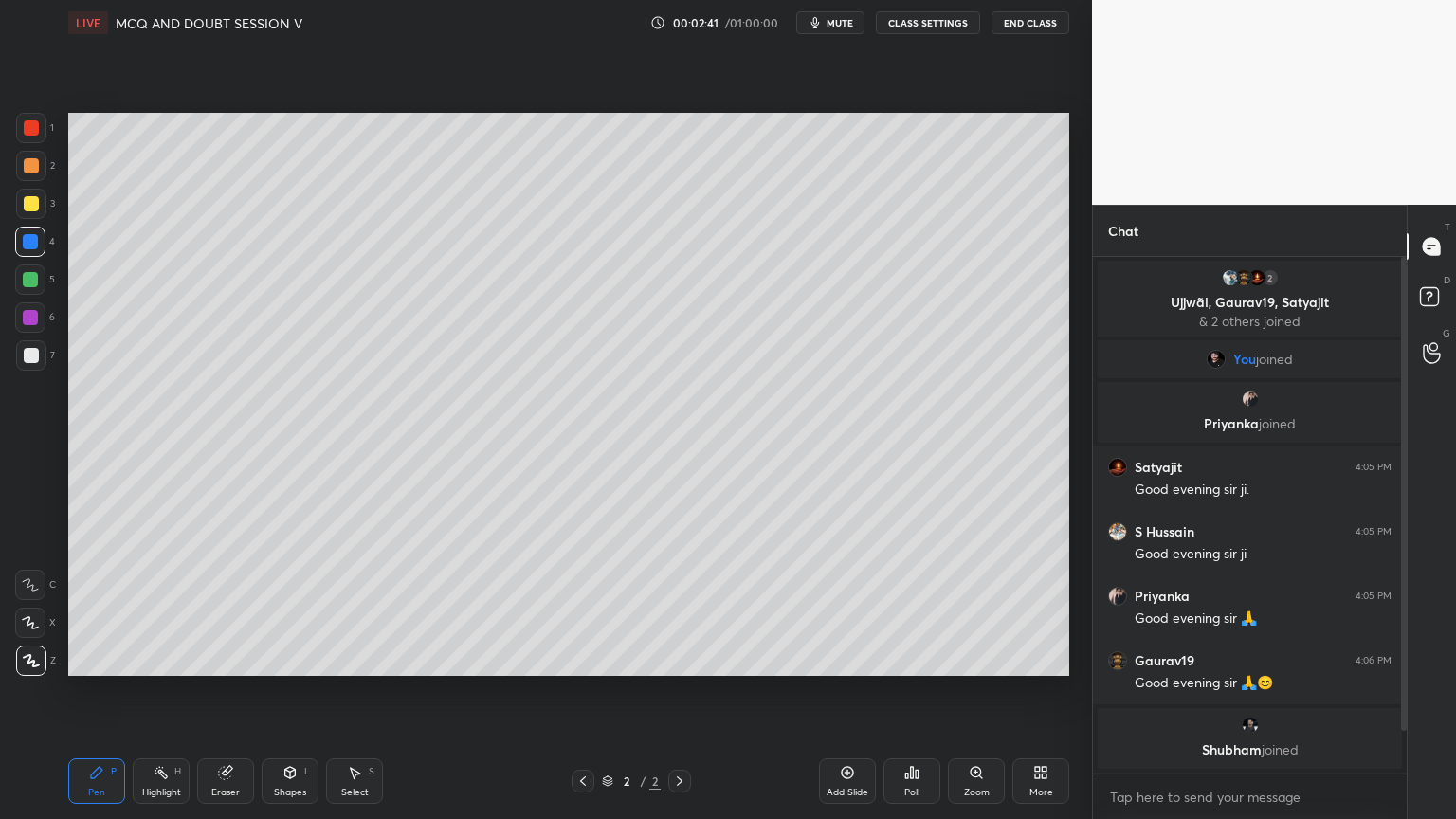 click on "Add Slide" at bounding box center (847, 792) 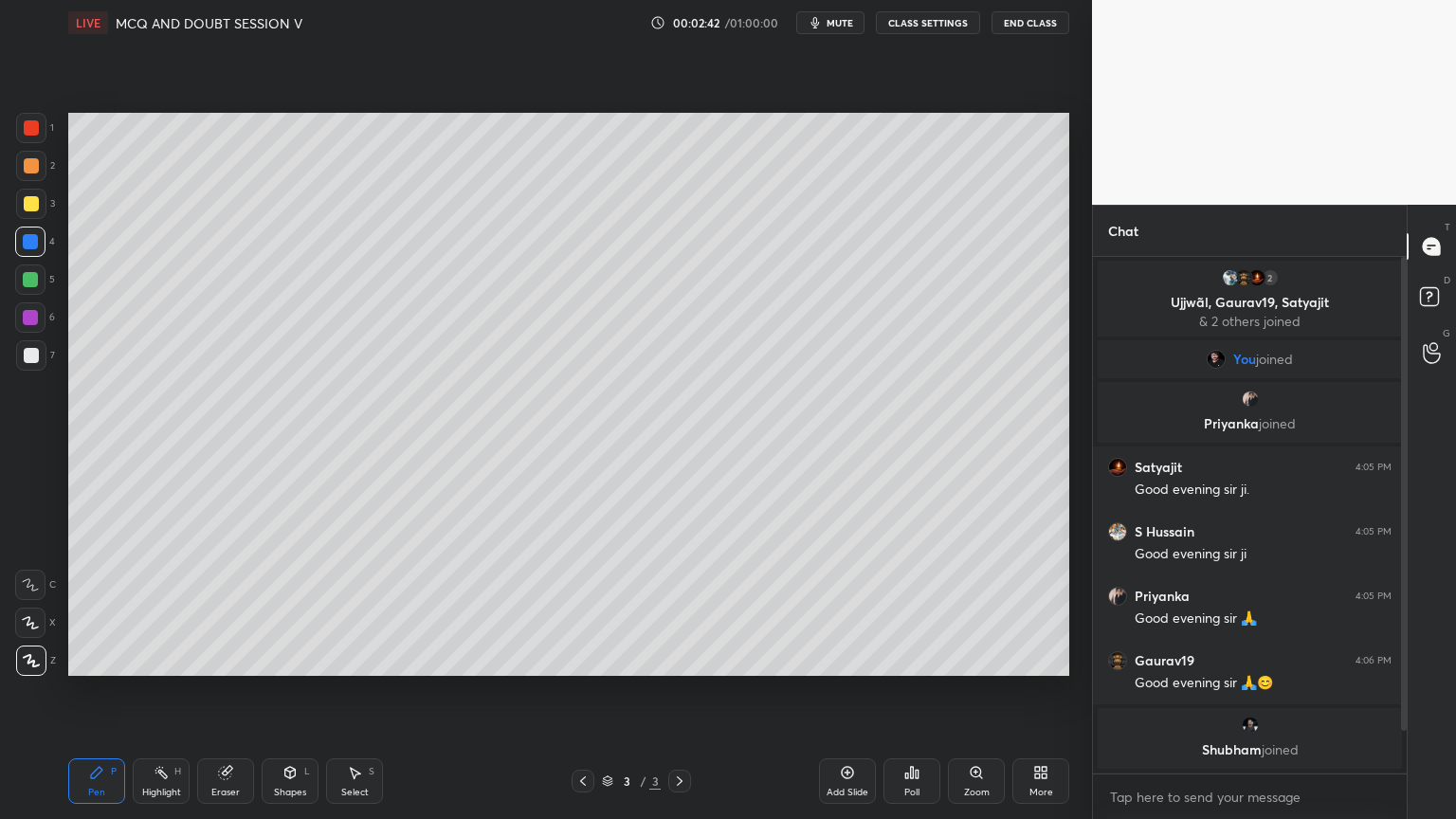 click on "Shapes L" at bounding box center [290, 781] 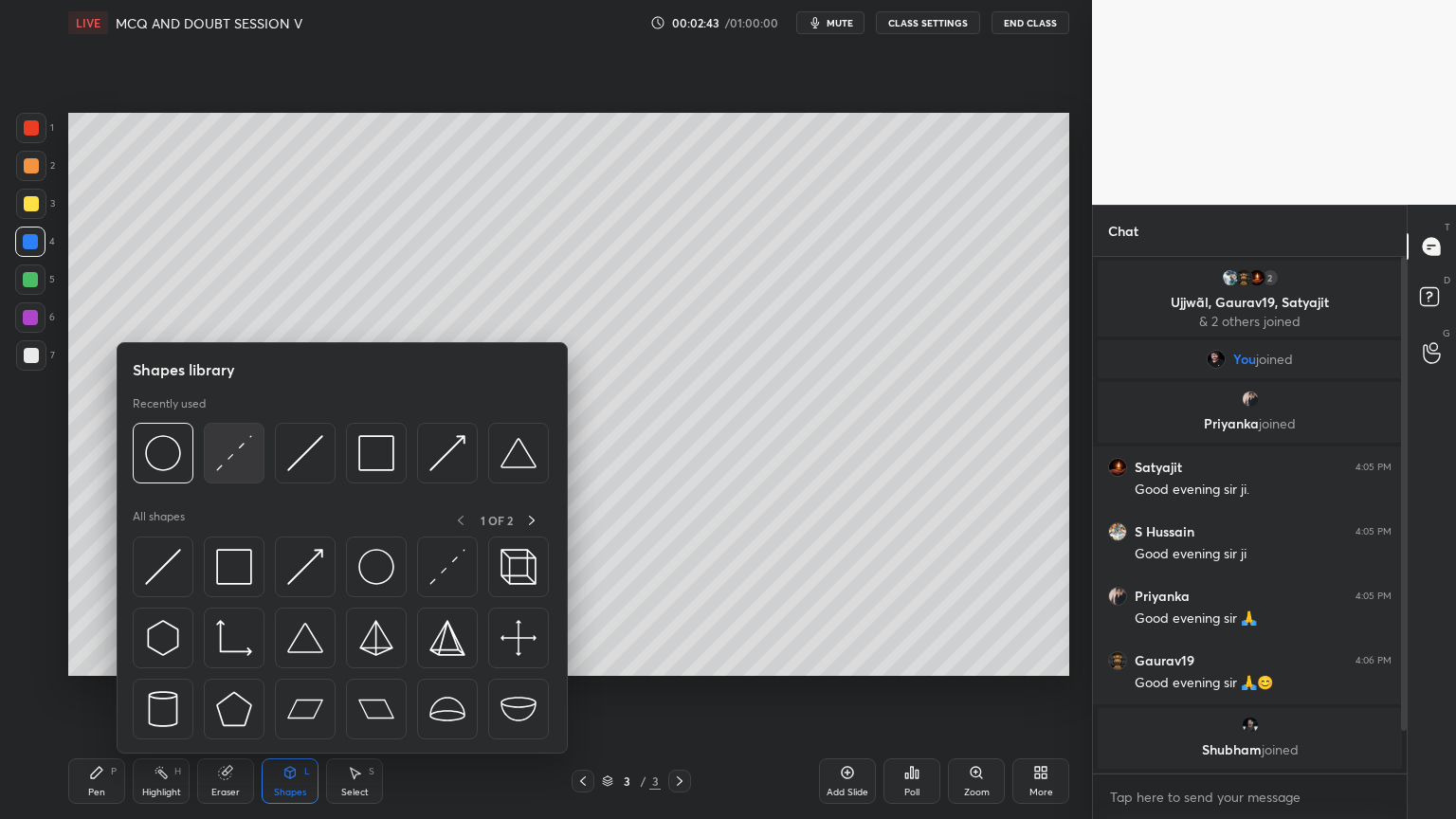 click at bounding box center [234, 453] 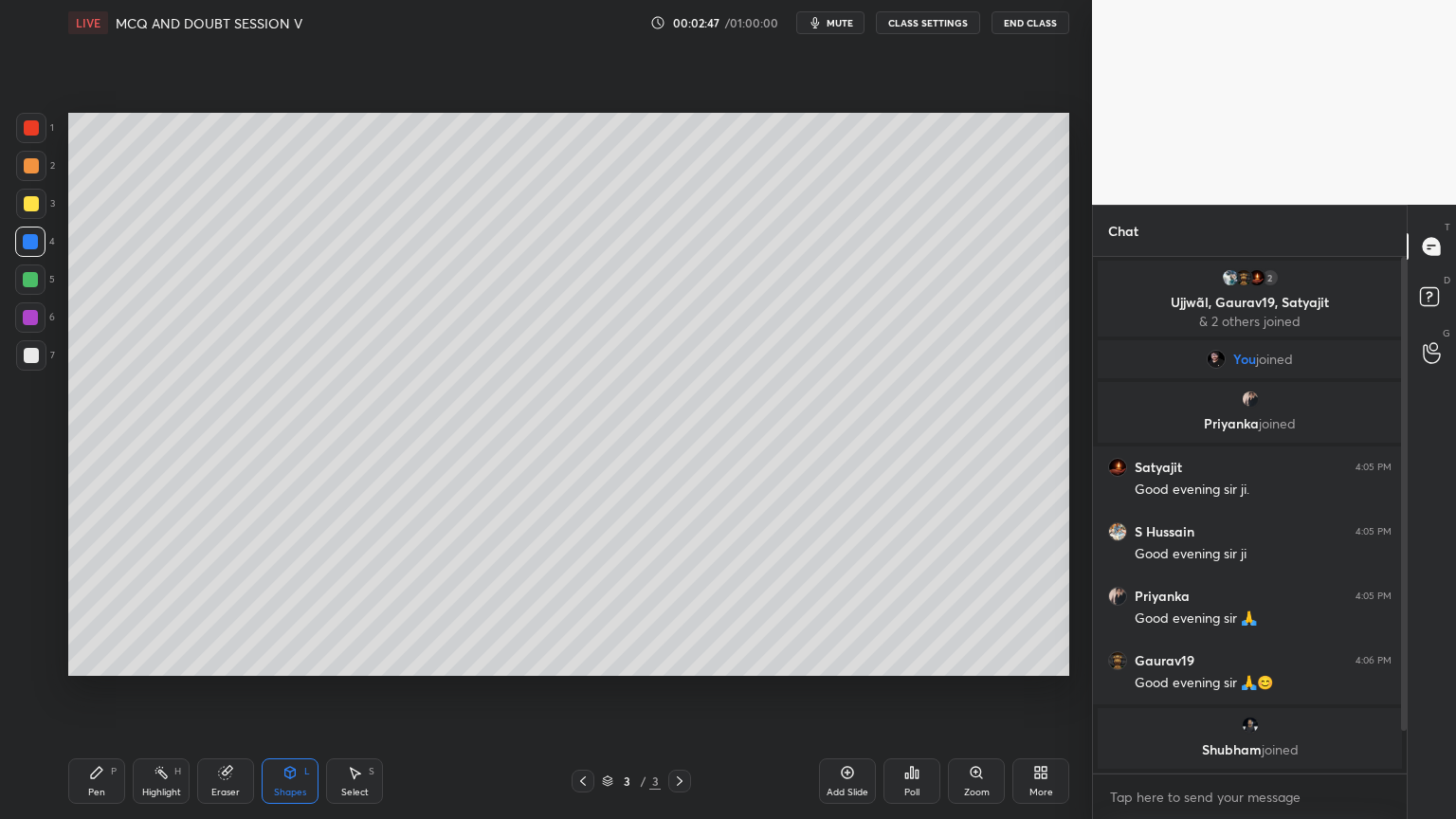 click on "Pen P" at bounding box center (97, 781) 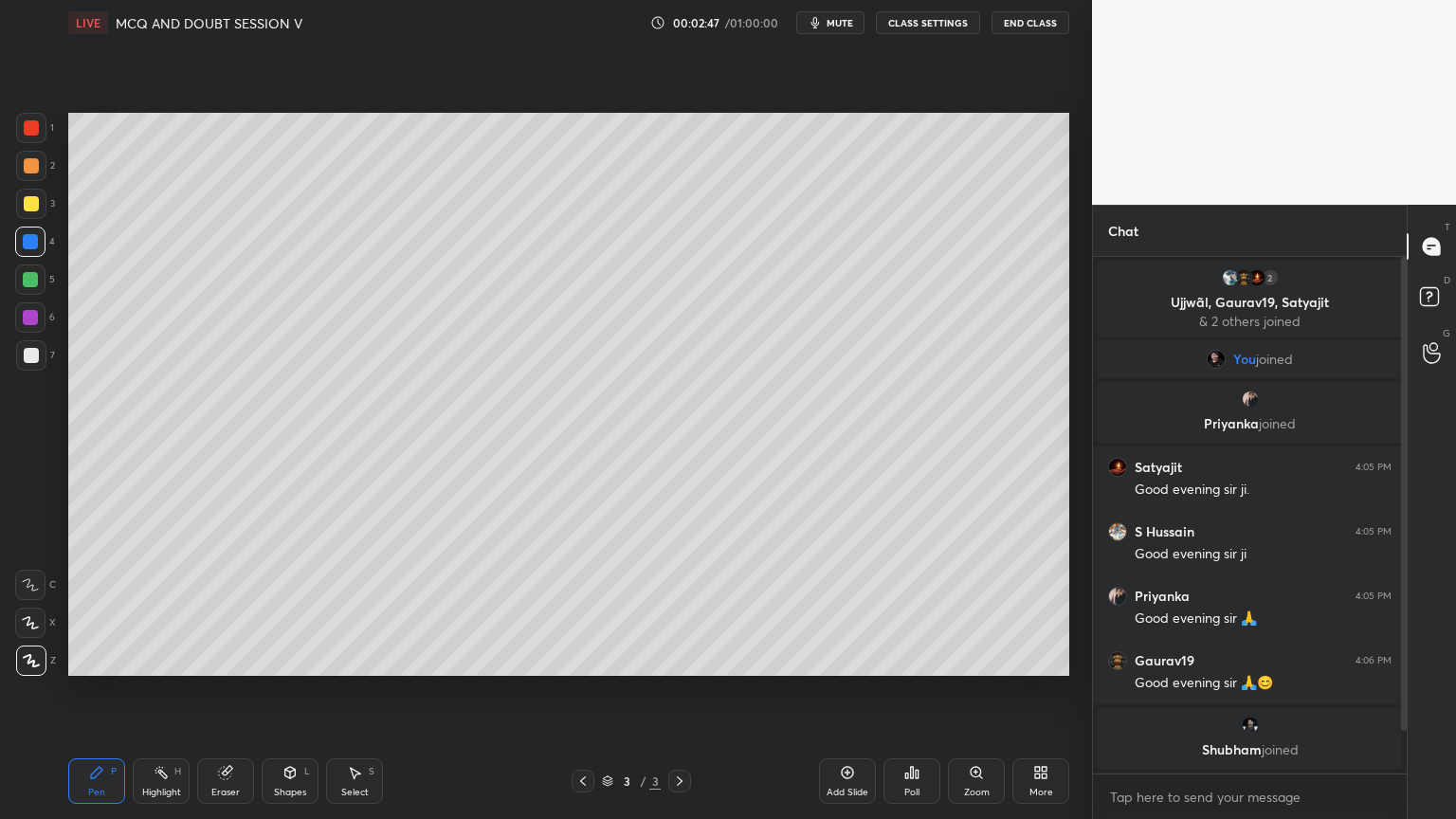 click on "1 2 3 4 5 6 7 C X Z C X Z E E Erase all   H H" at bounding box center [30, 394] 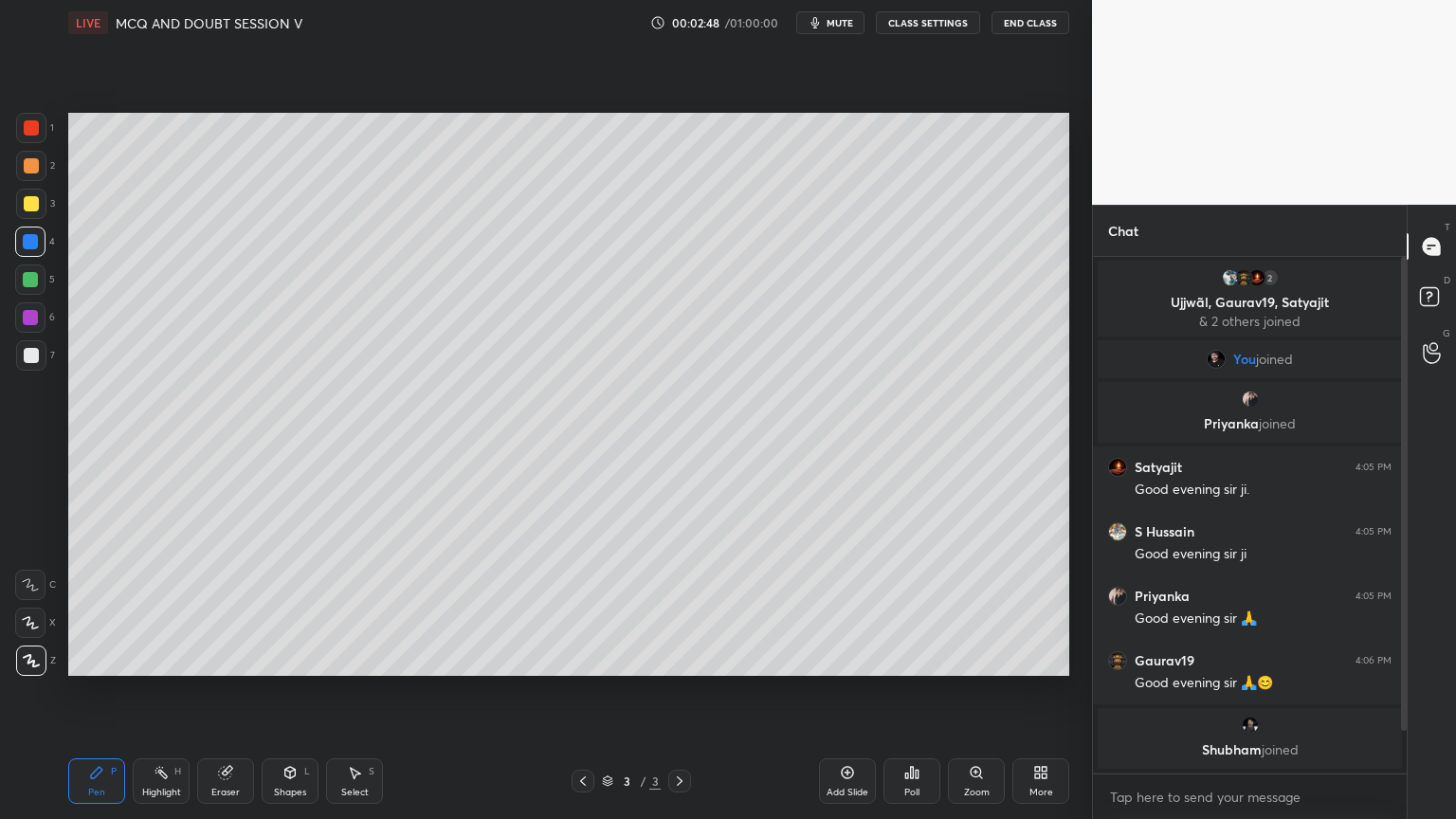 click at bounding box center (31, 204) 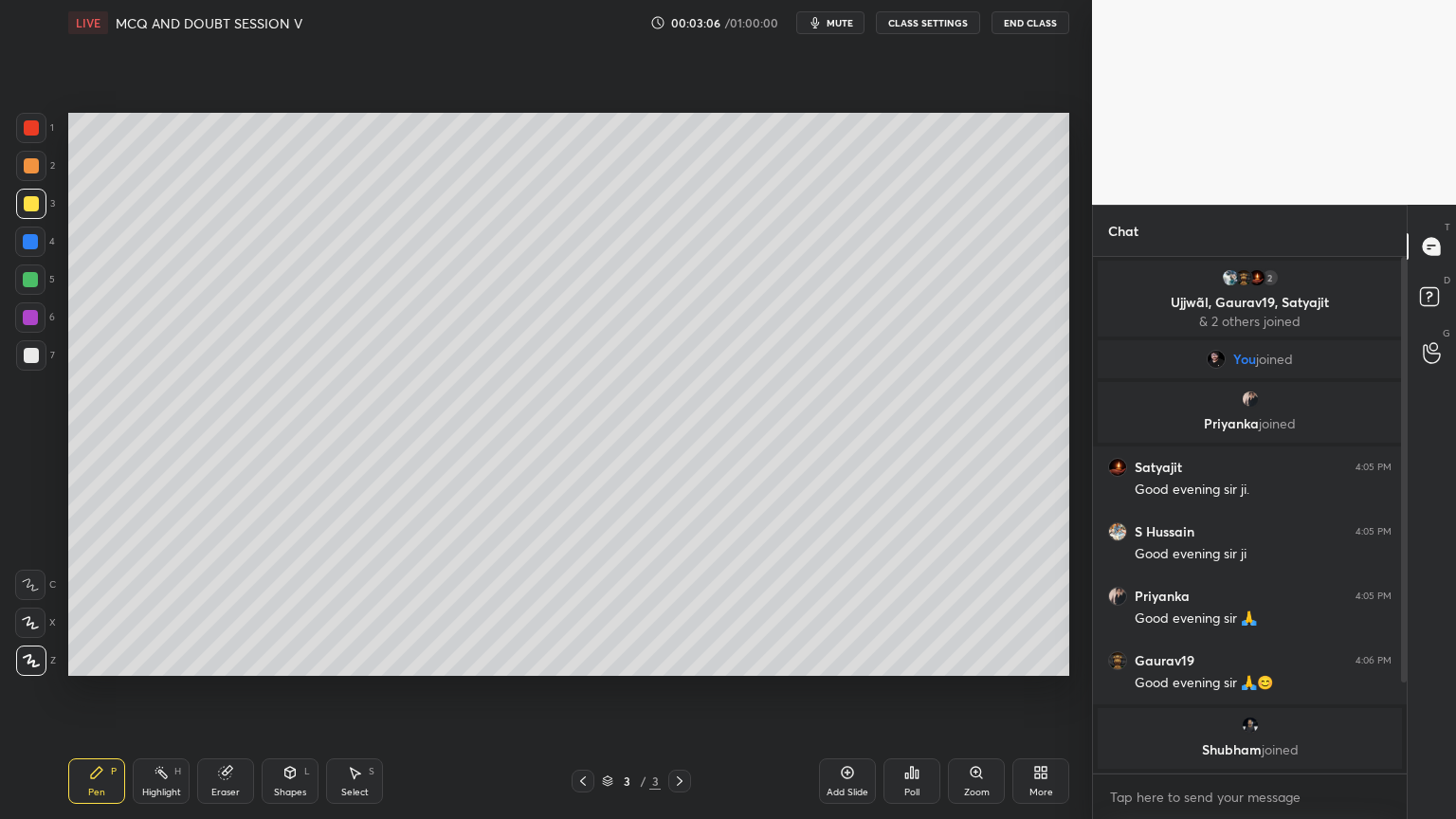 drag, startPoint x: 1398, startPoint y: 686, endPoint x: 1396, endPoint y: 701, distance: 15.132746 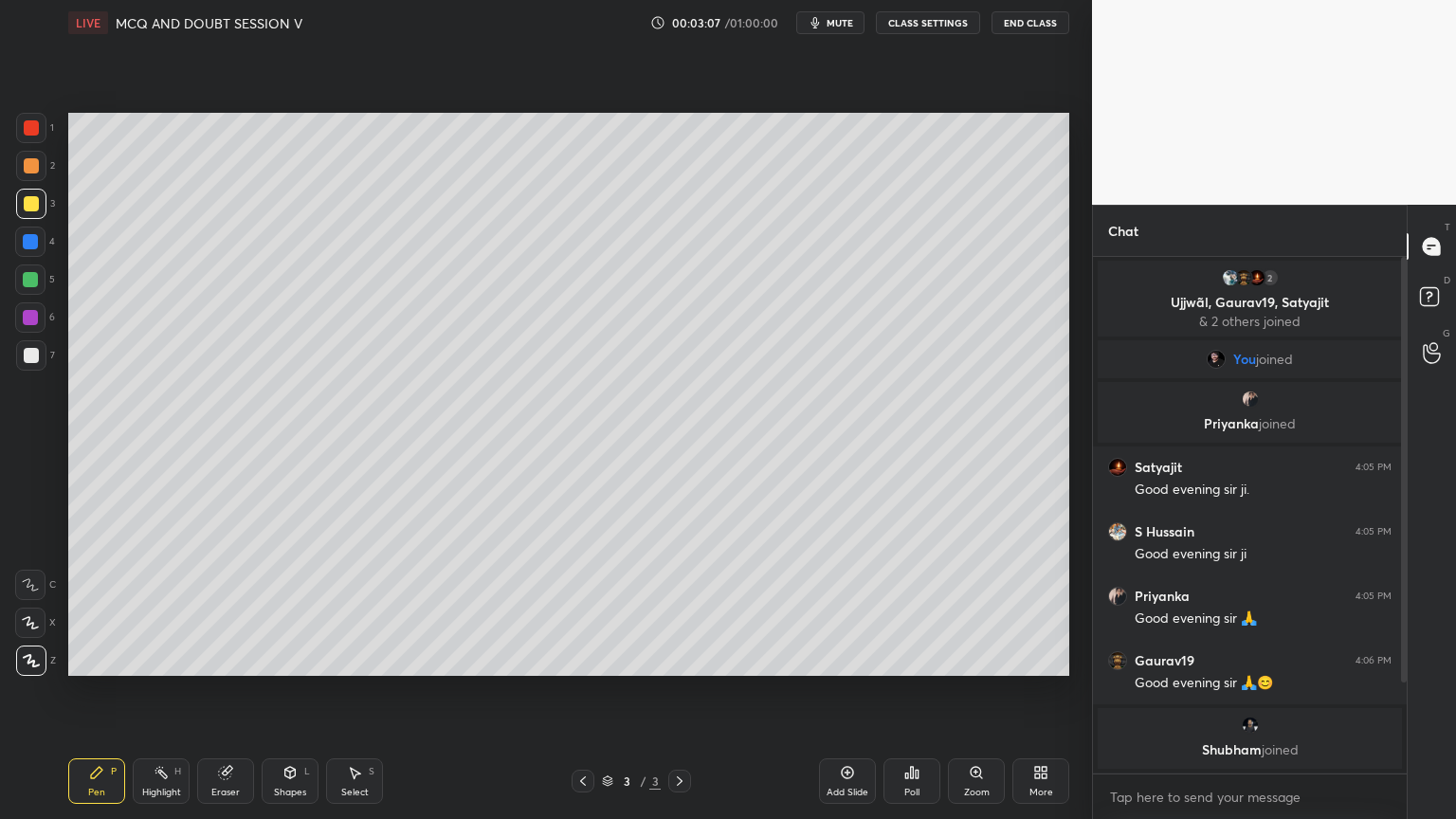 drag, startPoint x: 1402, startPoint y: 673, endPoint x: 1402, endPoint y: 698, distance: 25 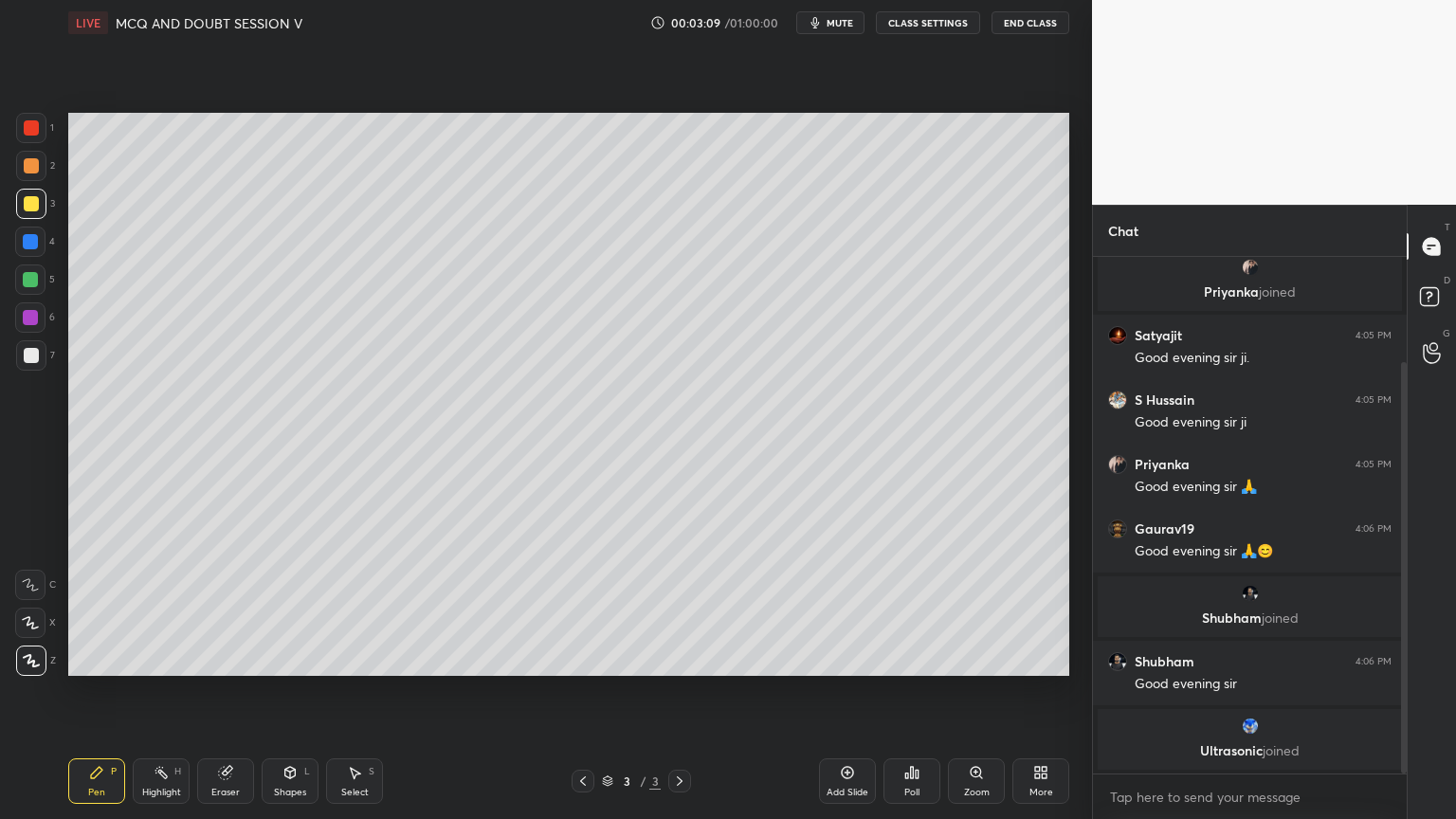 click at bounding box center [30, 242] 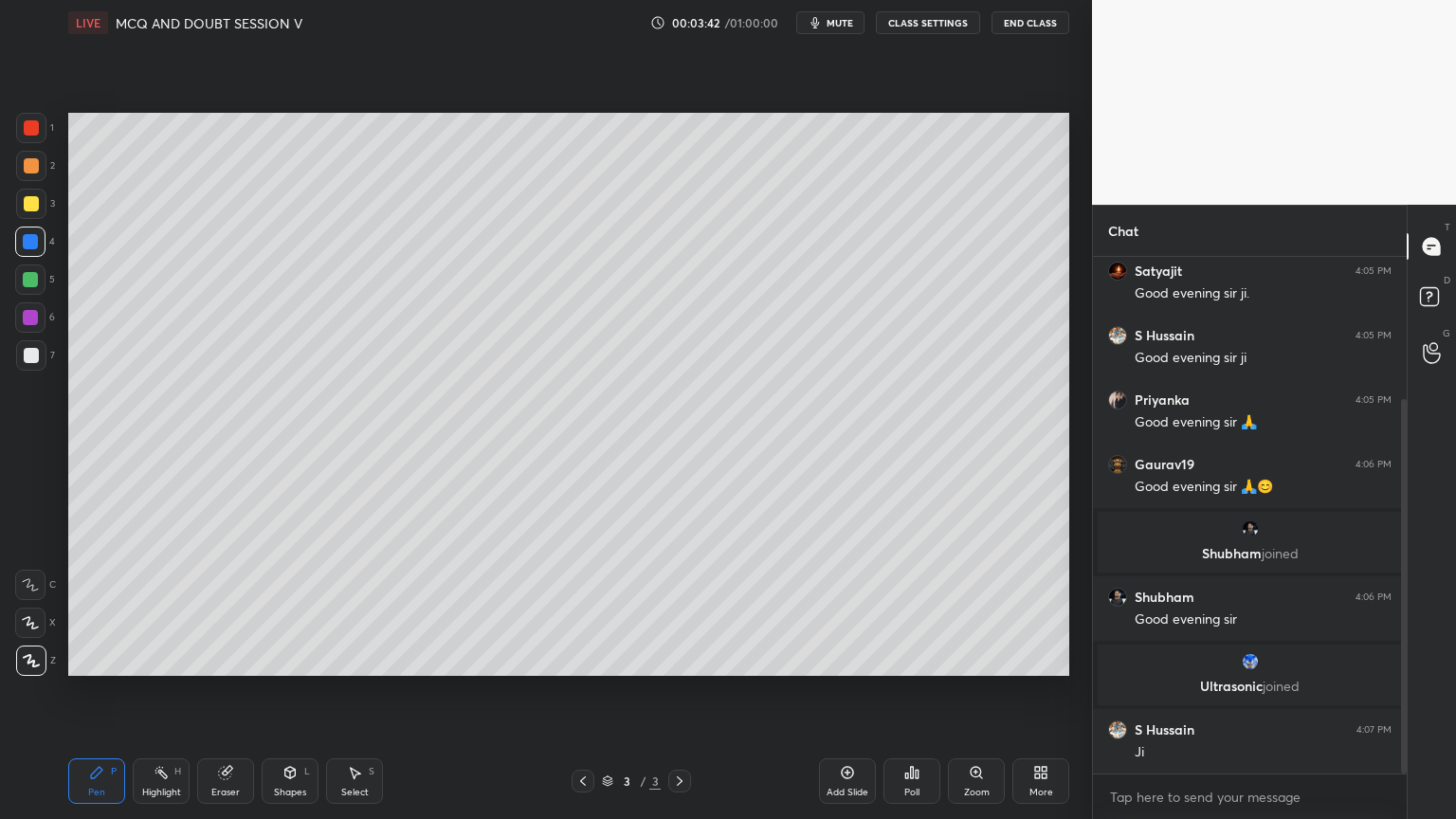 scroll, scrollTop: 264, scrollLeft: 0, axis: vertical 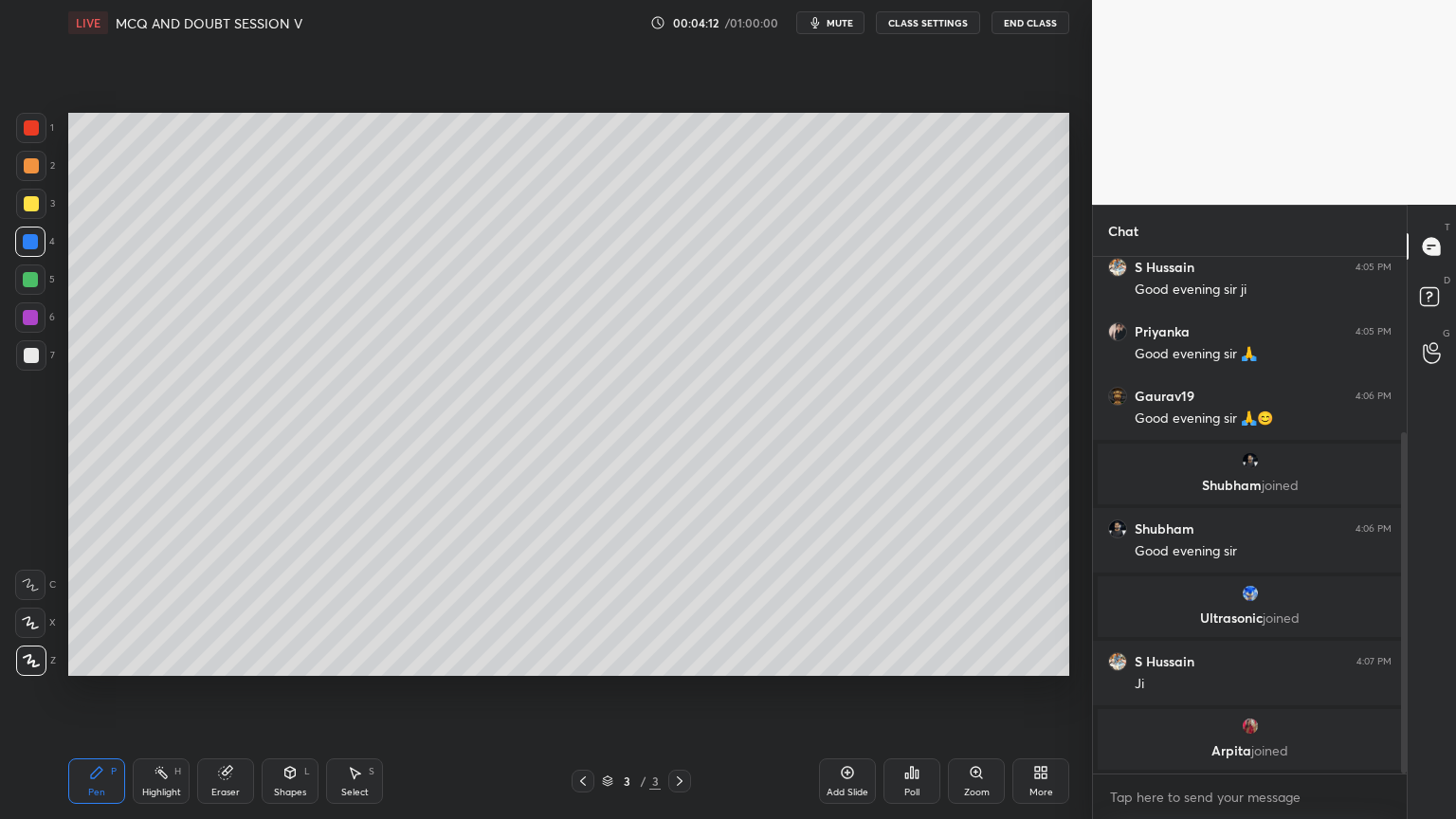 click on "Shapes L" at bounding box center [290, 781] 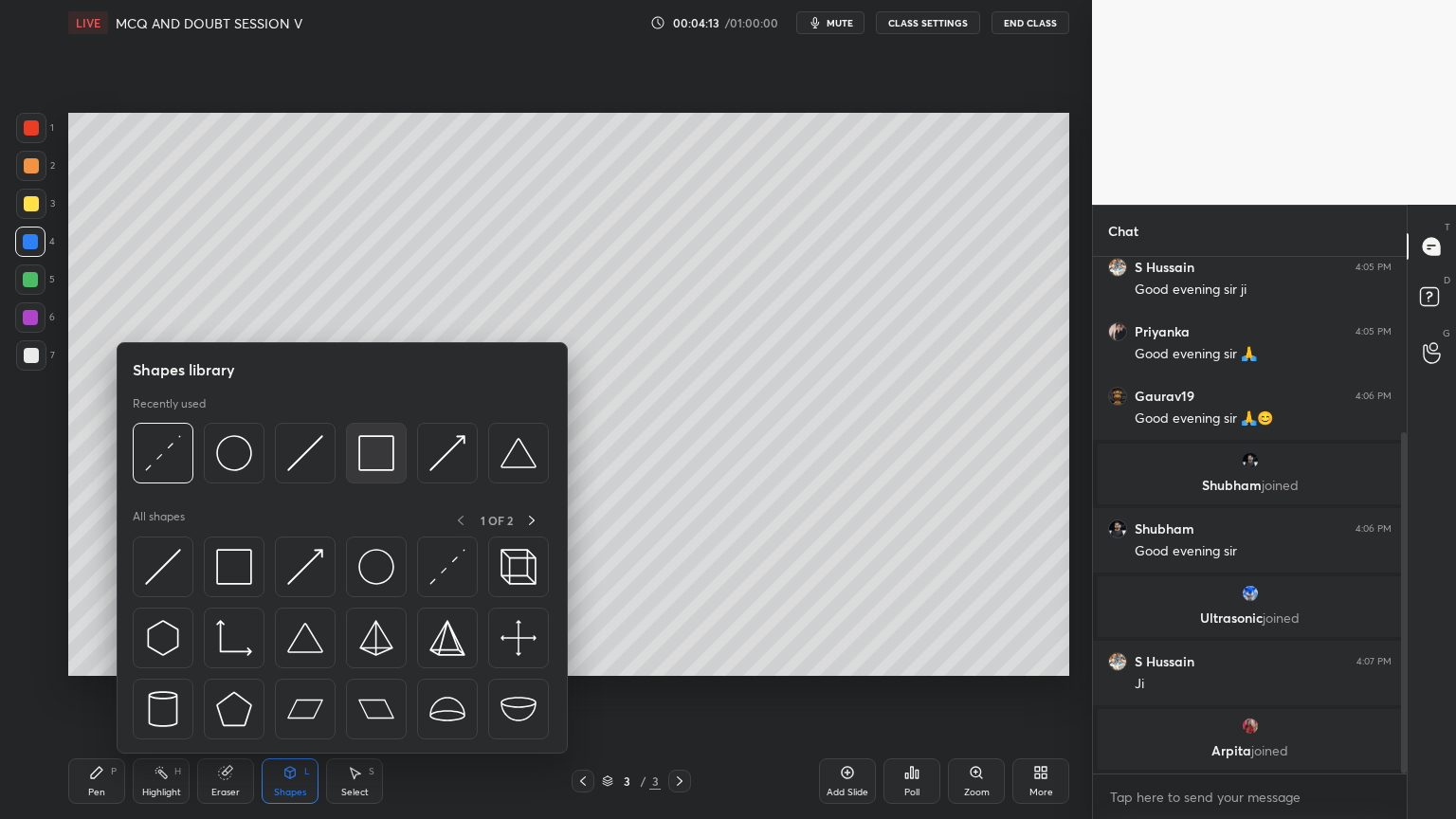 click at bounding box center (376, 453) 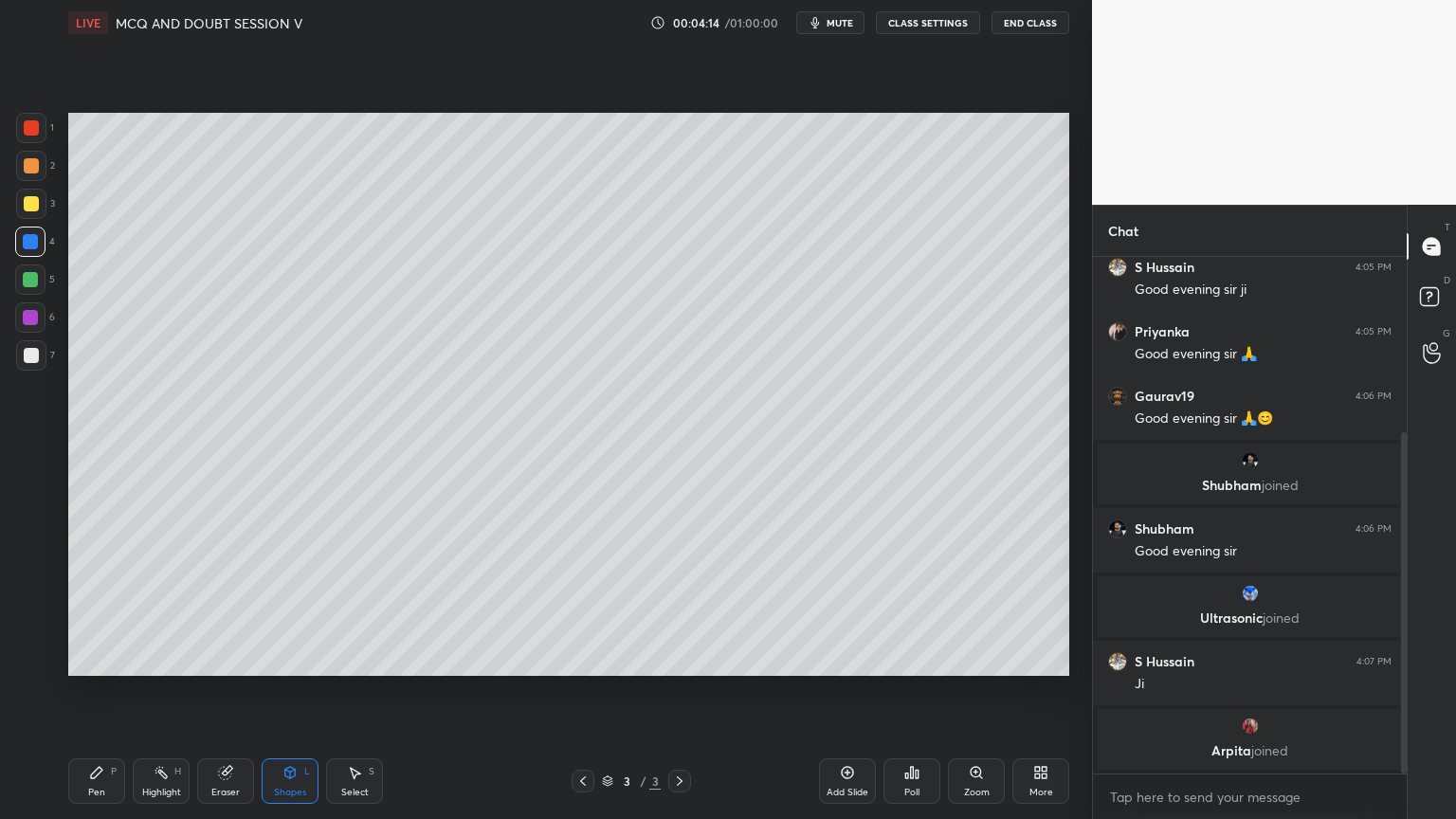 click at bounding box center [30, 280] 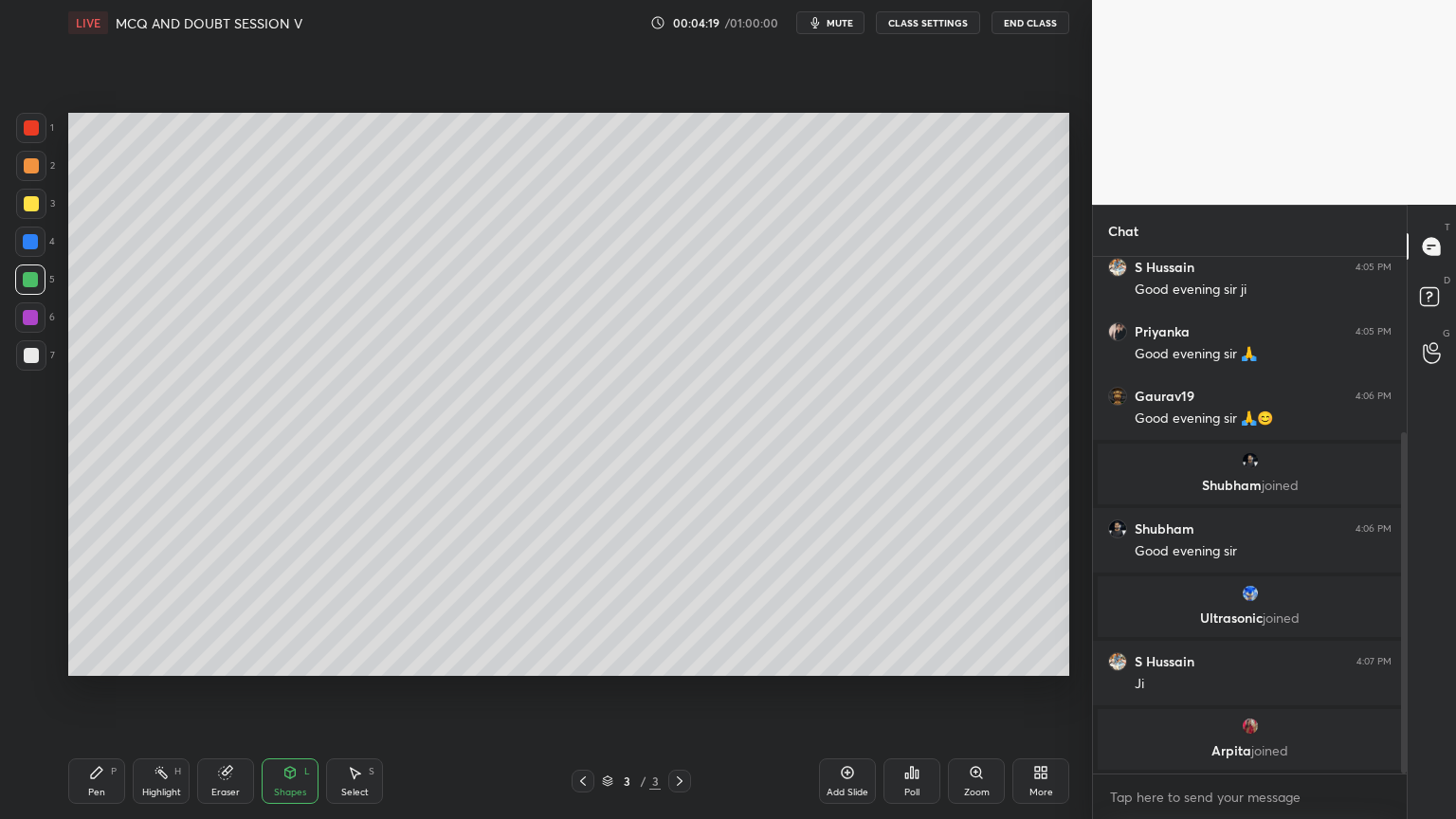 click on "Pen P" at bounding box center (97, 781) 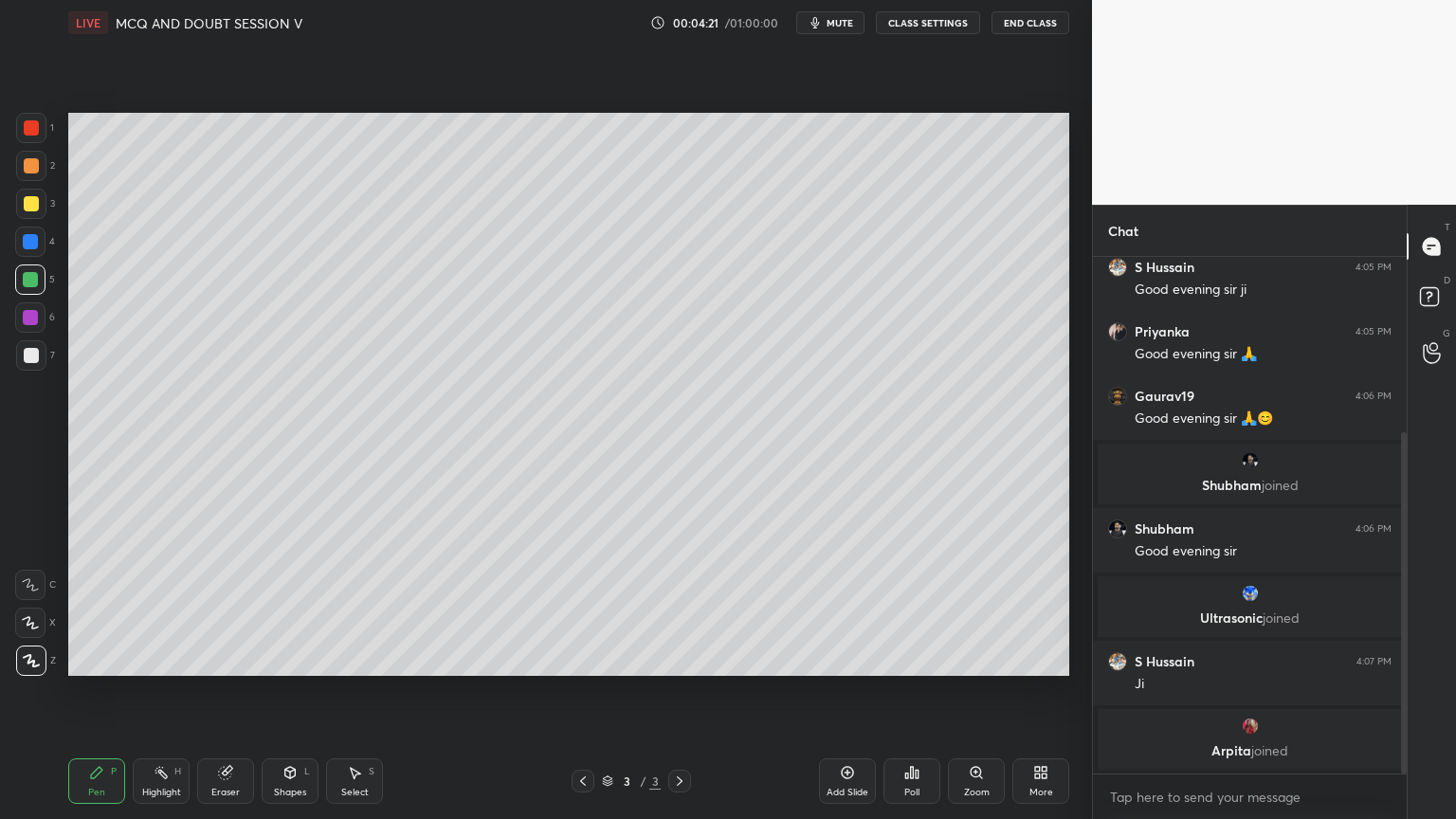 click at bounding box center (31, 355) 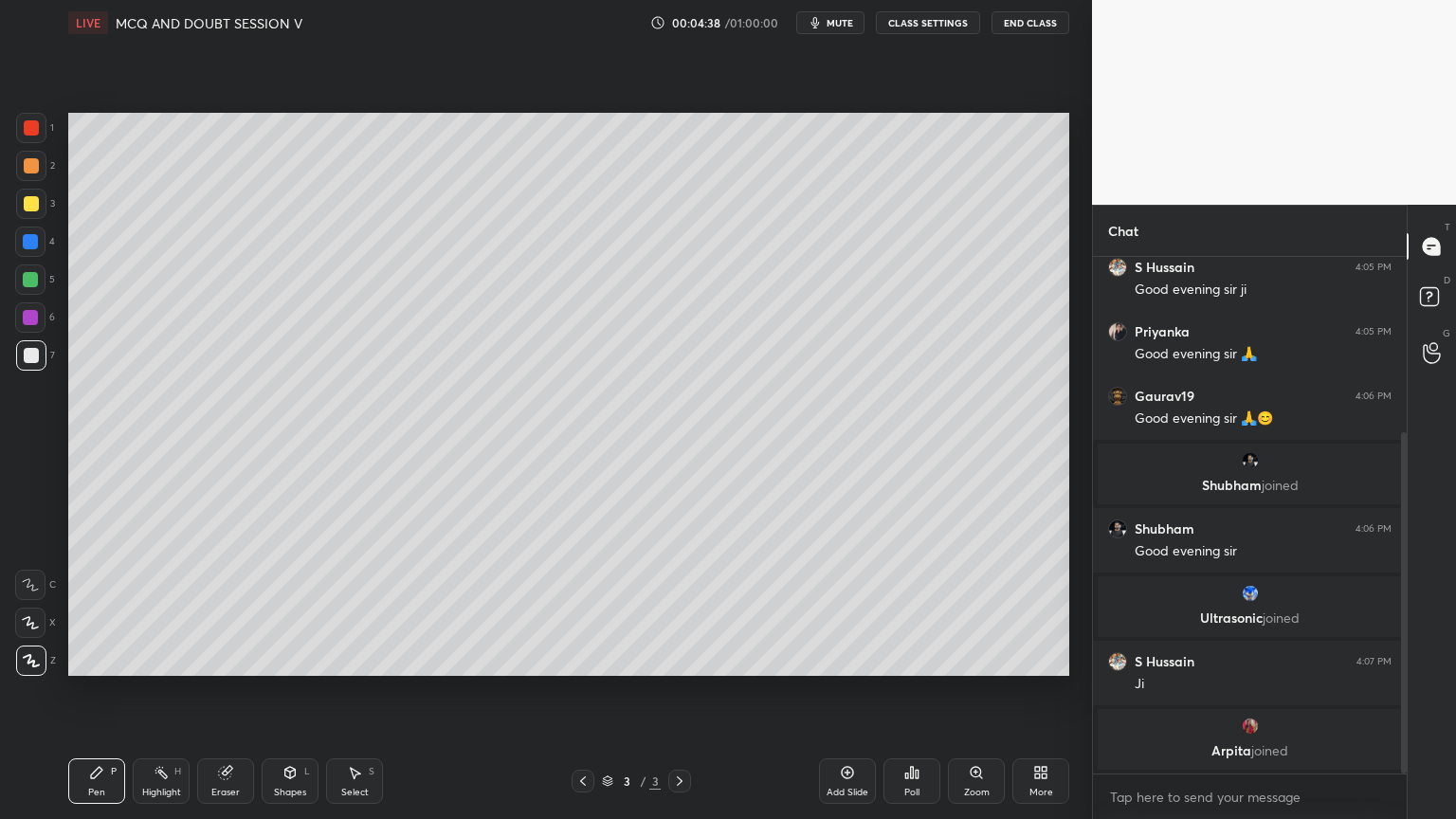 click on "Shapes L" at bounding box center [290, 781] 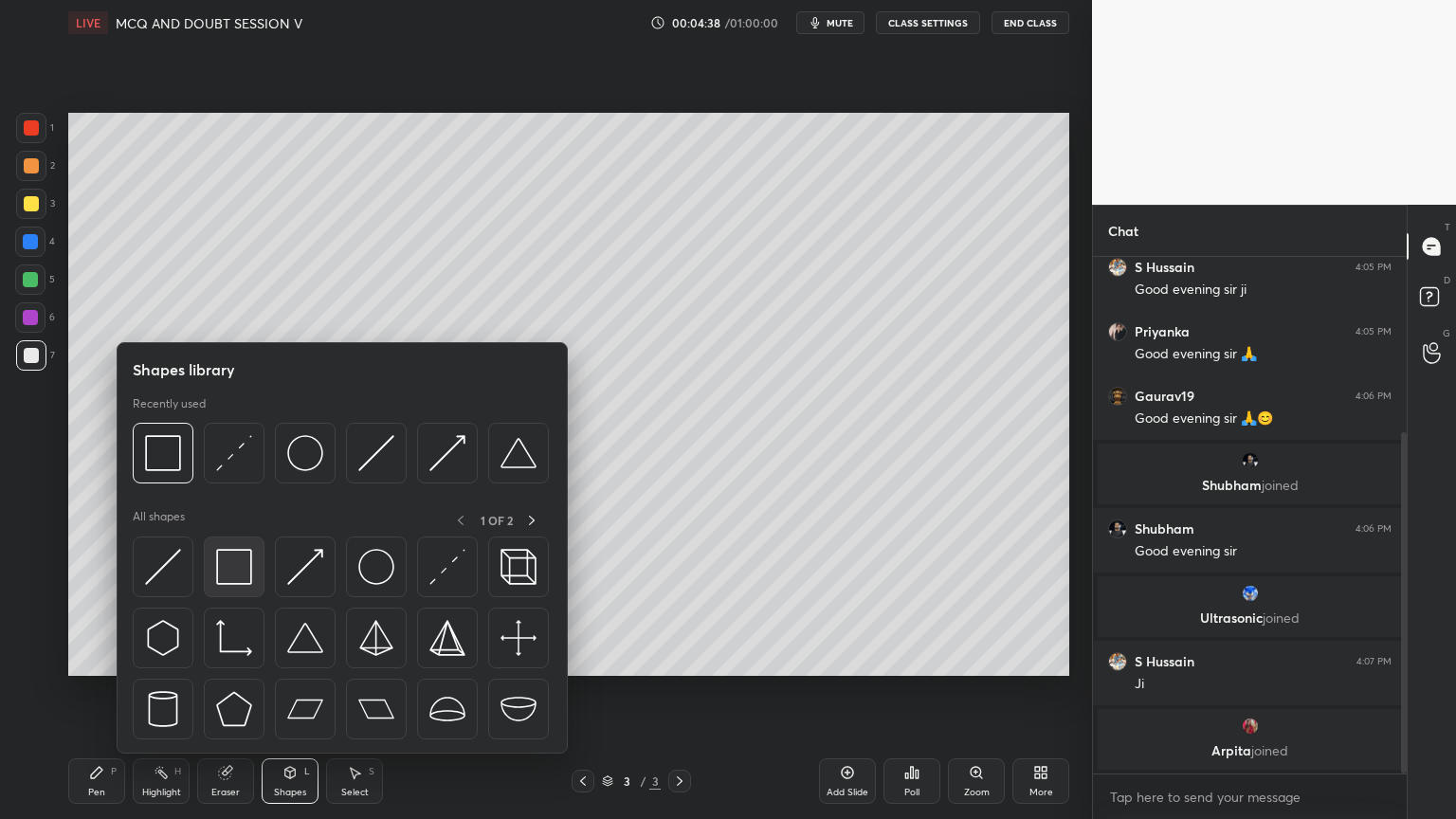 click at bounding box center [234, 567] 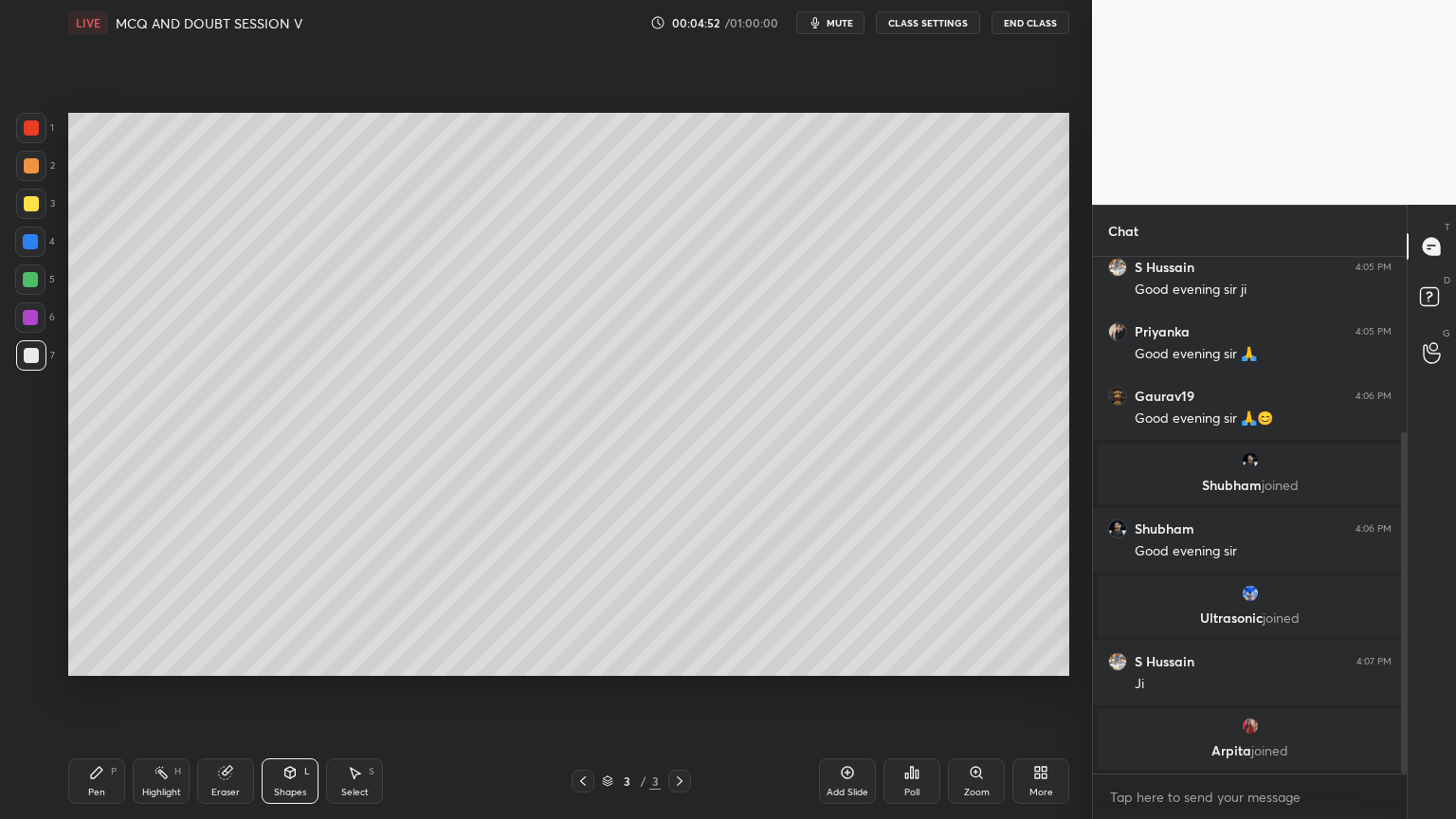 scroll, scrollTop: 299, scrollLeft: 0, axis: vertical 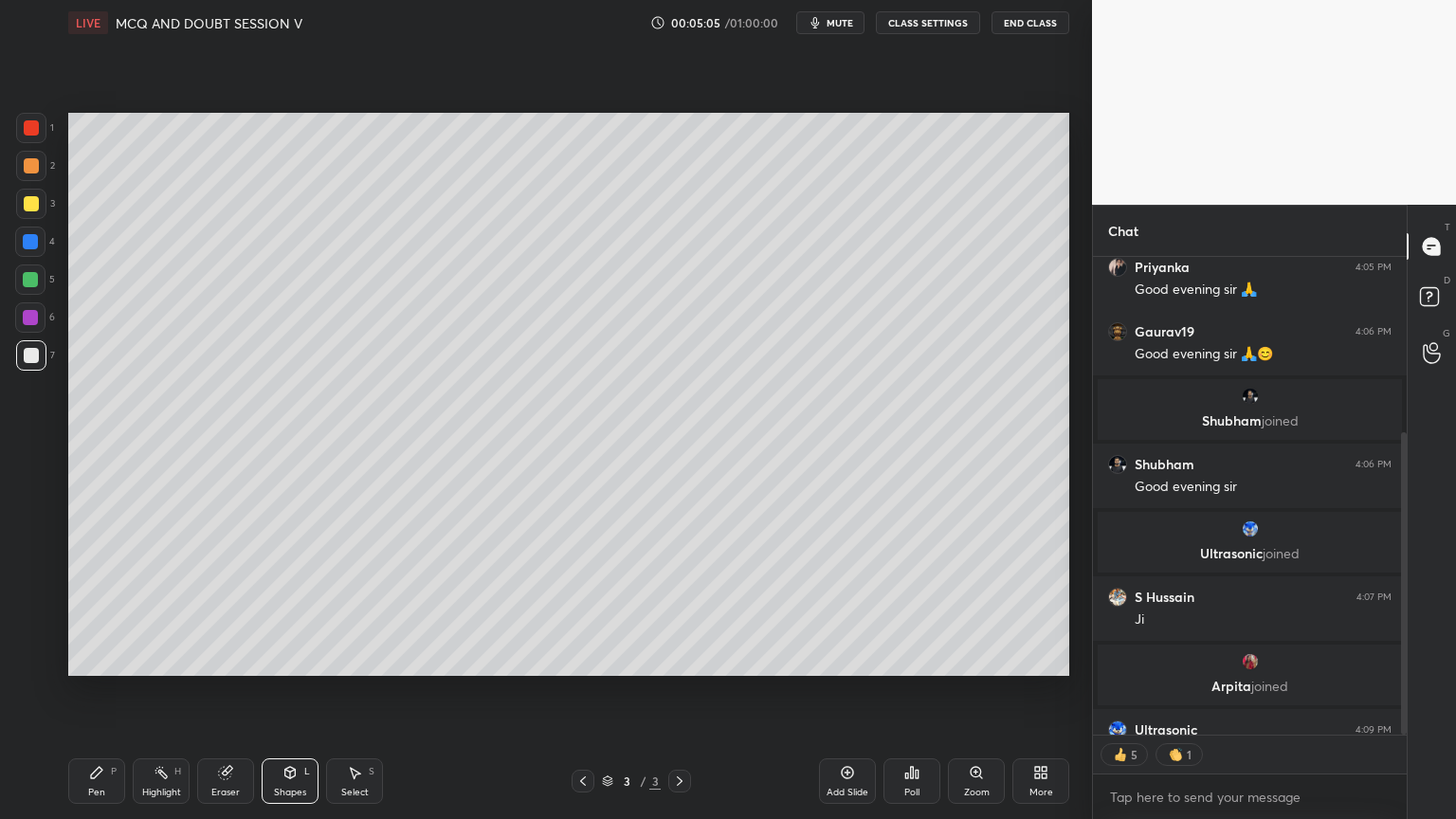 click at bounding box center (31, 128) 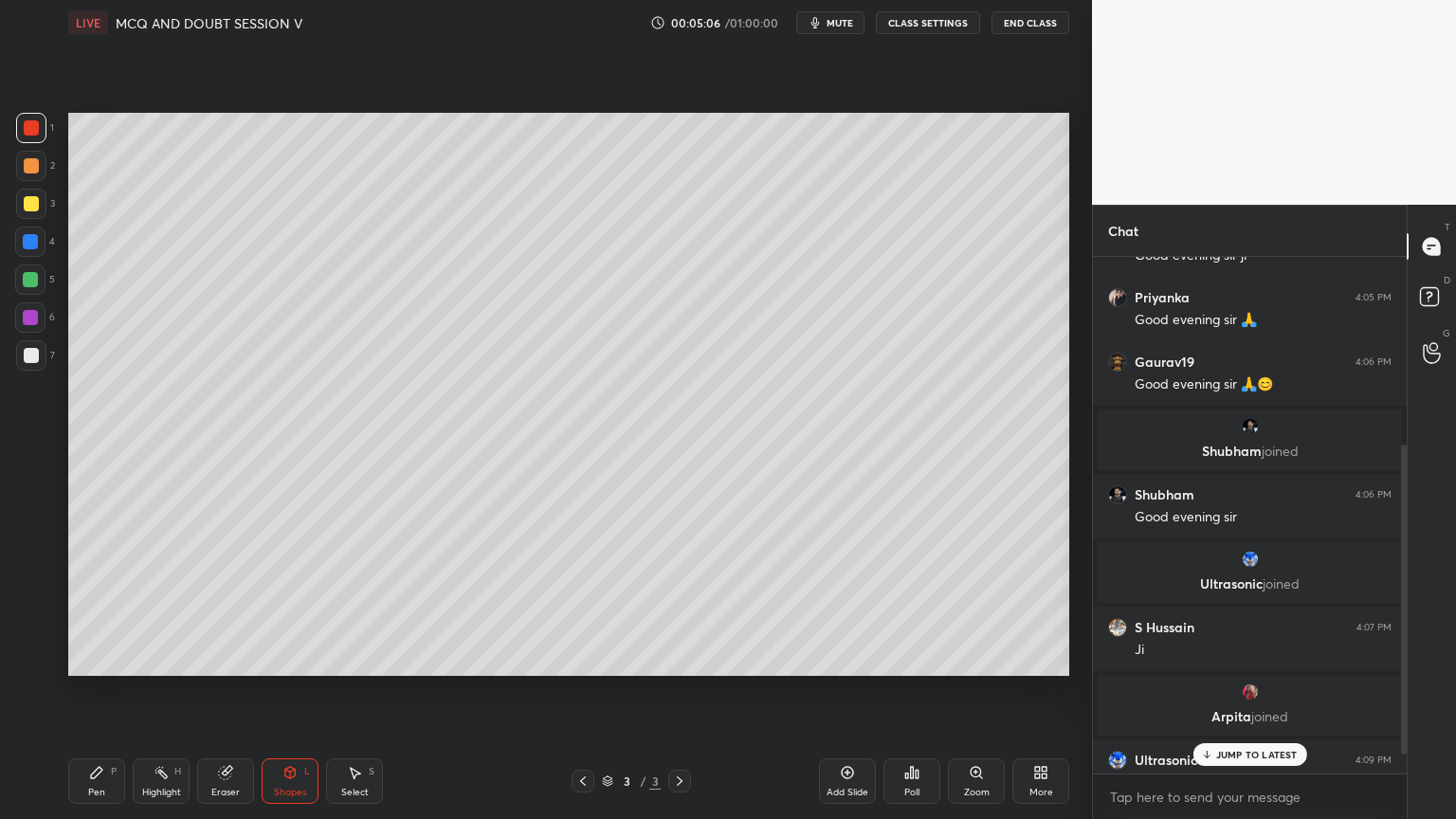 scroll, scrollTop: 307, scrollLeft: 0, axis: vertical 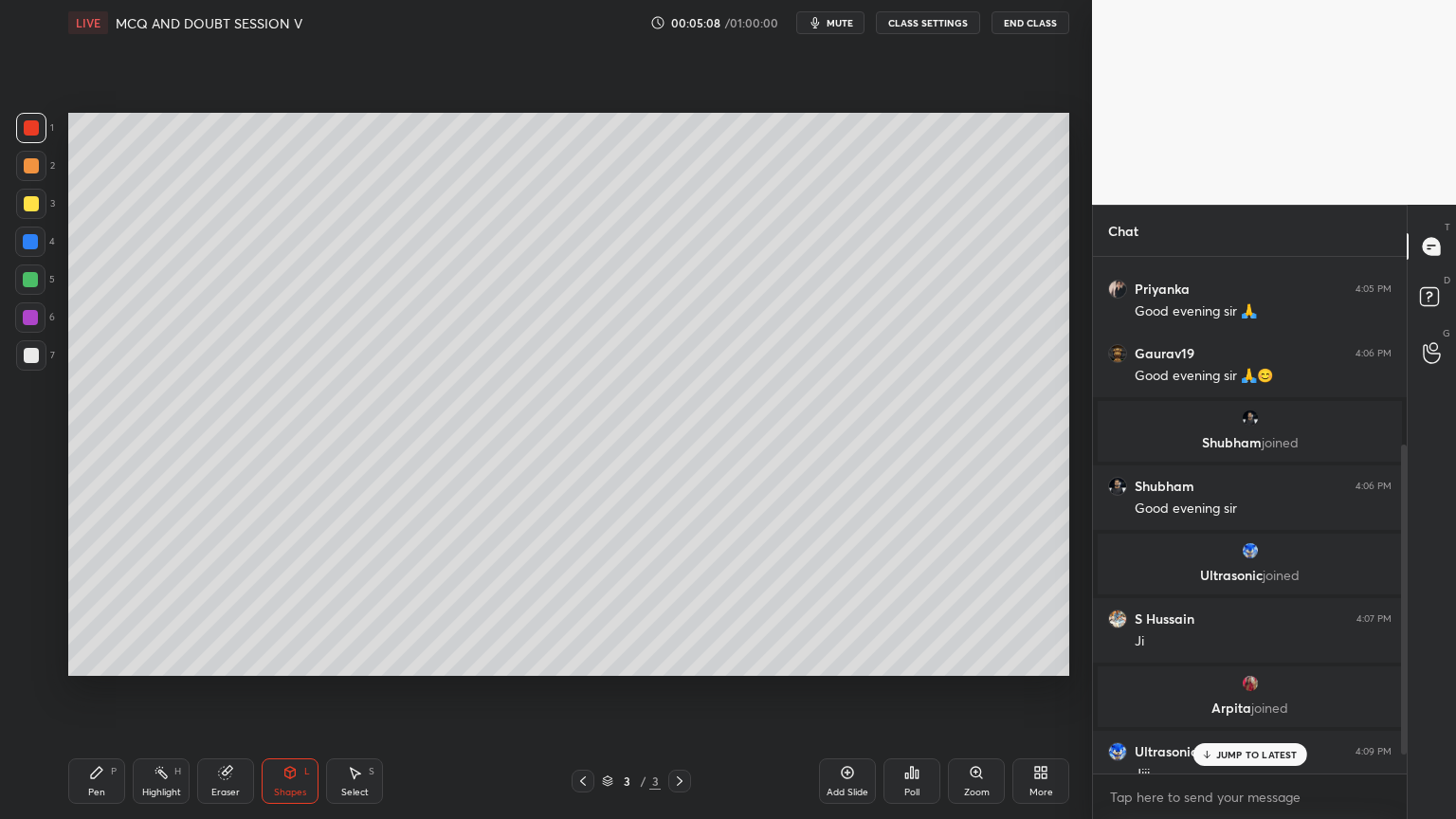 click on "Pen" at bounding box center [97, 792] 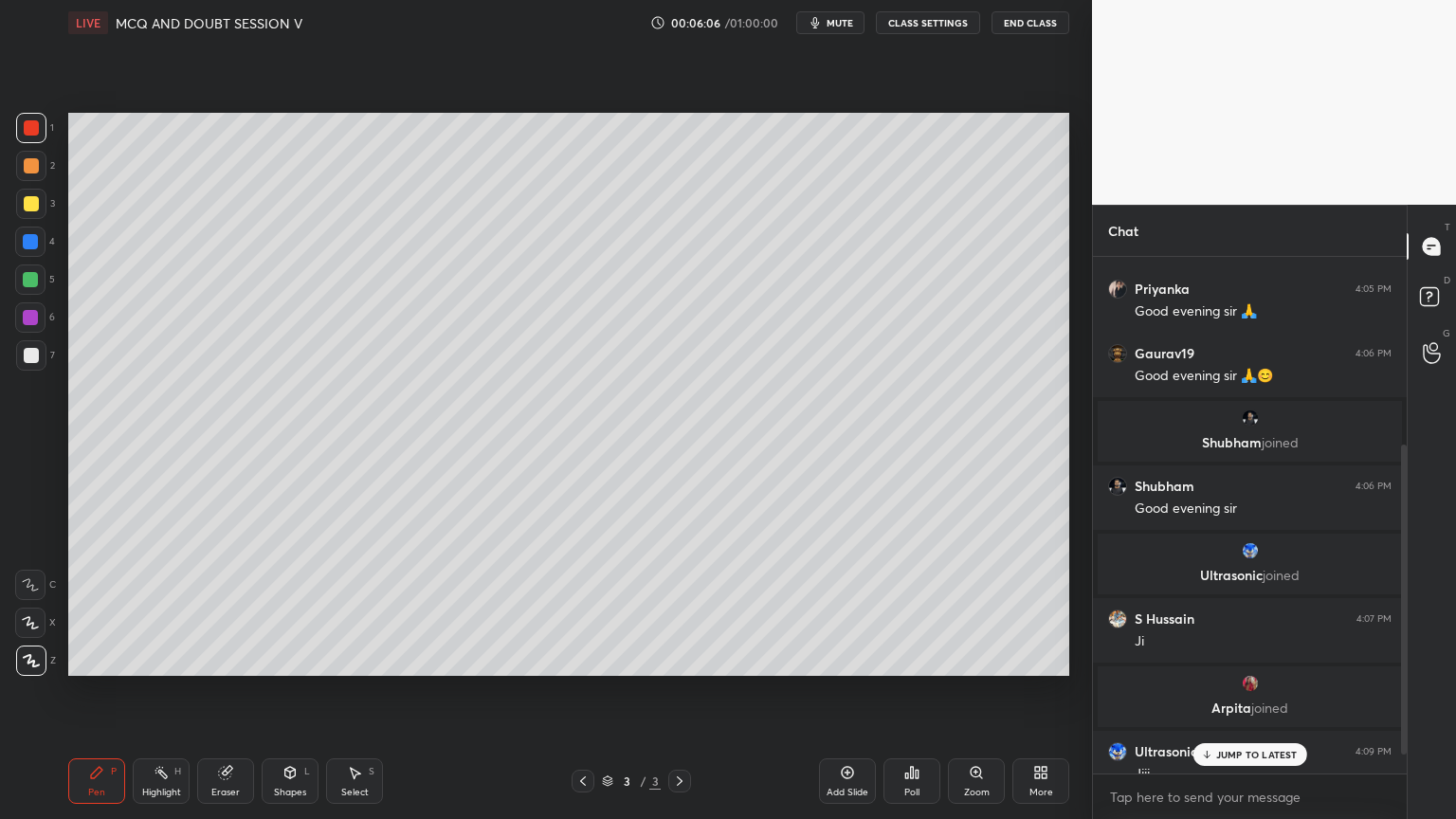 click on "Shapes" at bounding box center [290, 792] 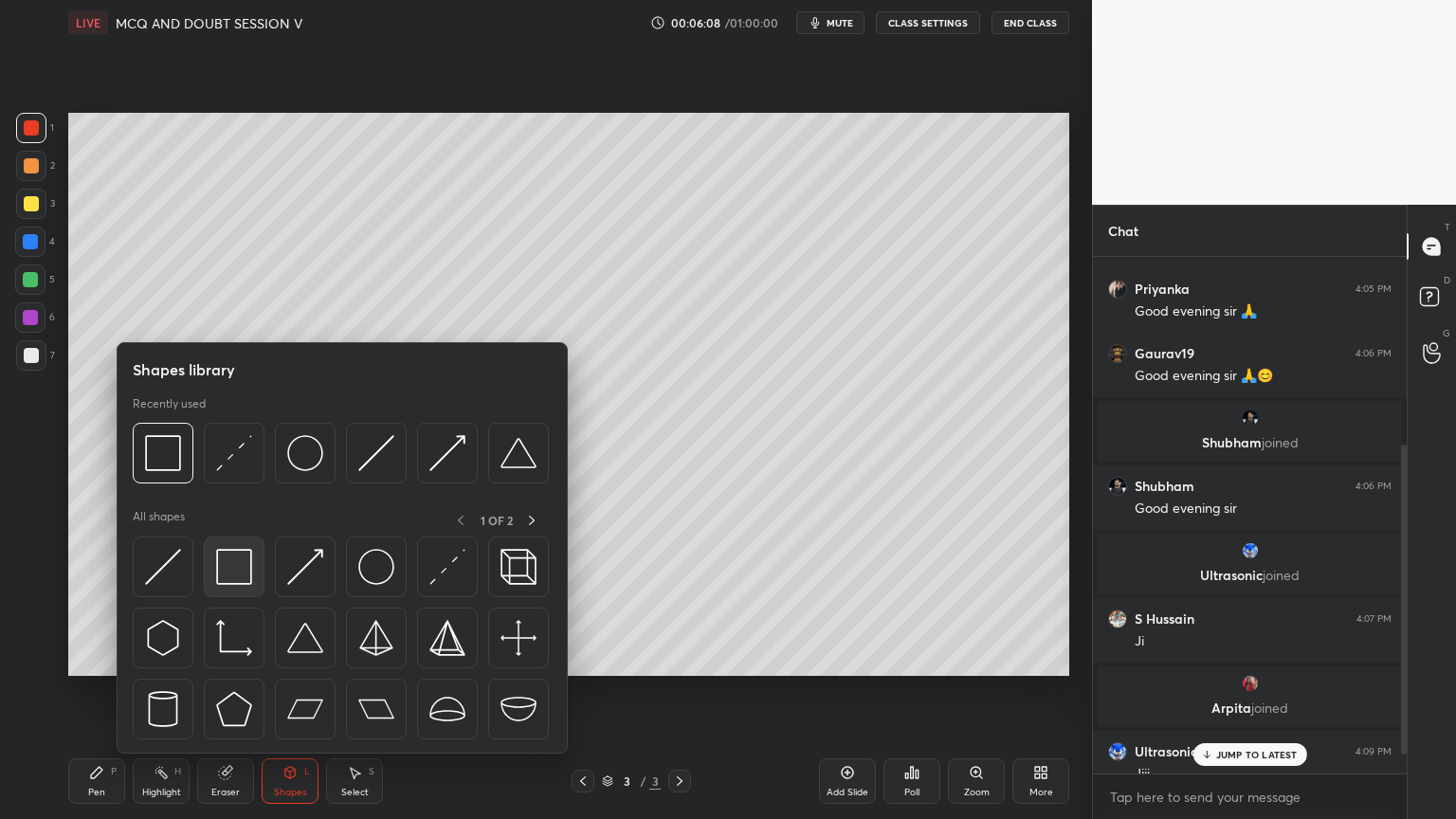 click at bounding box center [234, 567] 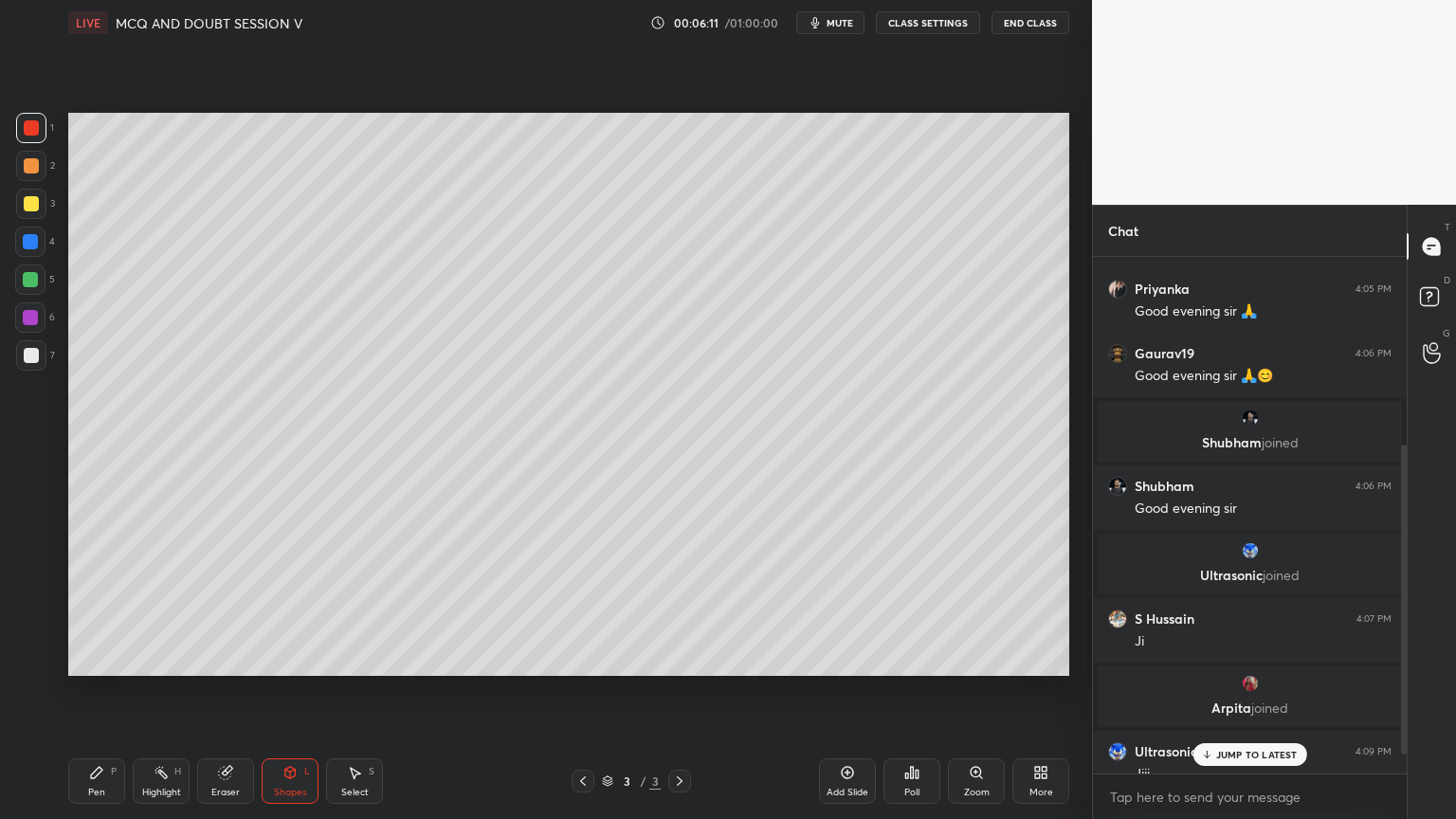 click on "Pen P" at bounding box center (97, 781) 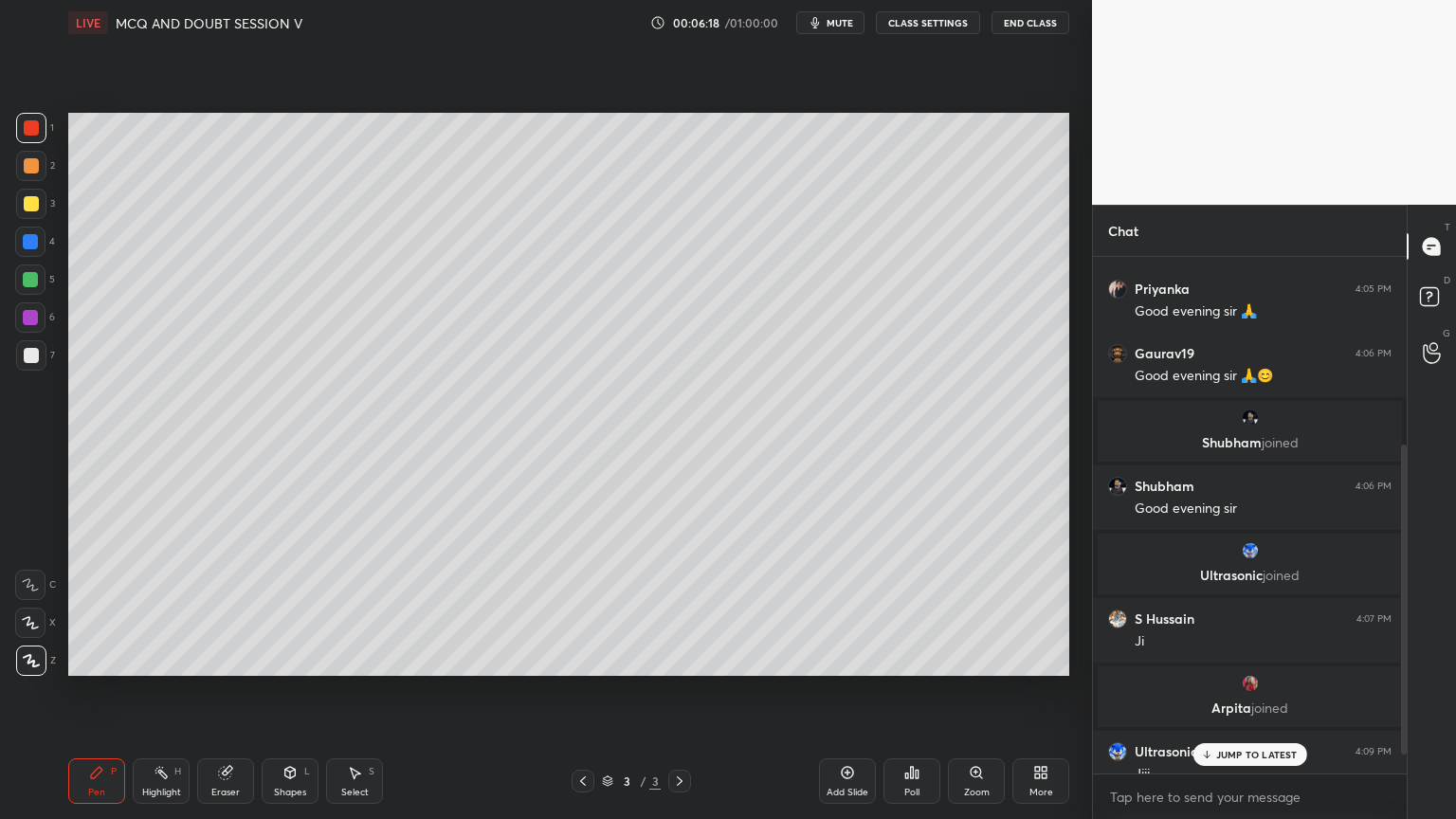 drag, startPoint x: 27, startPoint y: 209, endPoint x: 34, endPoint y: 226, distance: 18.384776 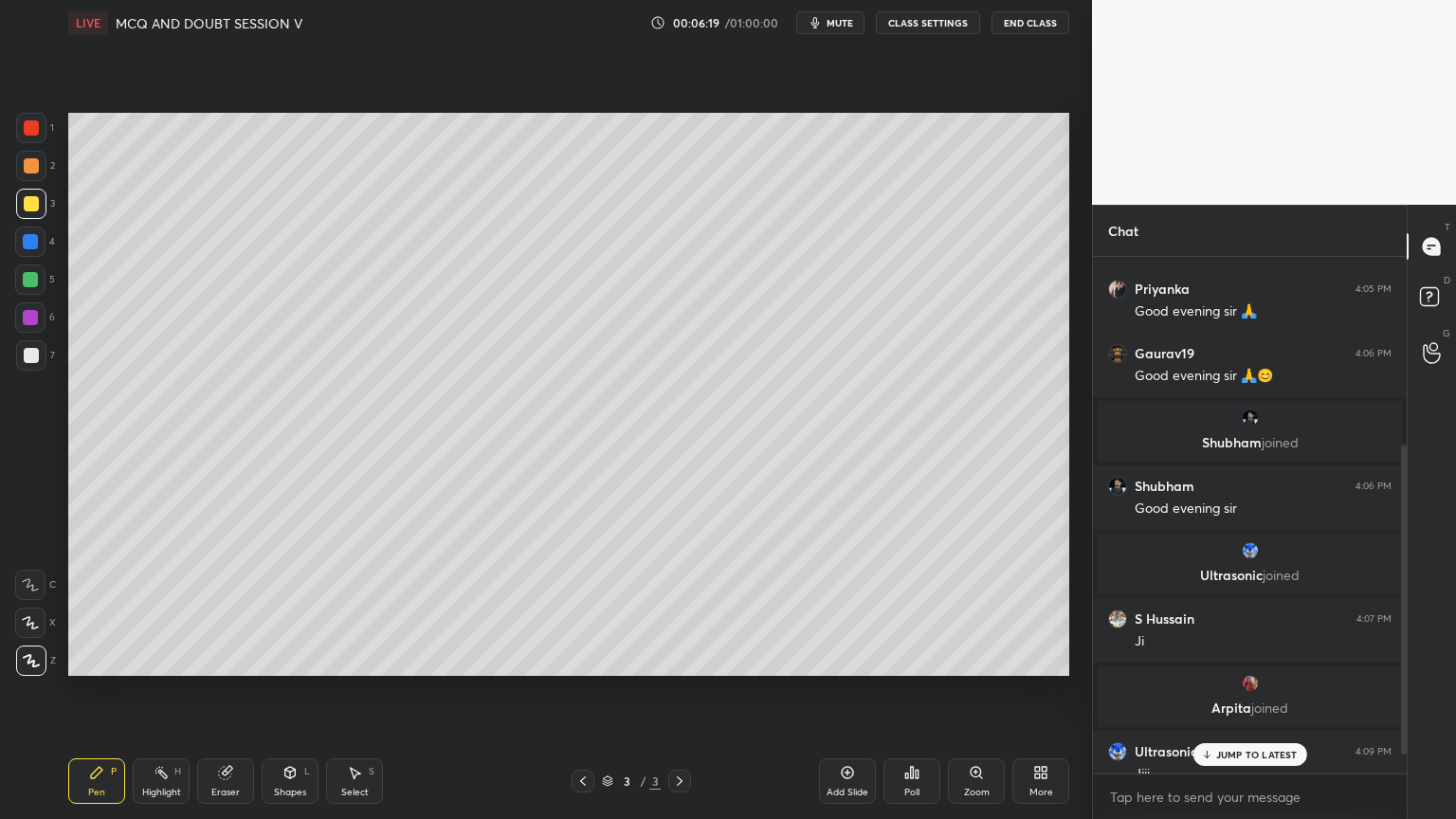 click on "Pen P" at bounding box center (97, 781) 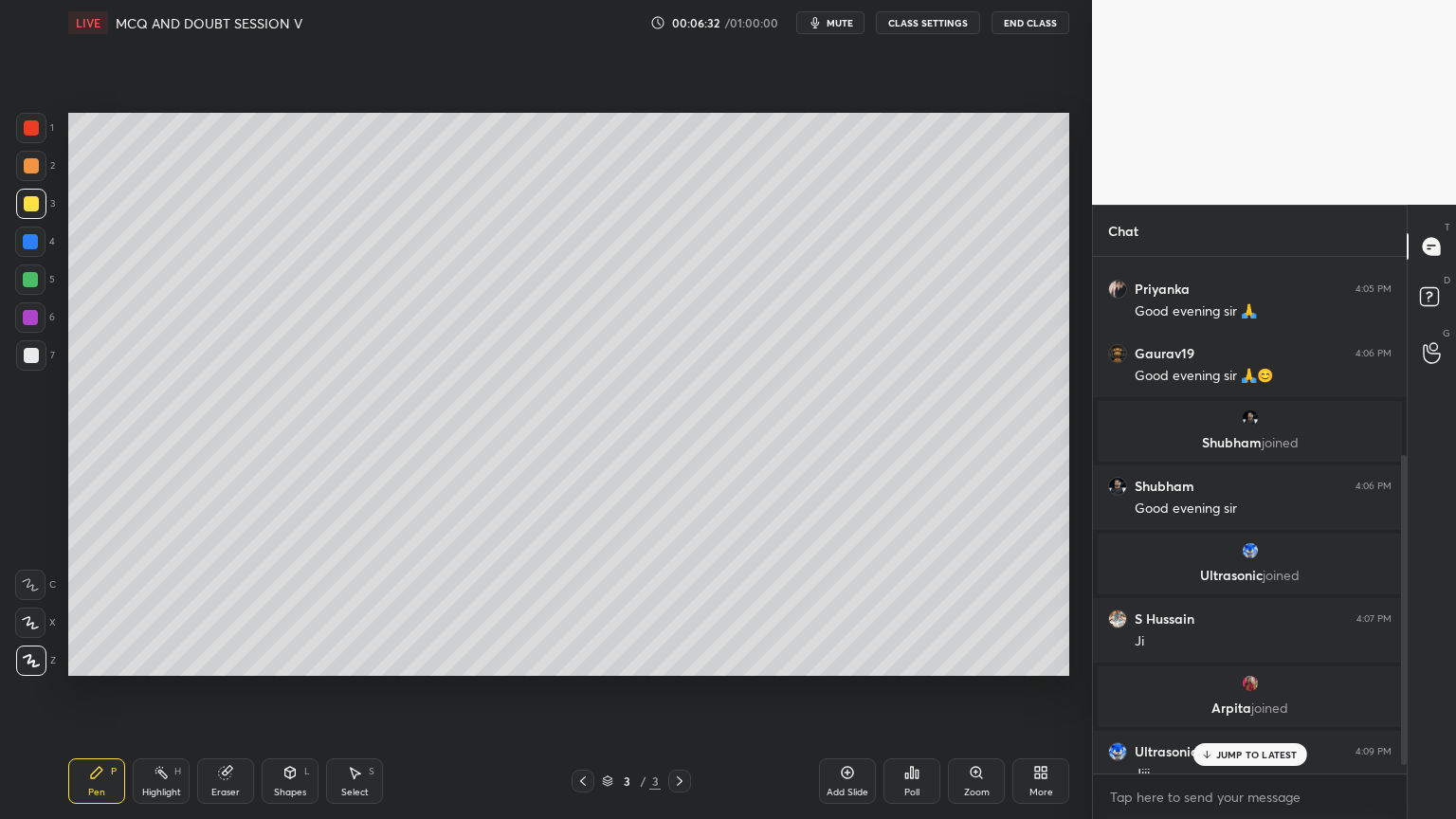 scroll, scrollTop: 329, scrollLeft: 0, axis: vertical 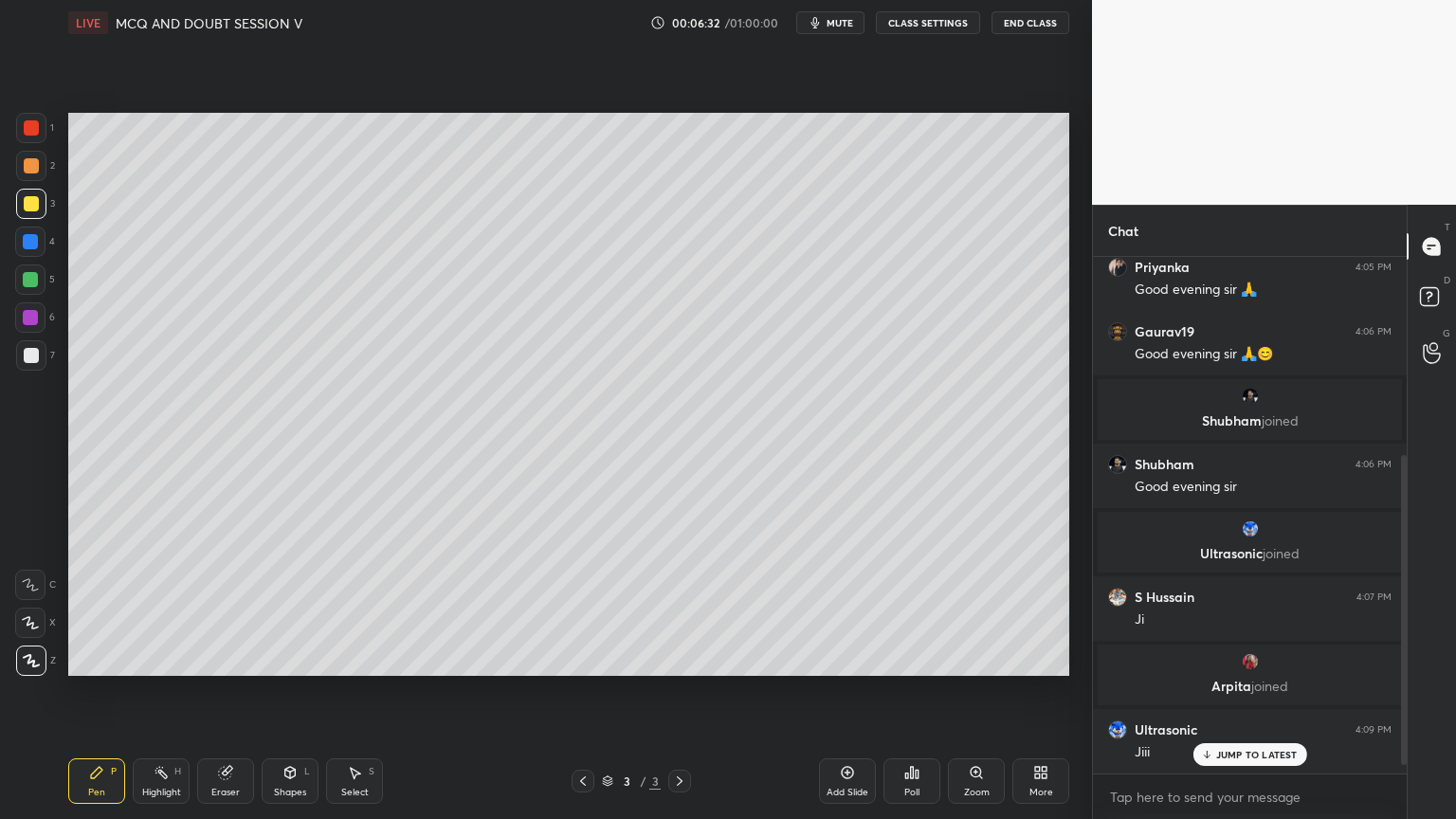 drag, startPoint x: 1406, startPoint y: 747, endPoint x: 1409, endPoint y: 778, distance: 31.14482 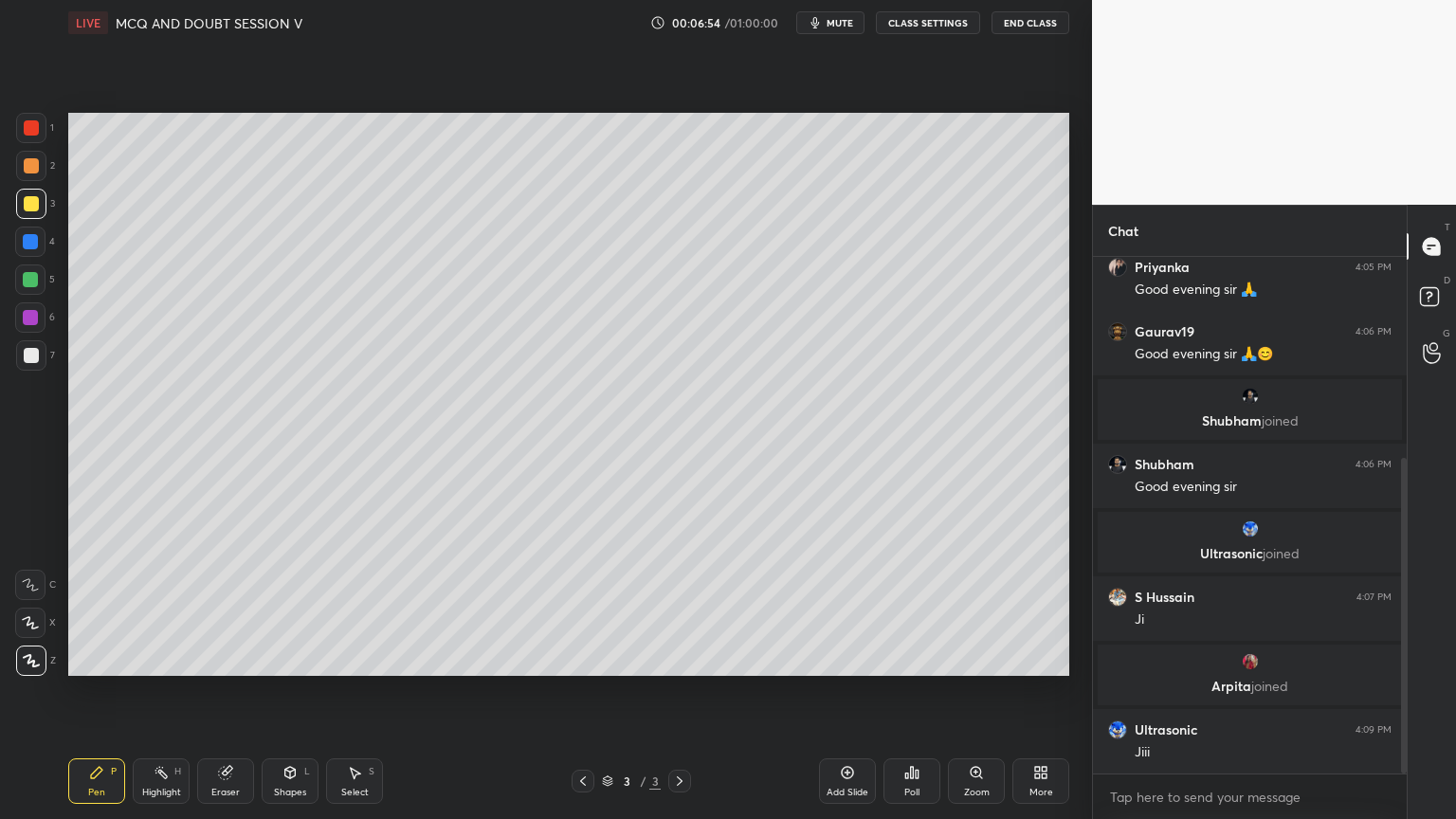 click on "mute" at bounding box center [840, 23] 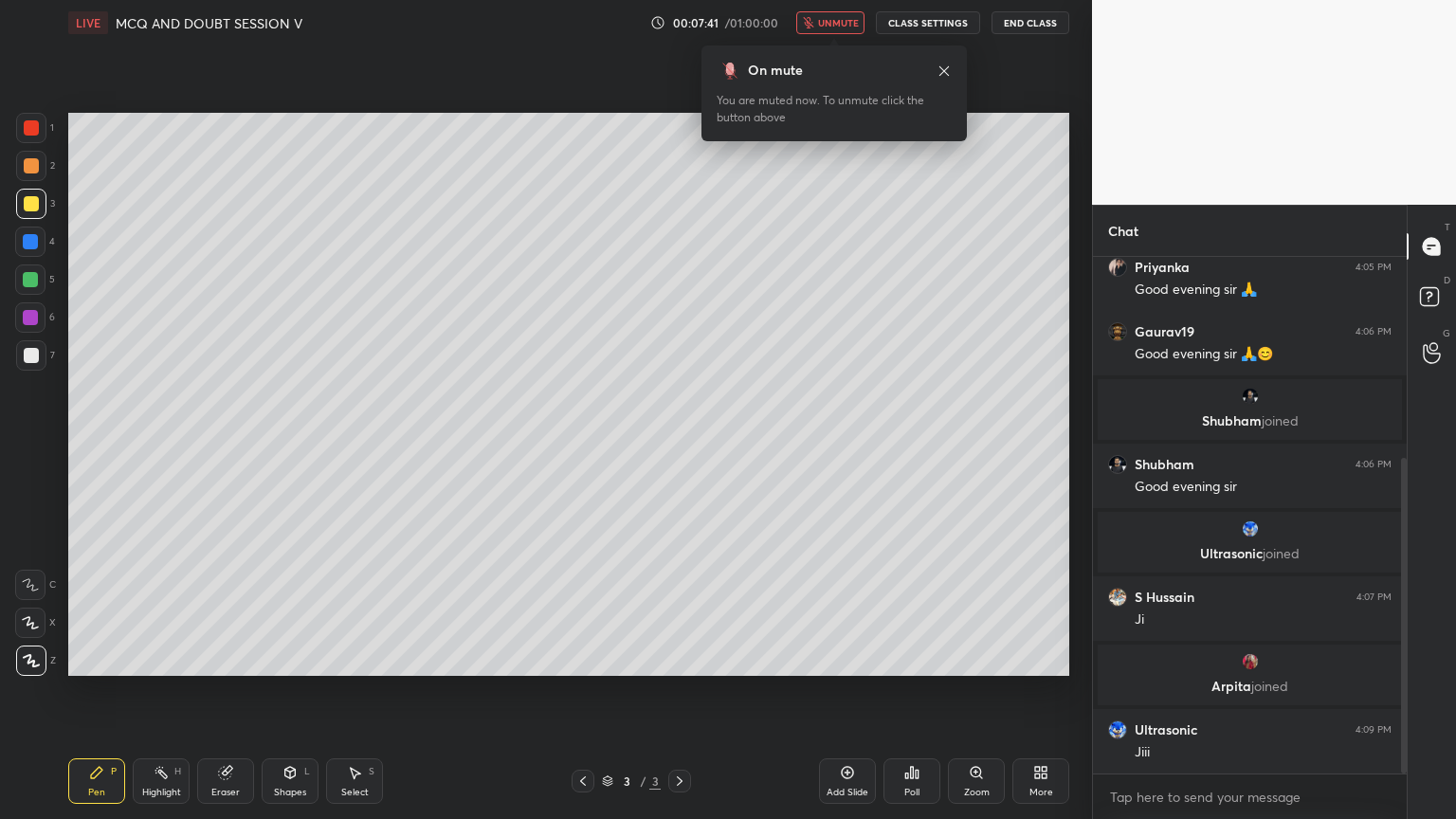 click at bounding box center (30, 242) 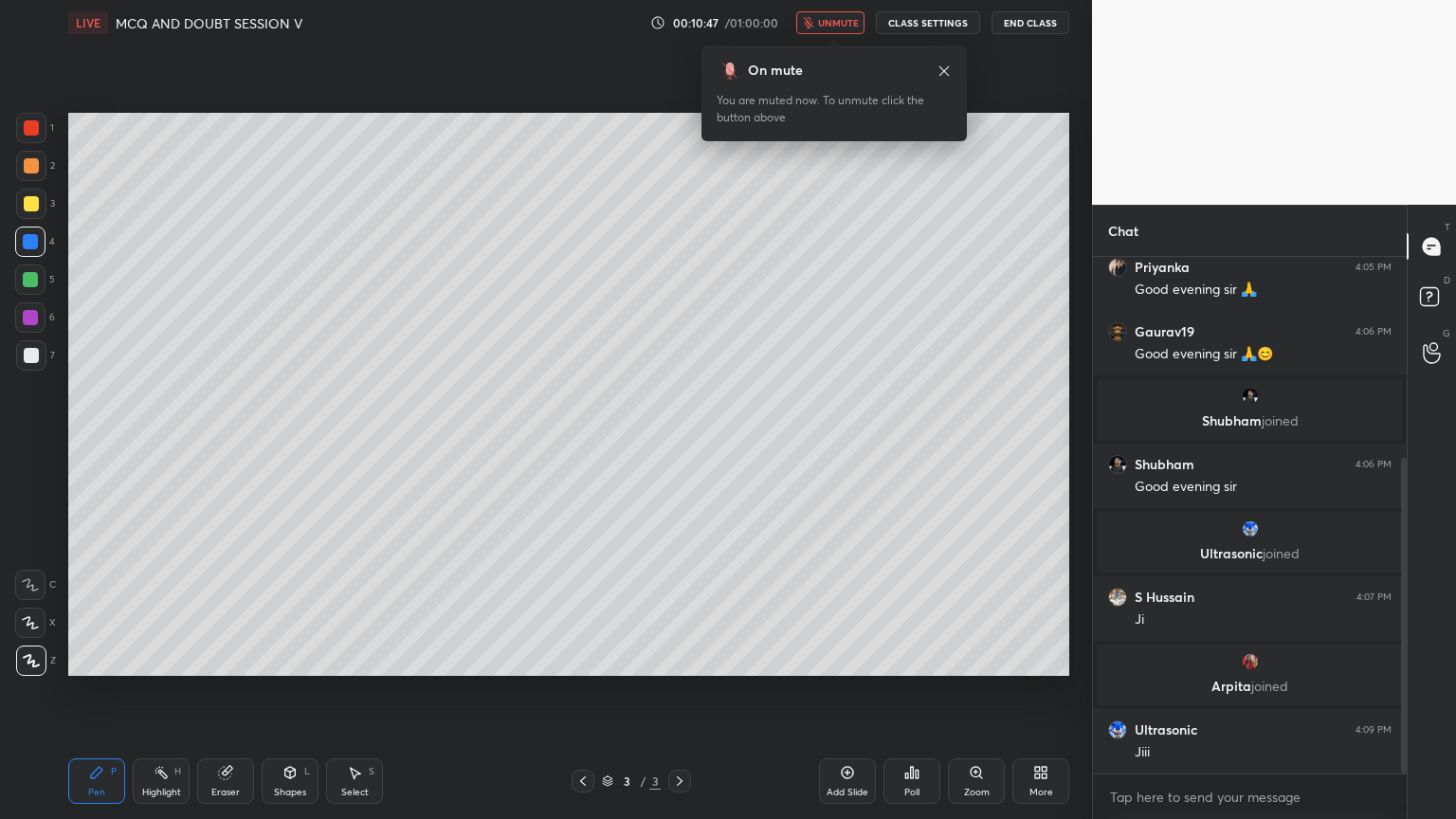 click on "unmute" at bounding box center [830, 23] 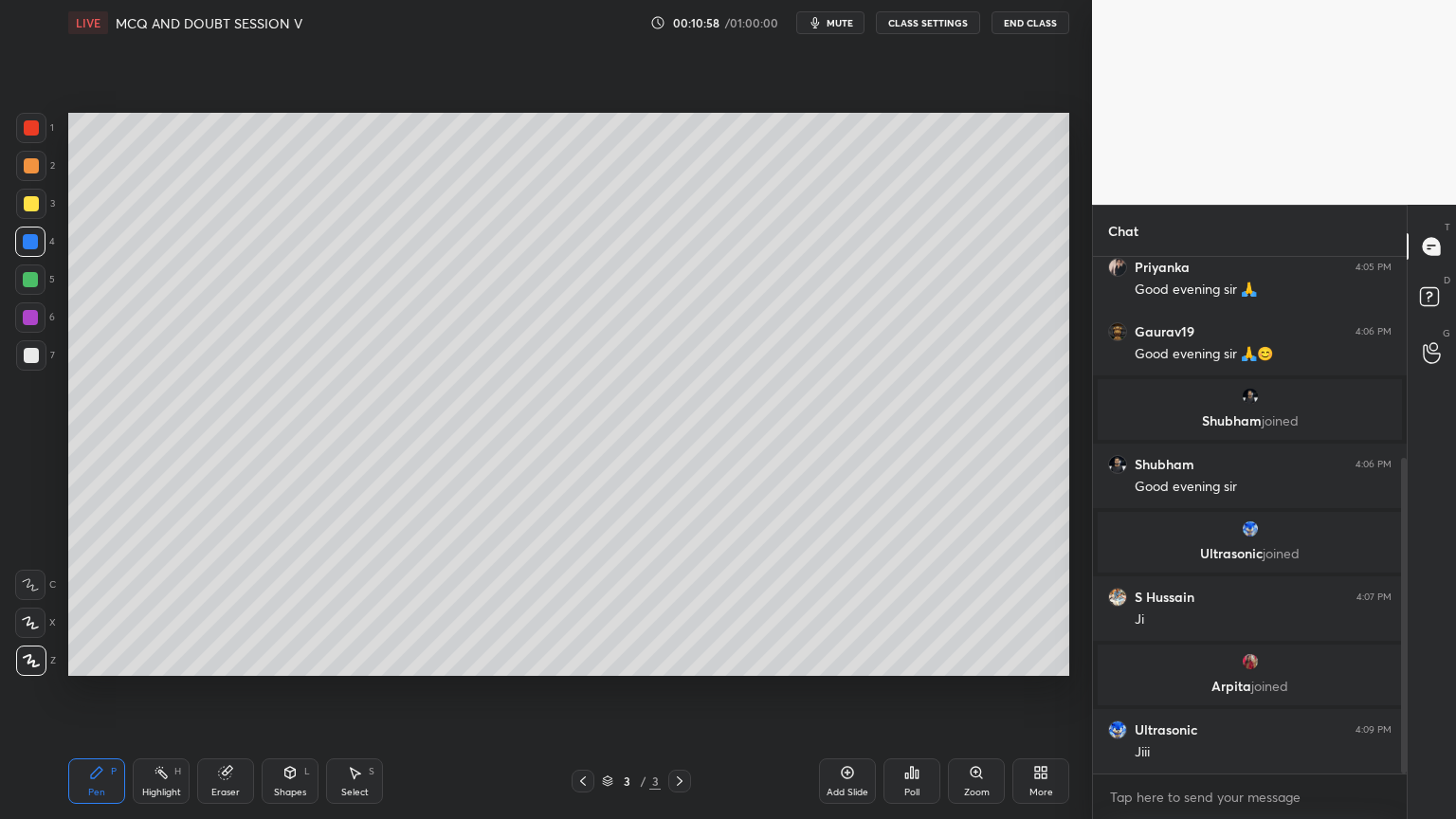 scroll, scrollTop: 473, scrollLeft: 308, axis: both 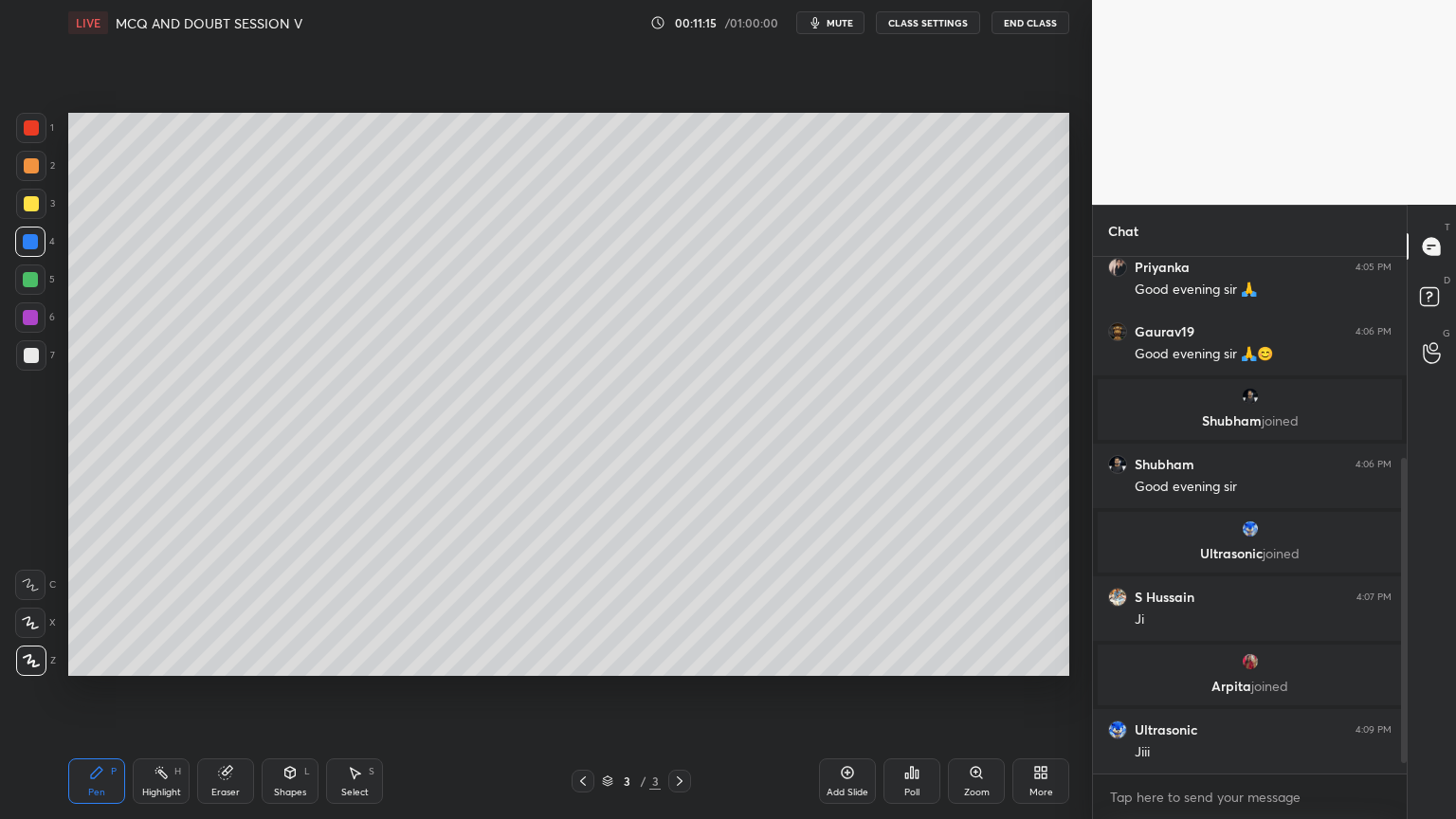 click 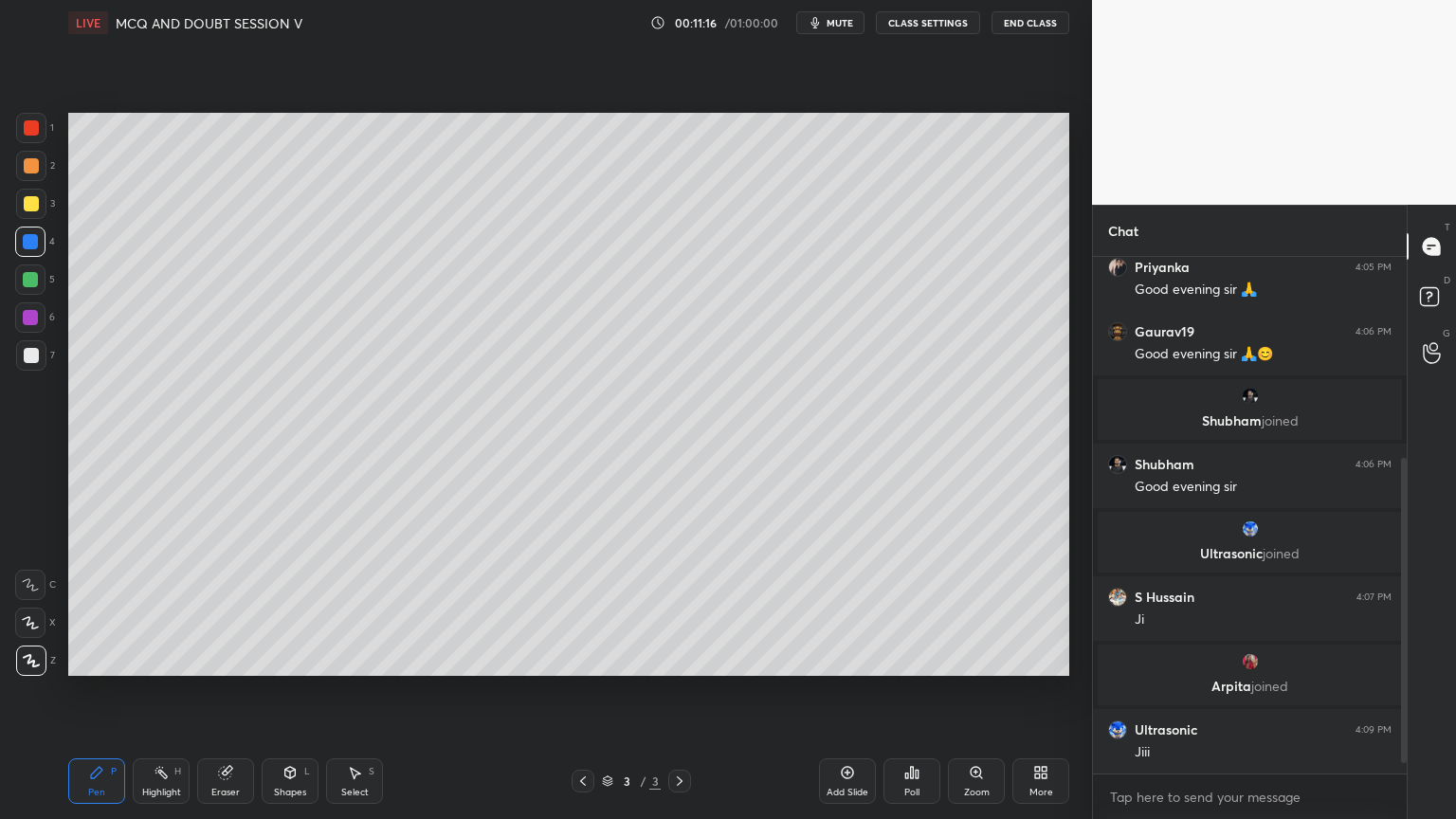 drag, startPoint x: 32, startPoint y: 660, endPoint x: 74, endPoint y: 728, distance: 79.92496 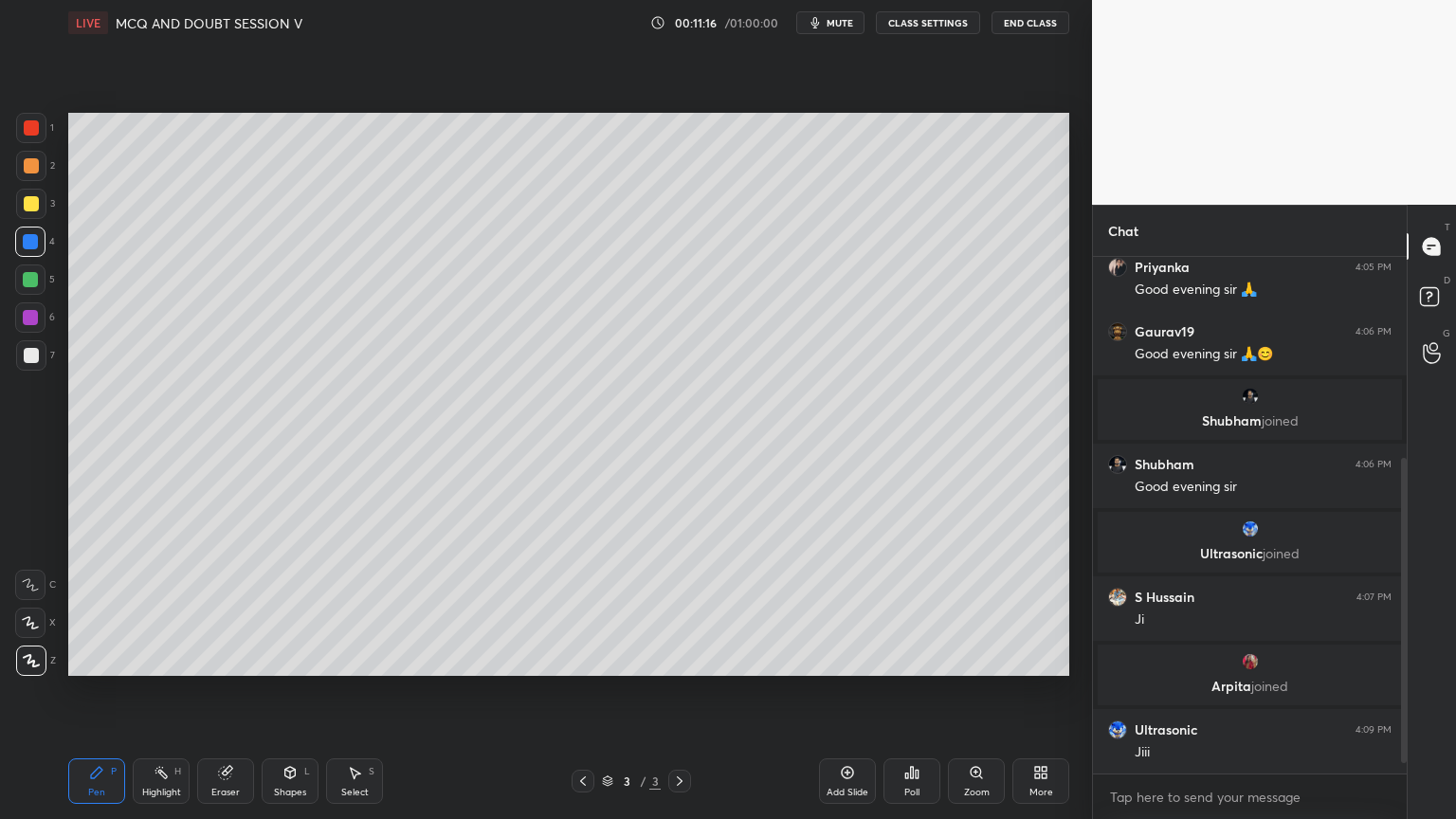 click 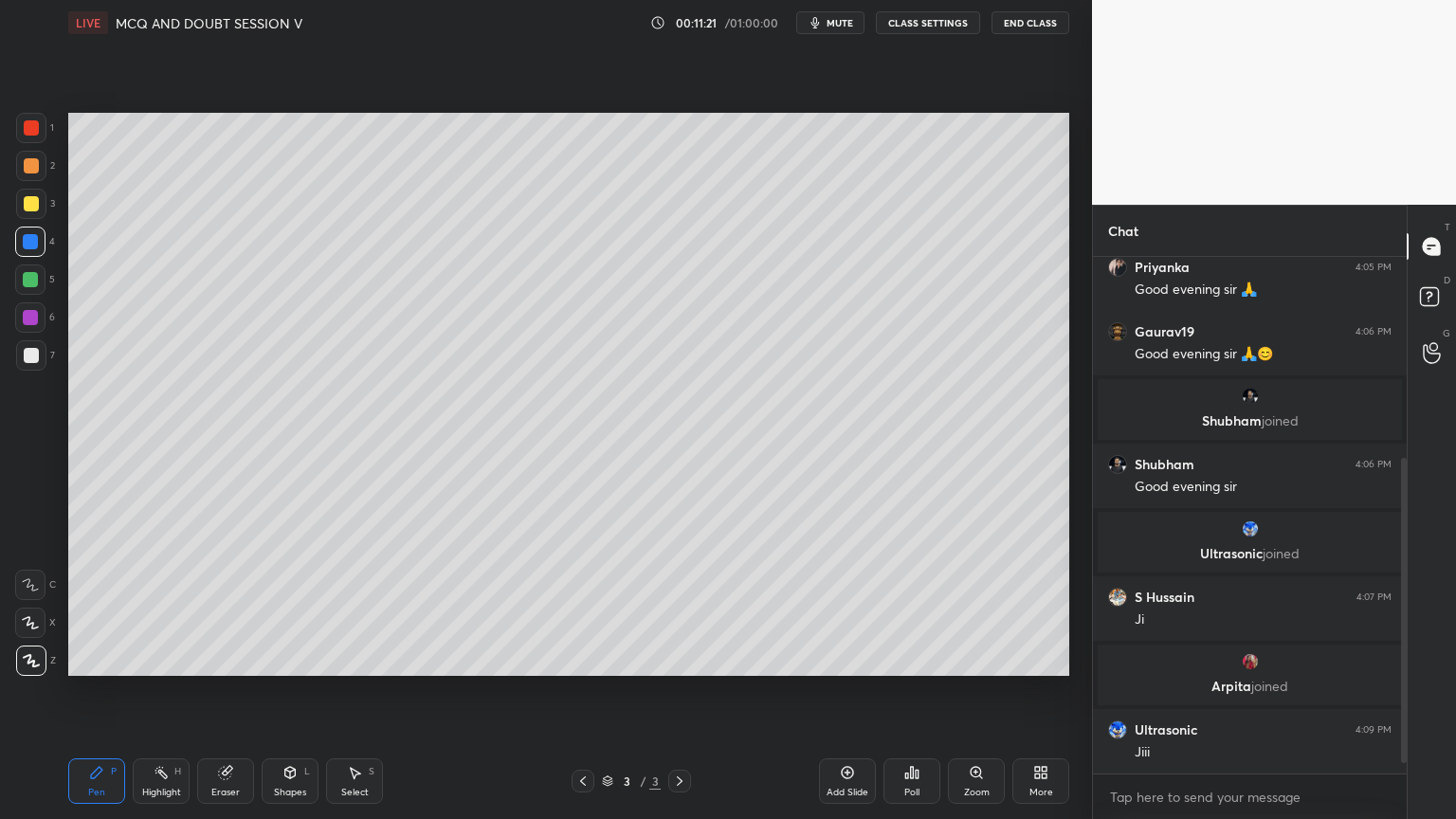 click on "Add Slide" at bounding box center [847, 781] 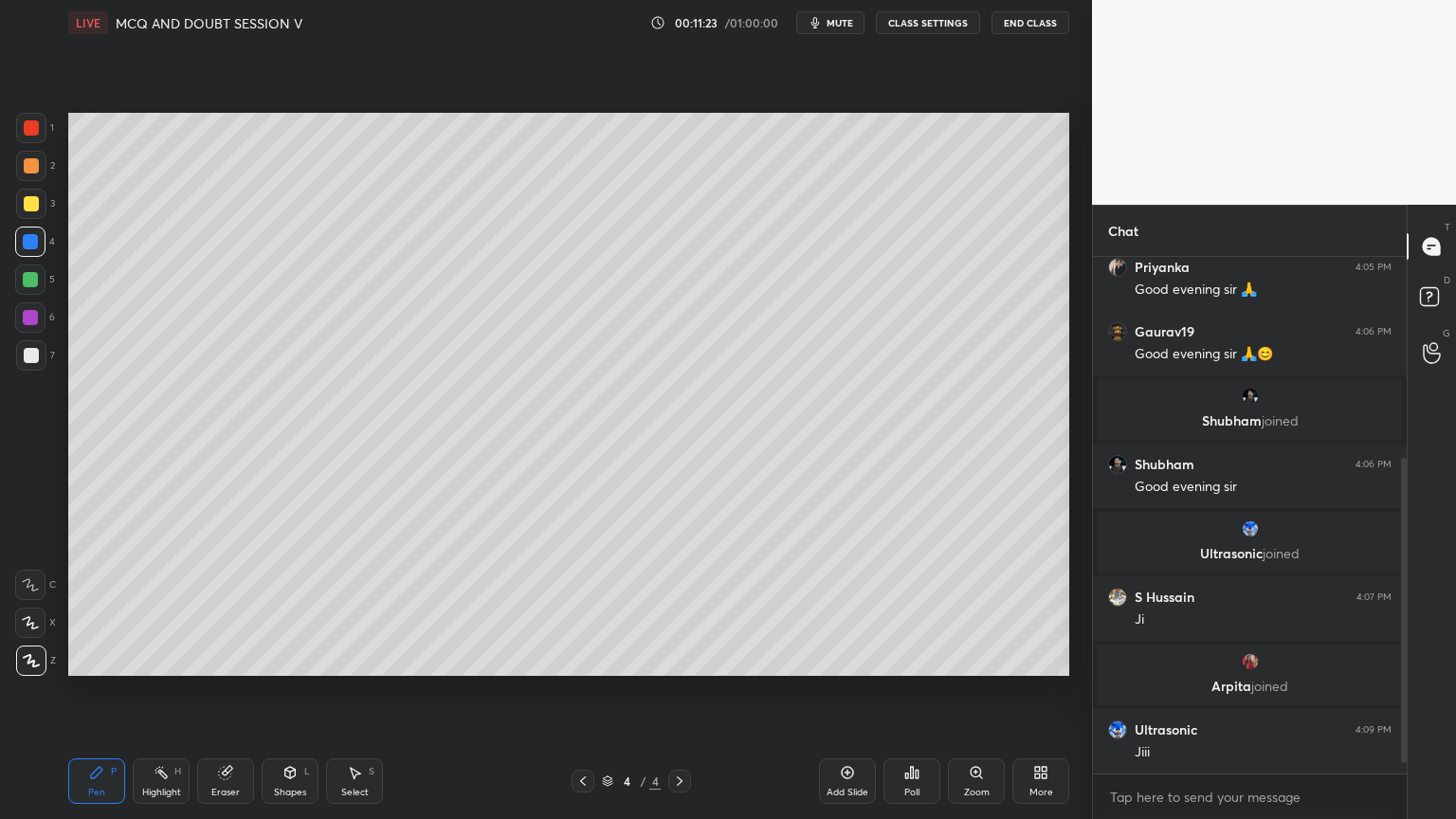 click on "Pen P" at bounding box center [97, 781] 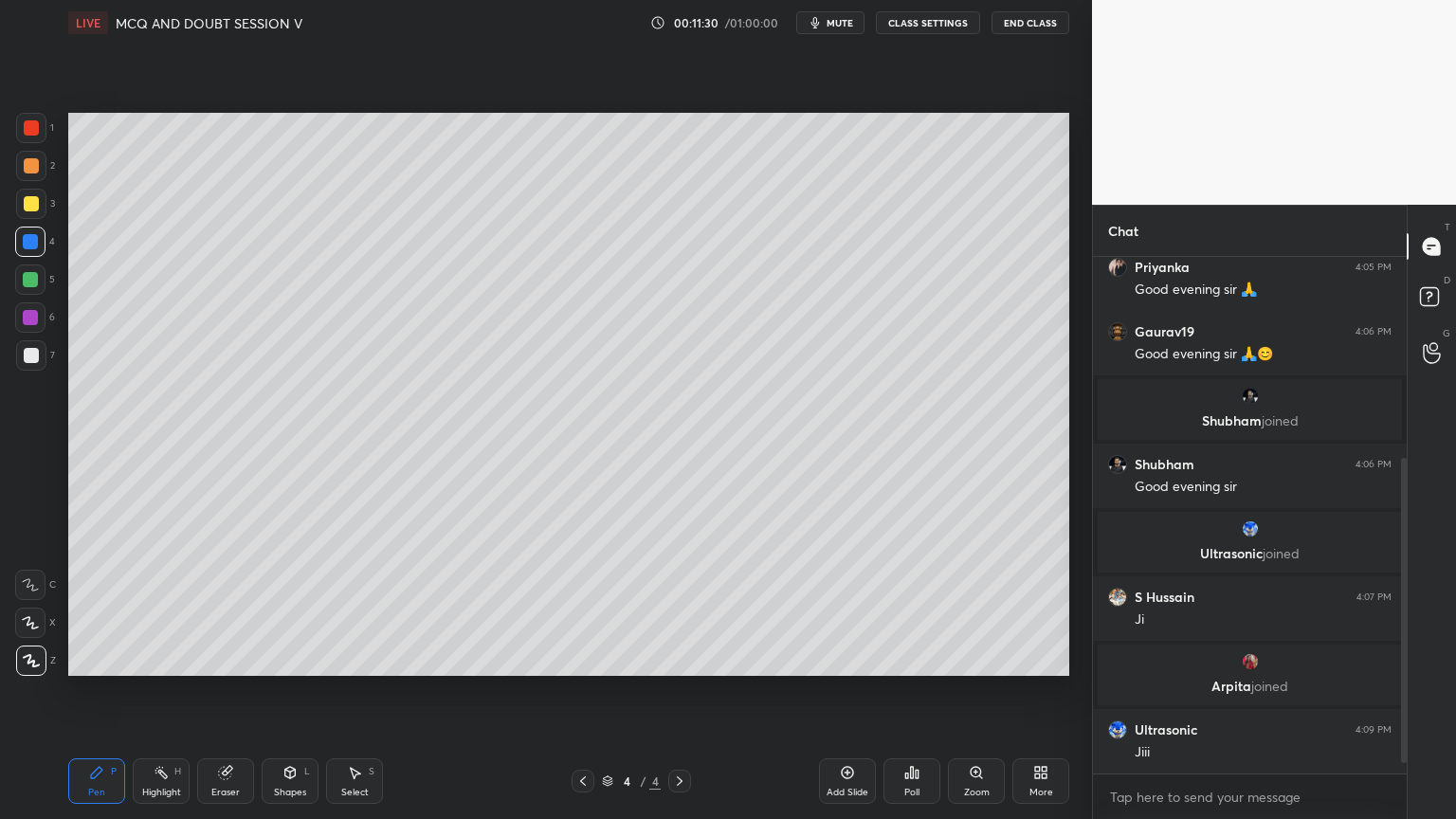 drag, startPoint x: 228, startPoint y: 780, endPoint x: 118, endPoint y: 771, distance: 110.36757 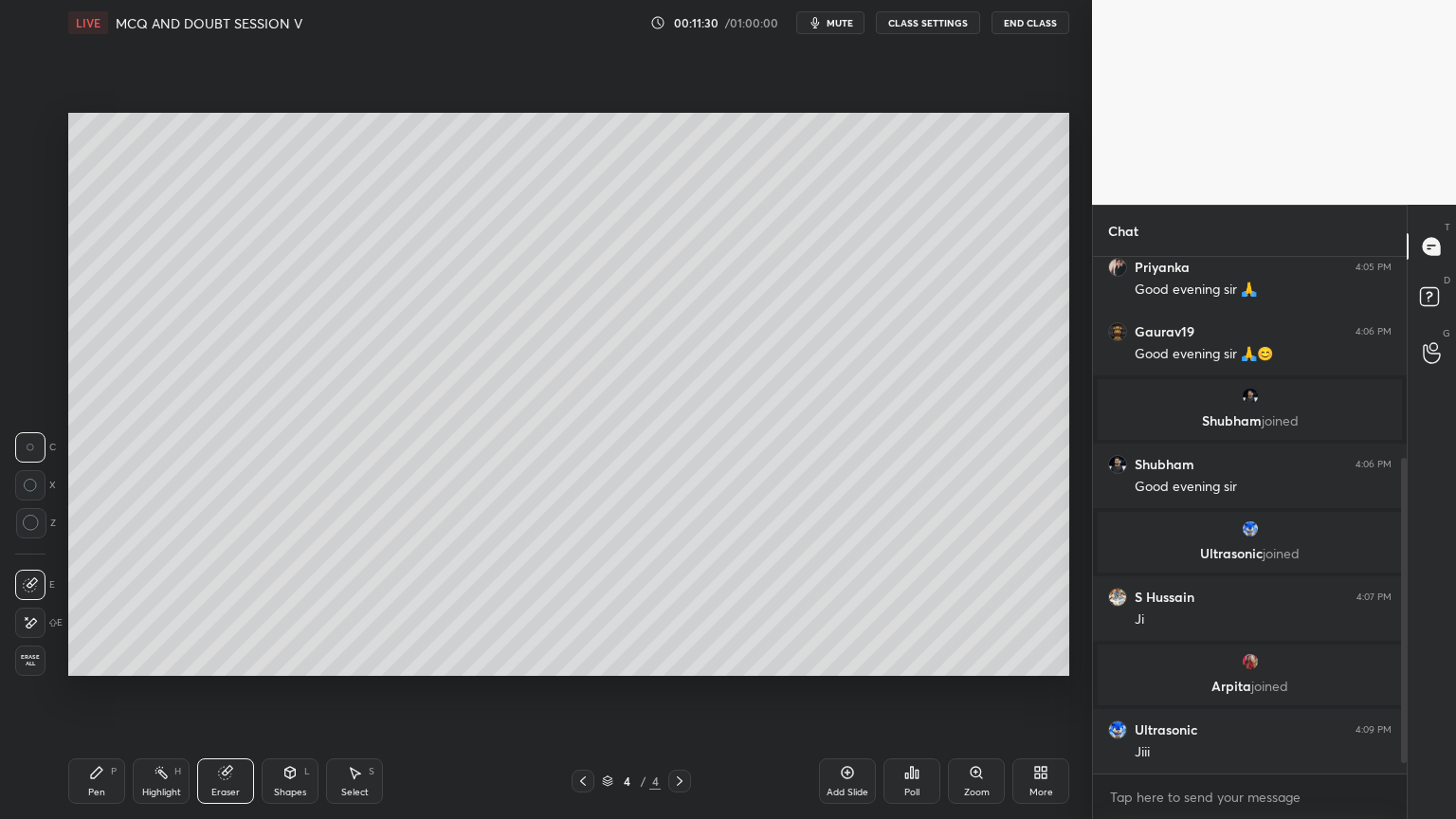 drag, startPoint x: 29, startPoint y: 660, endPoint x: 34, endPoint y: 668, distance: 9.43398 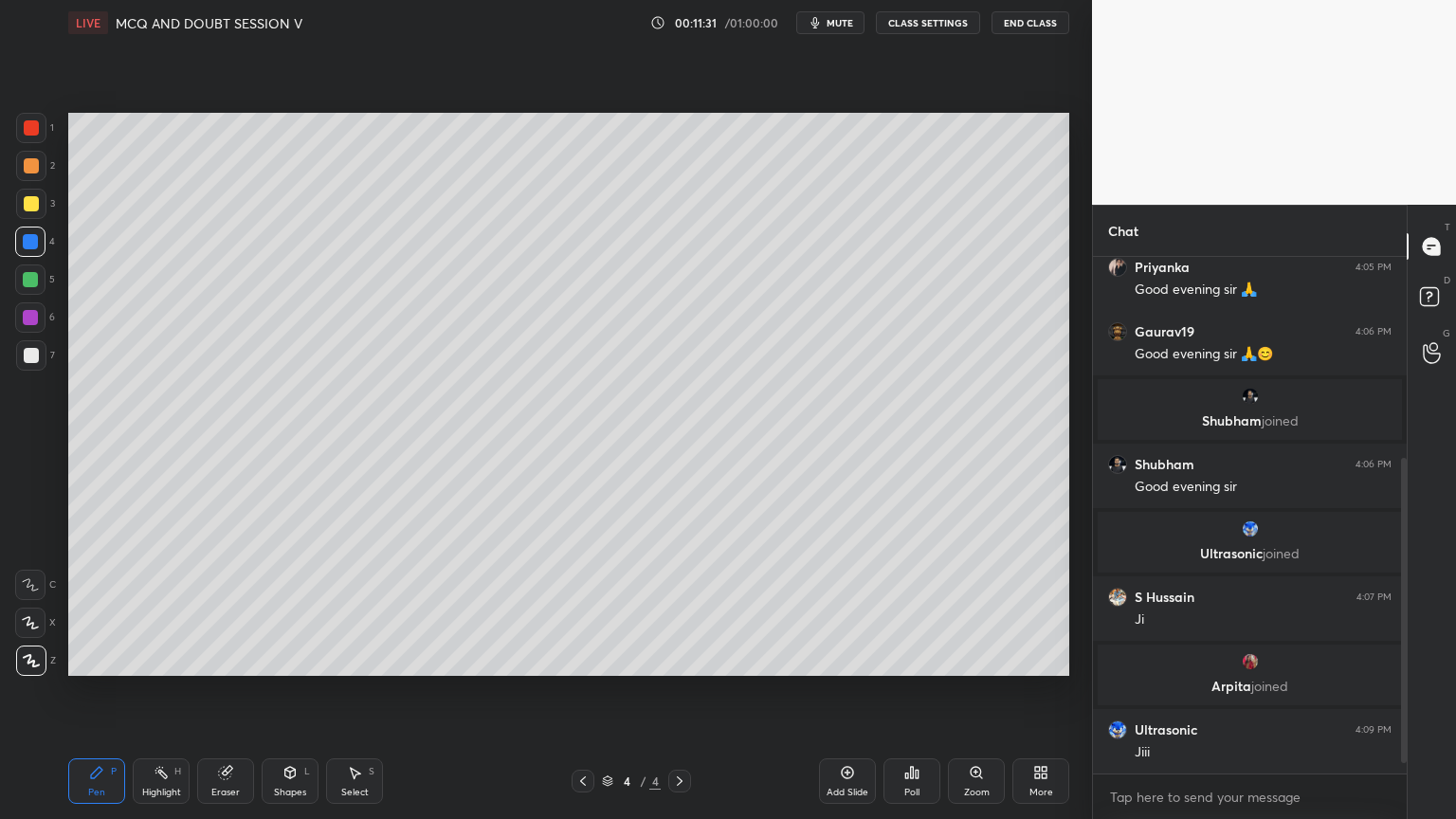 click on "Pen P" at bounding box center [97, 781] 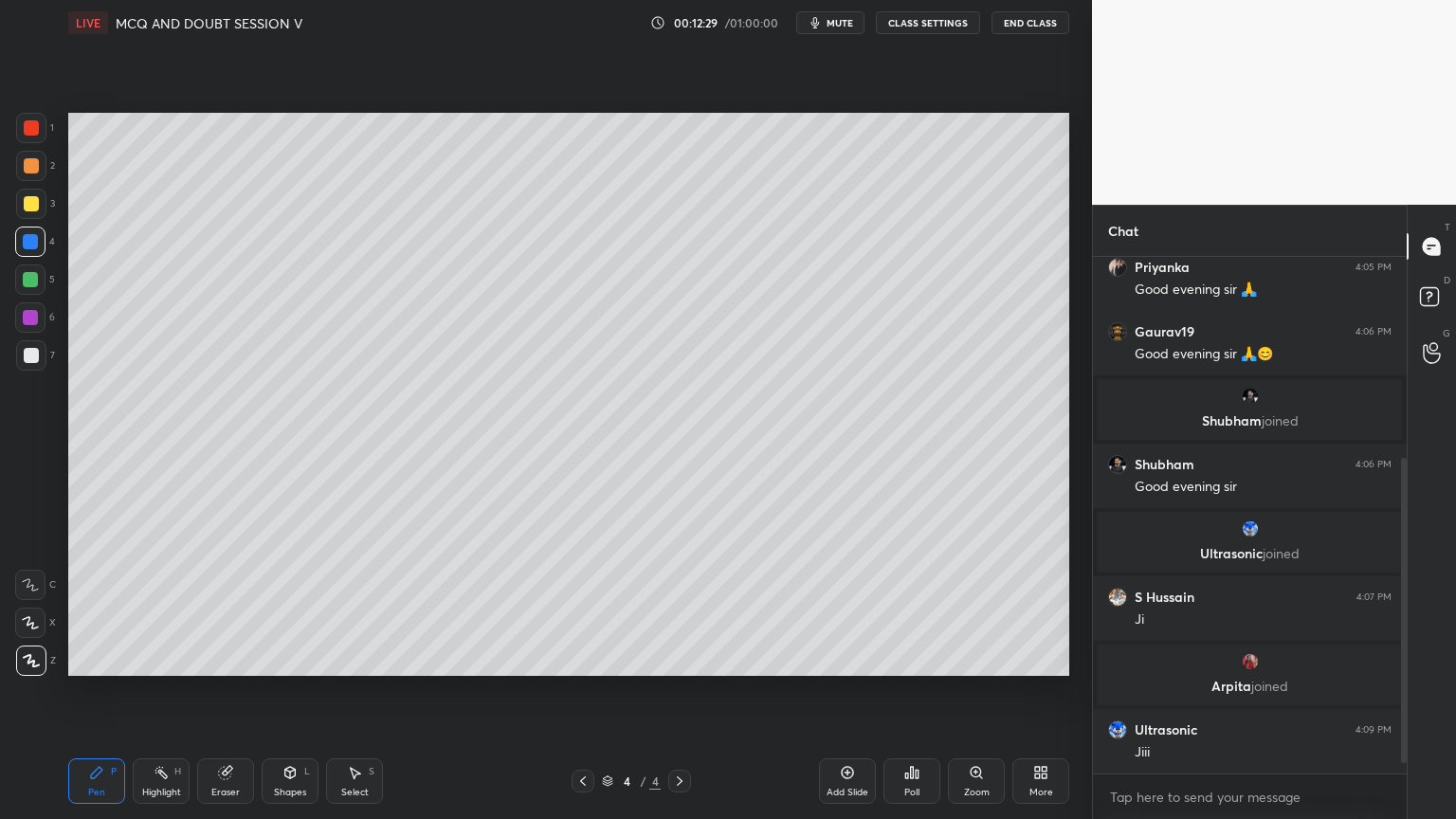 click on "Shapes" at bounding box center (290, 792) 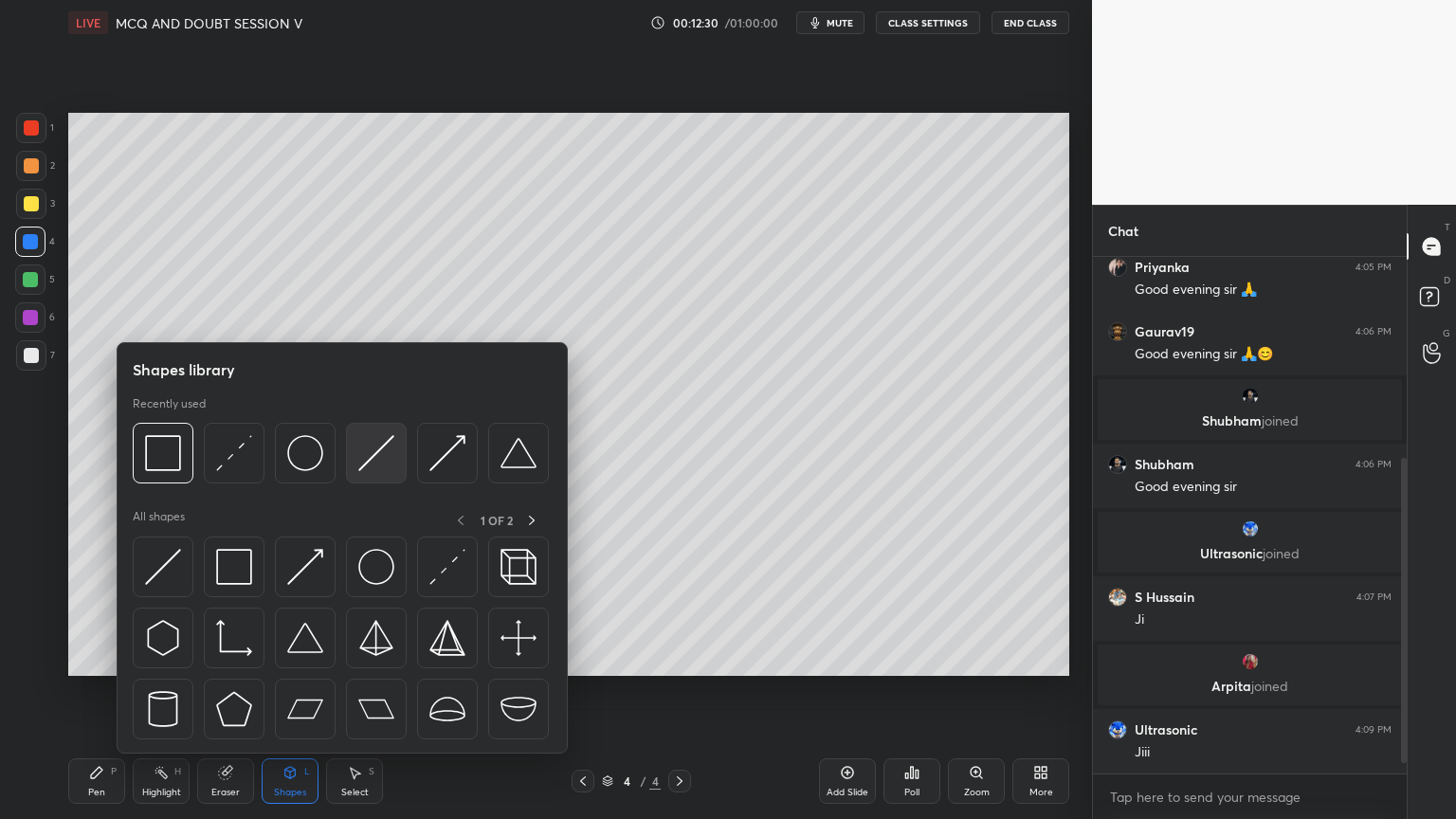 click at bounding box center (376, 453) 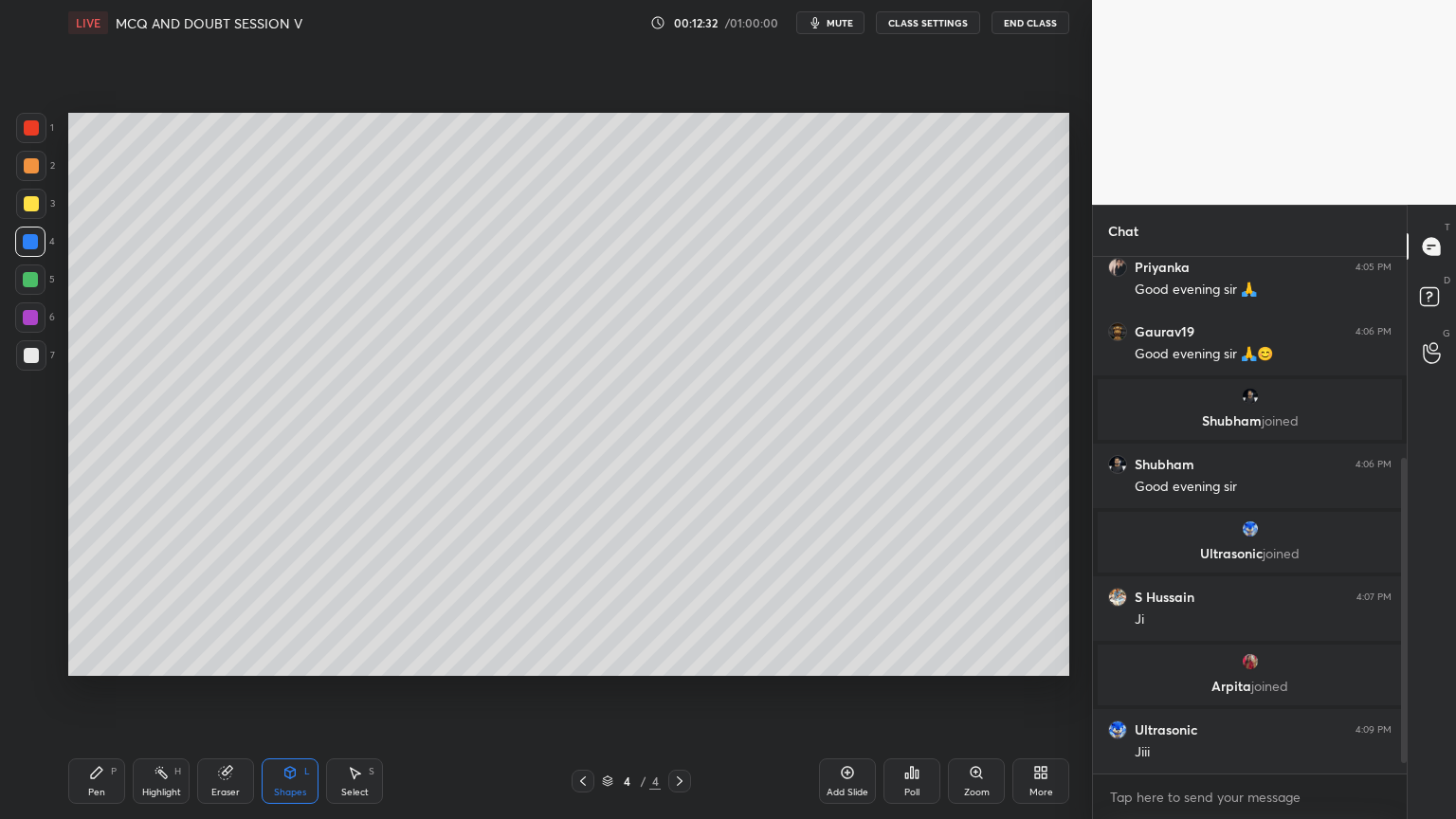 click at bounding box center (30, 280) 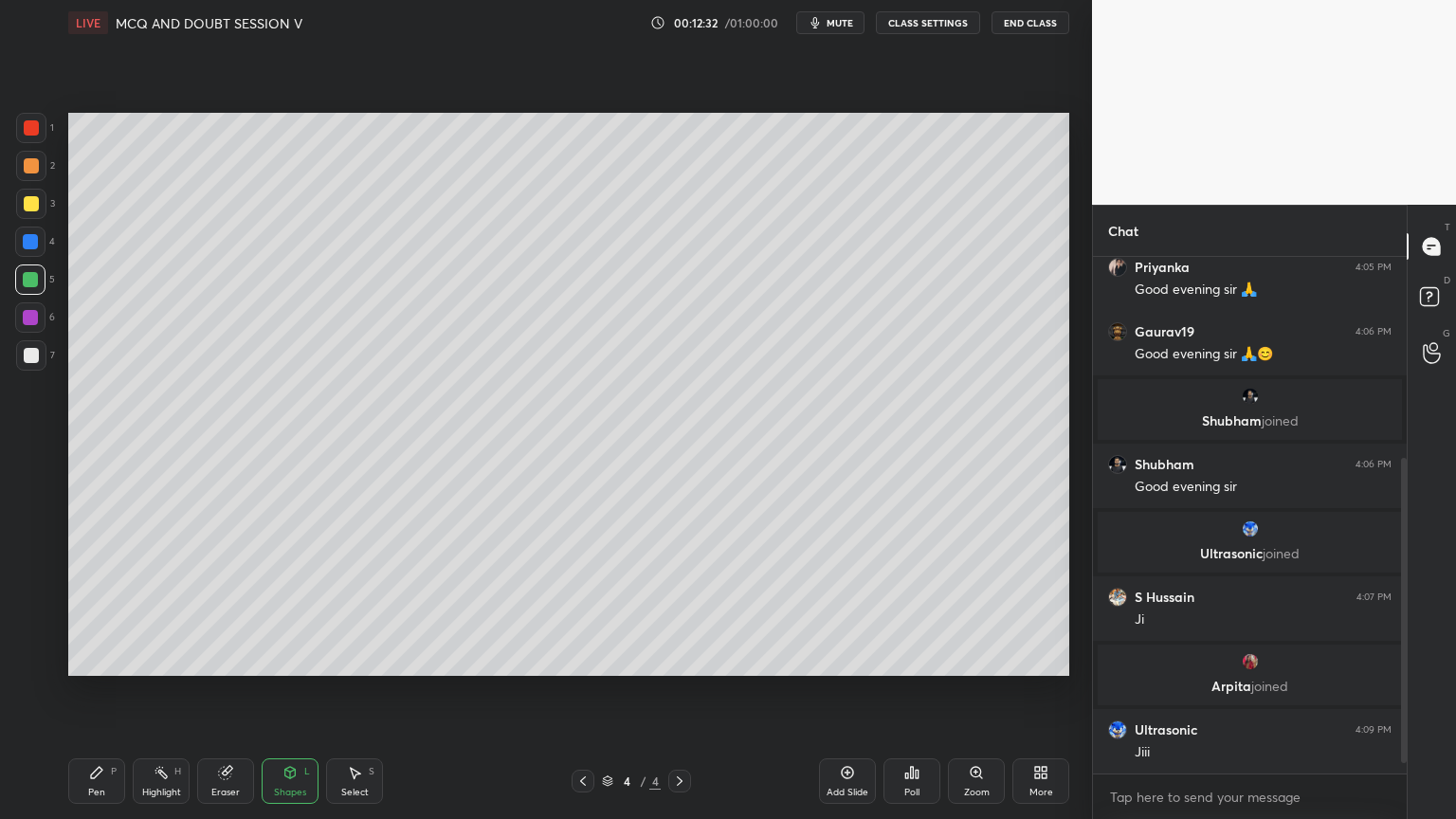 click on "Pen P" at bounding box center (97, 781) 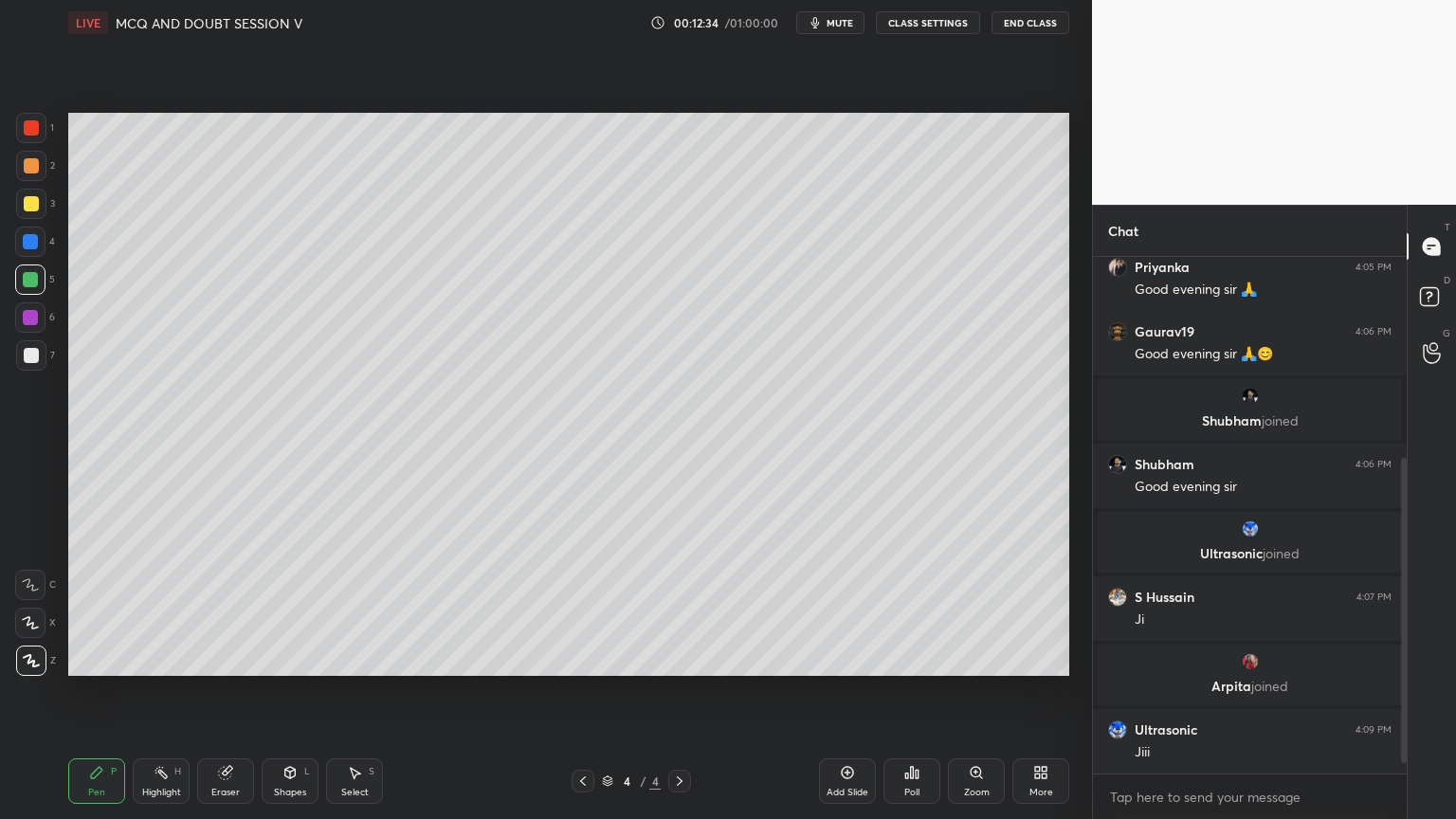 click on "Shapes L" at bounding box center (290, 781) 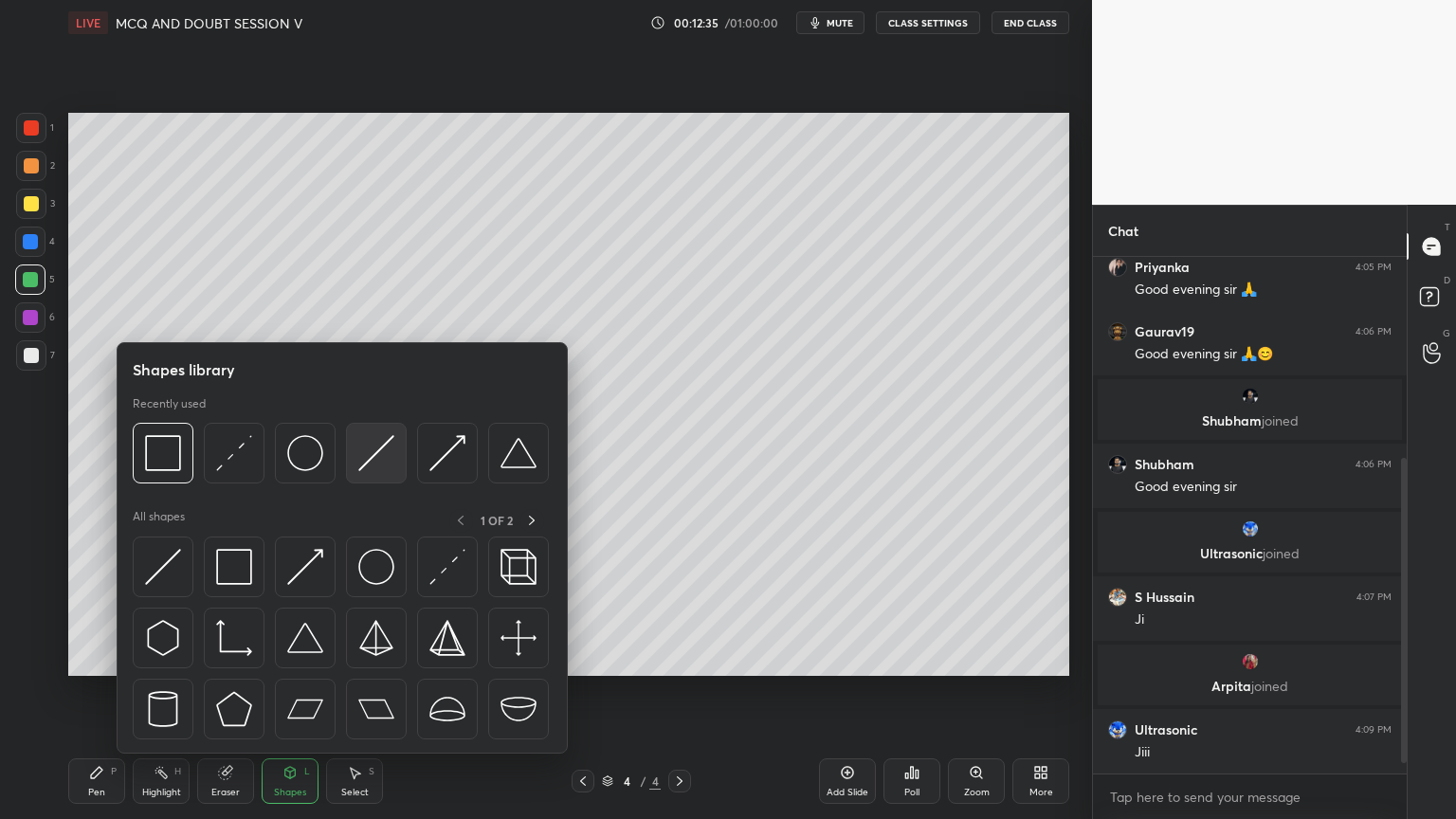 click at bounding box center (376, 453) 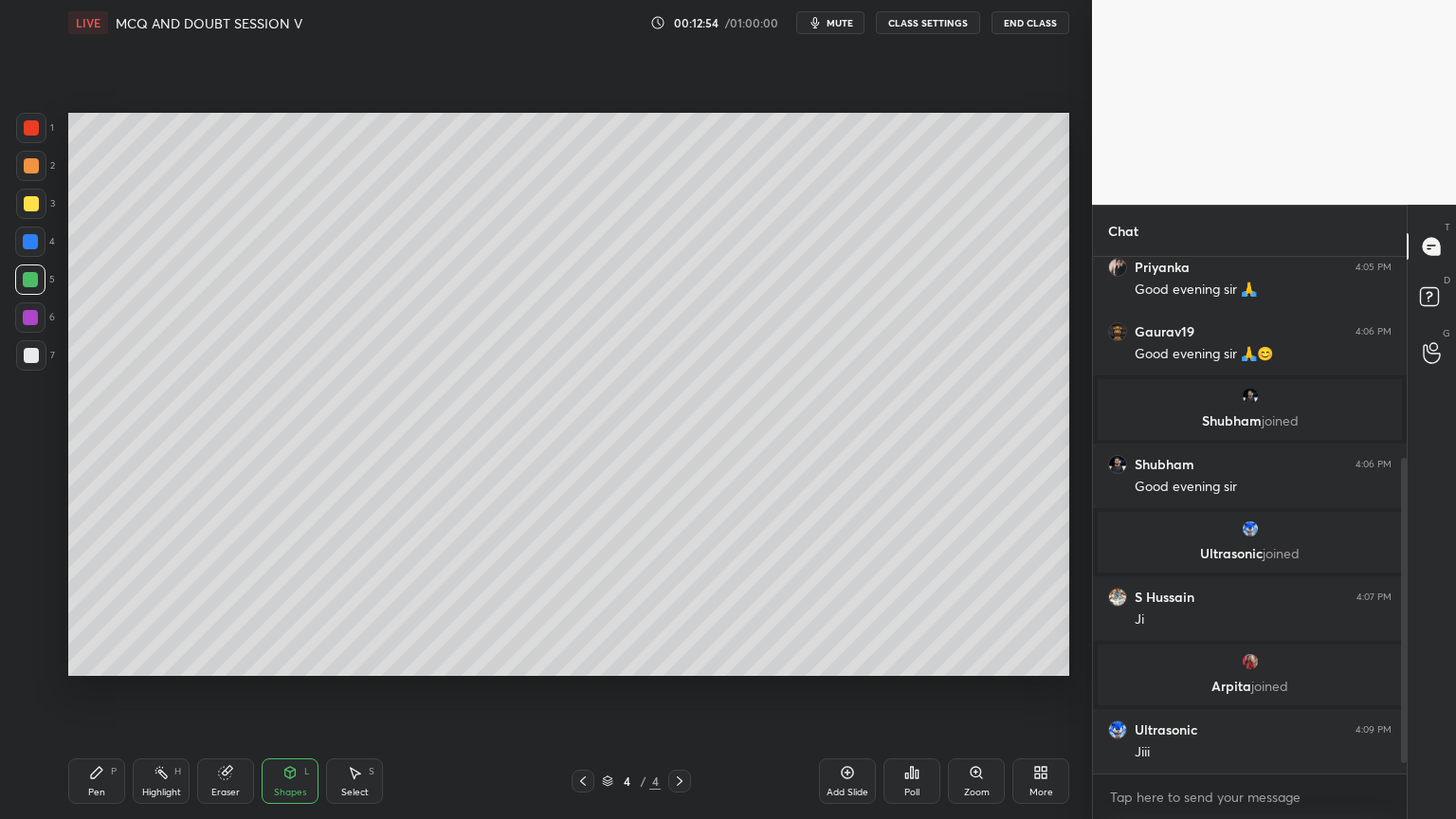 click on "Pen P" at bounding box center (97, 781) 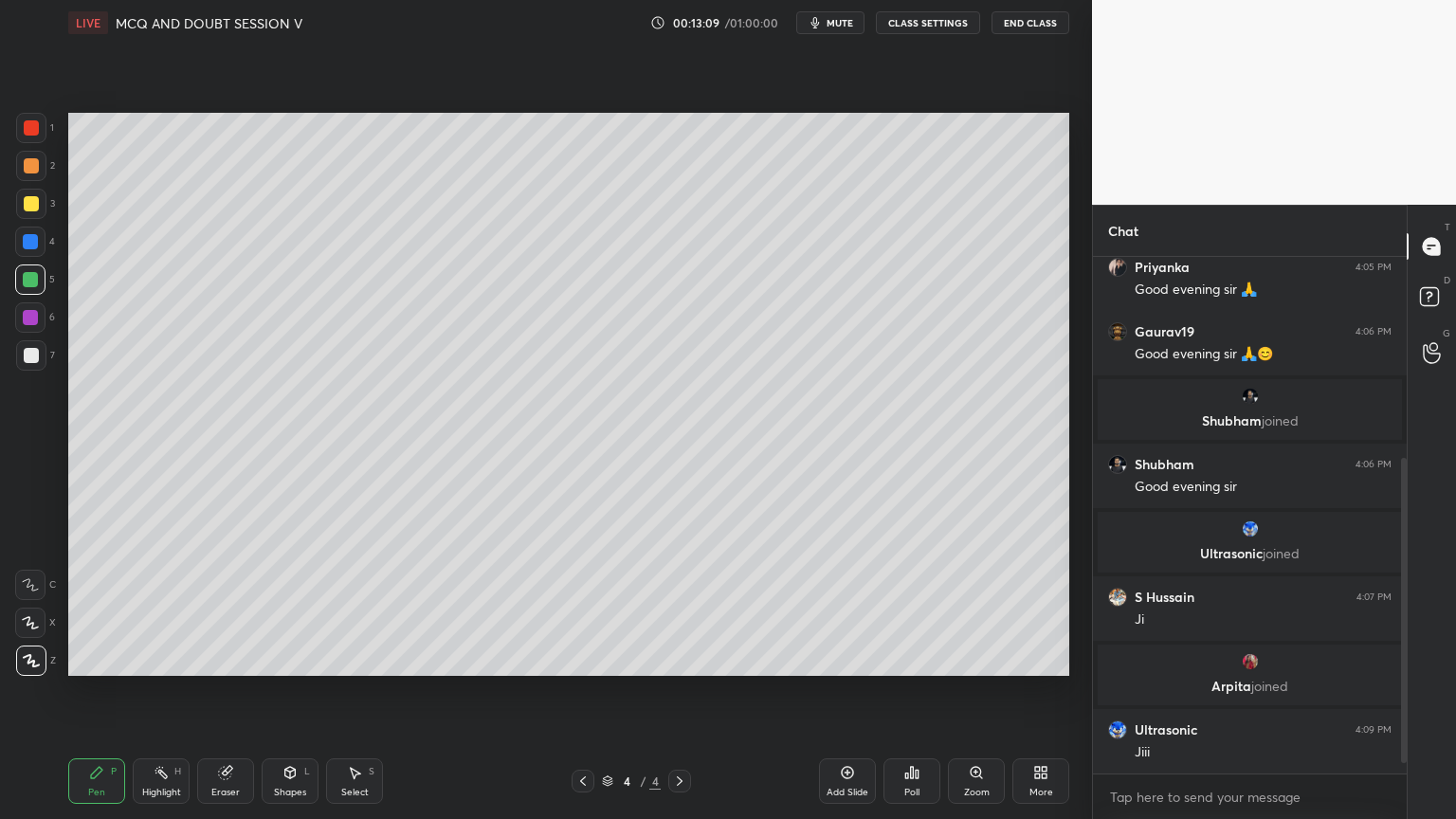 click on "Shapes L" at bounding box center [290, 781] 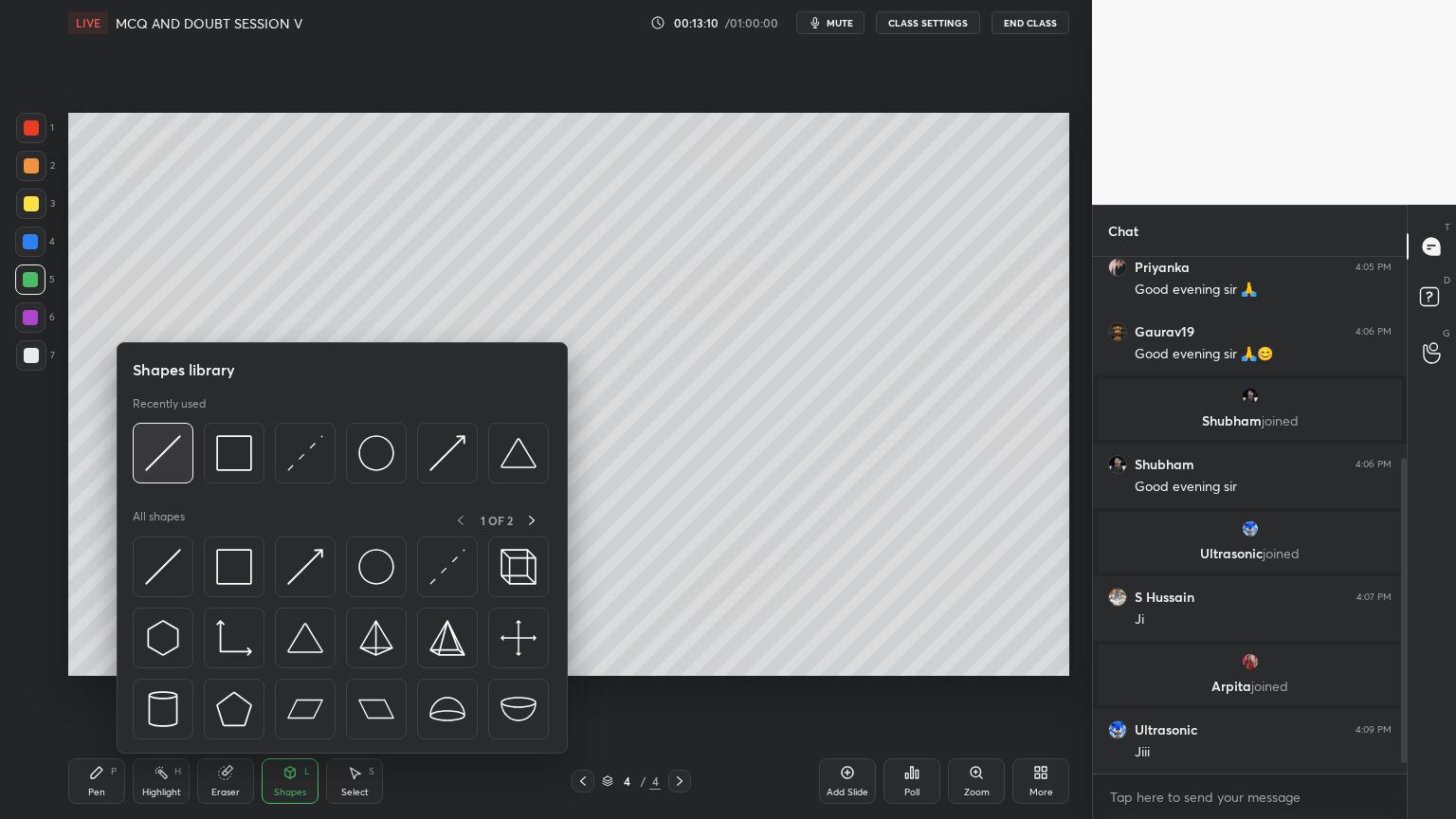 click at bounding box center (163, 453) 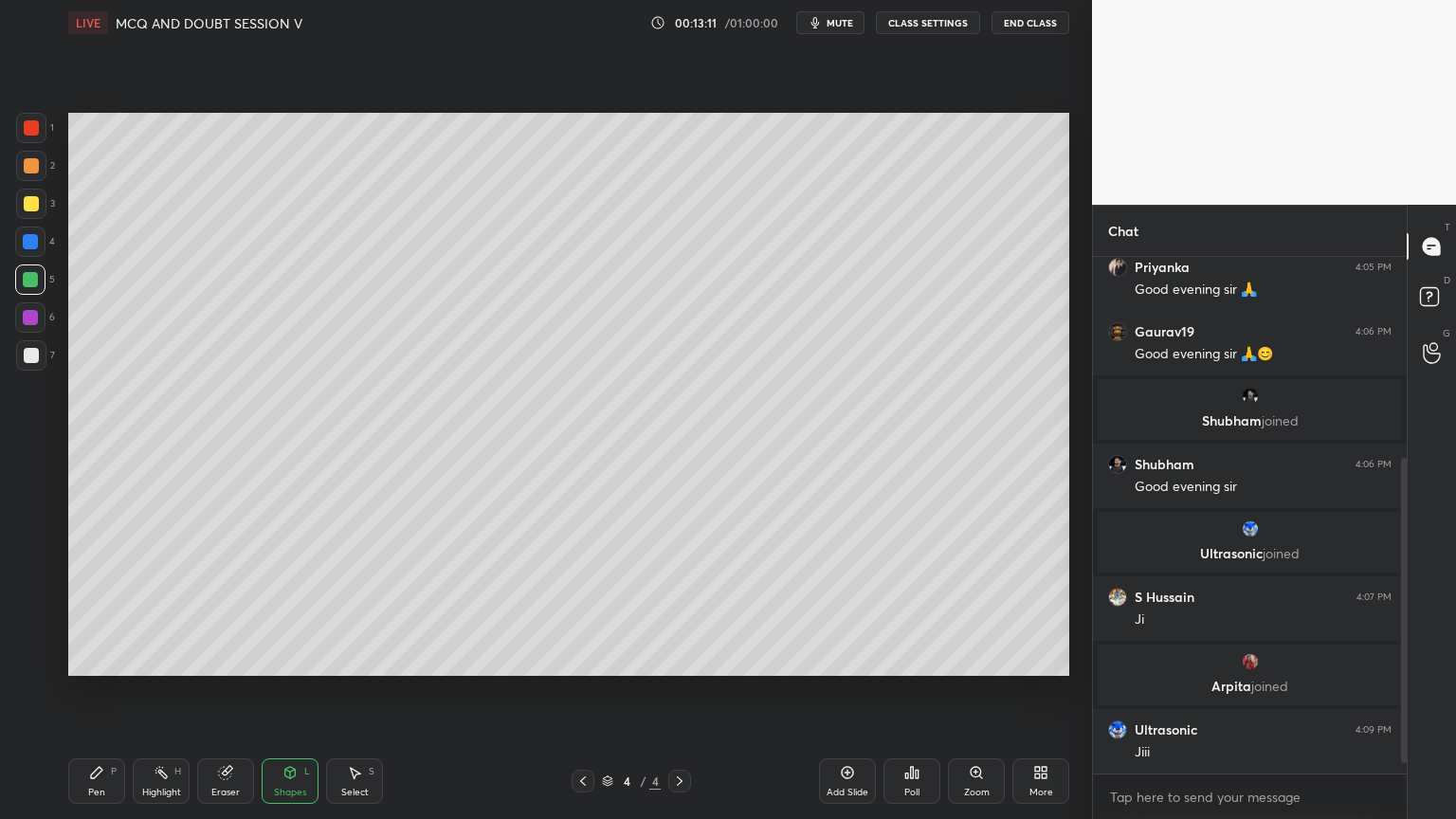 click at bounding box center [31, 204] 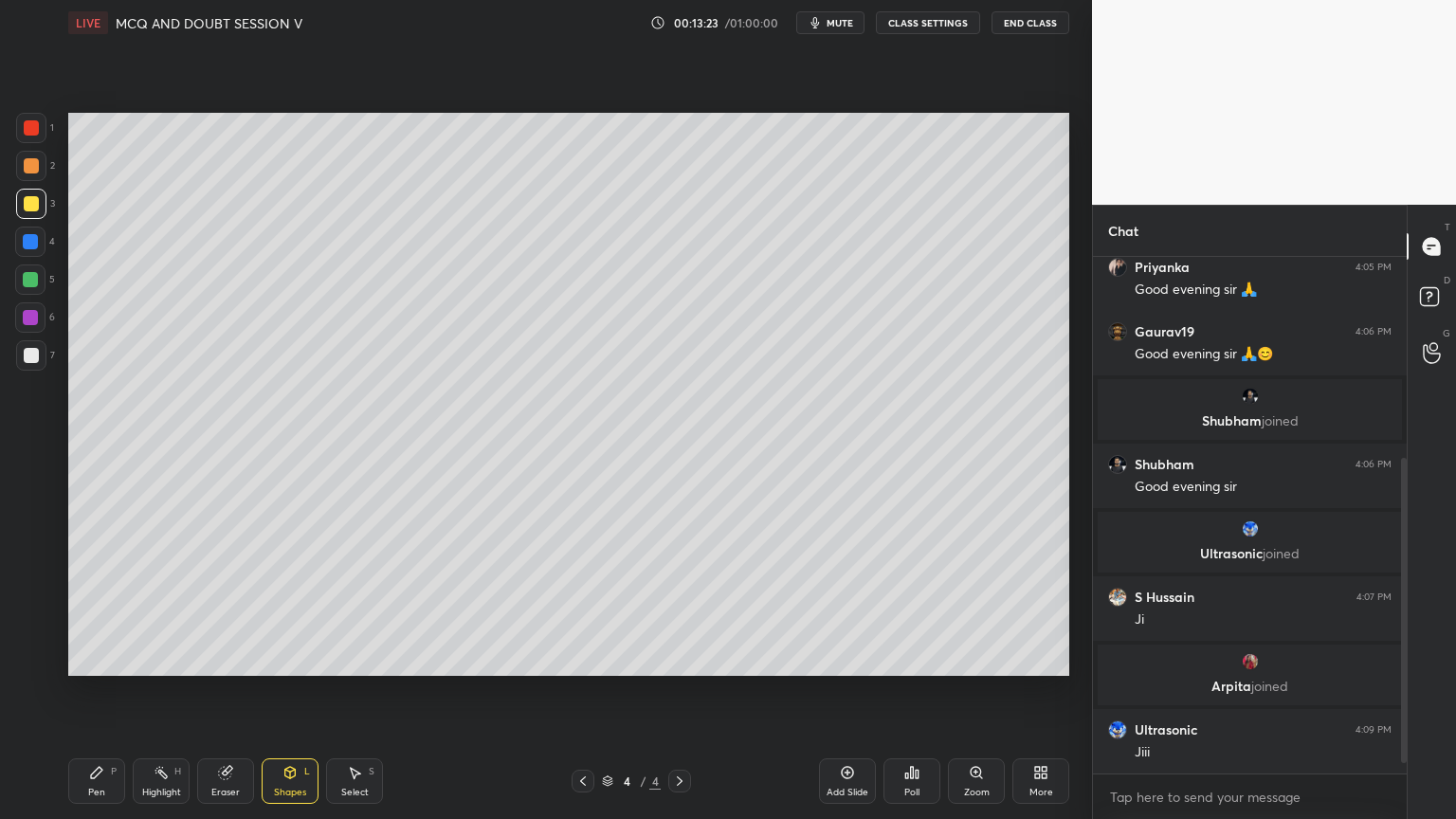 click on "Pen P" at bounding box center (97, 781) 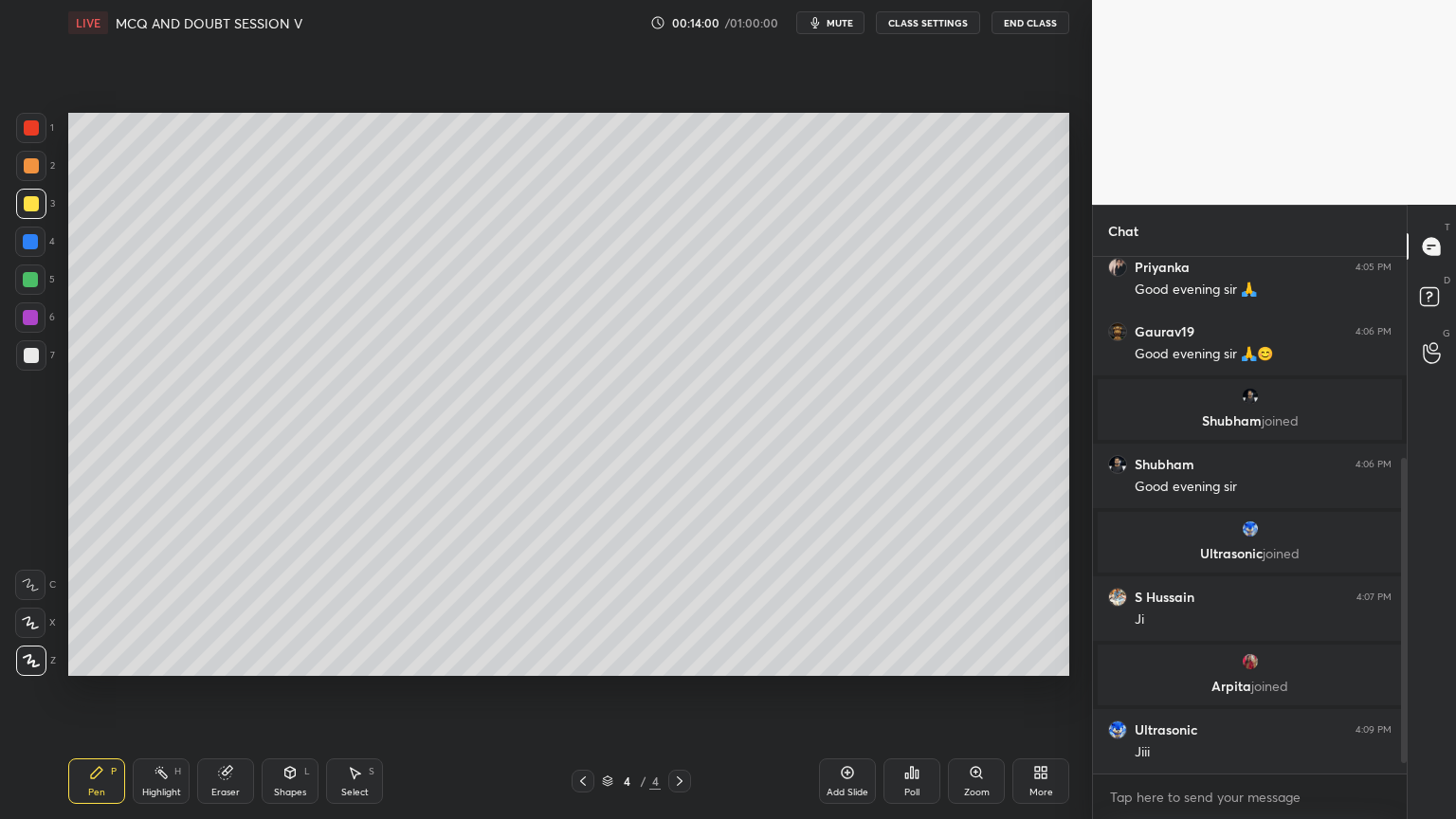 click at bounding box center (30, 280) 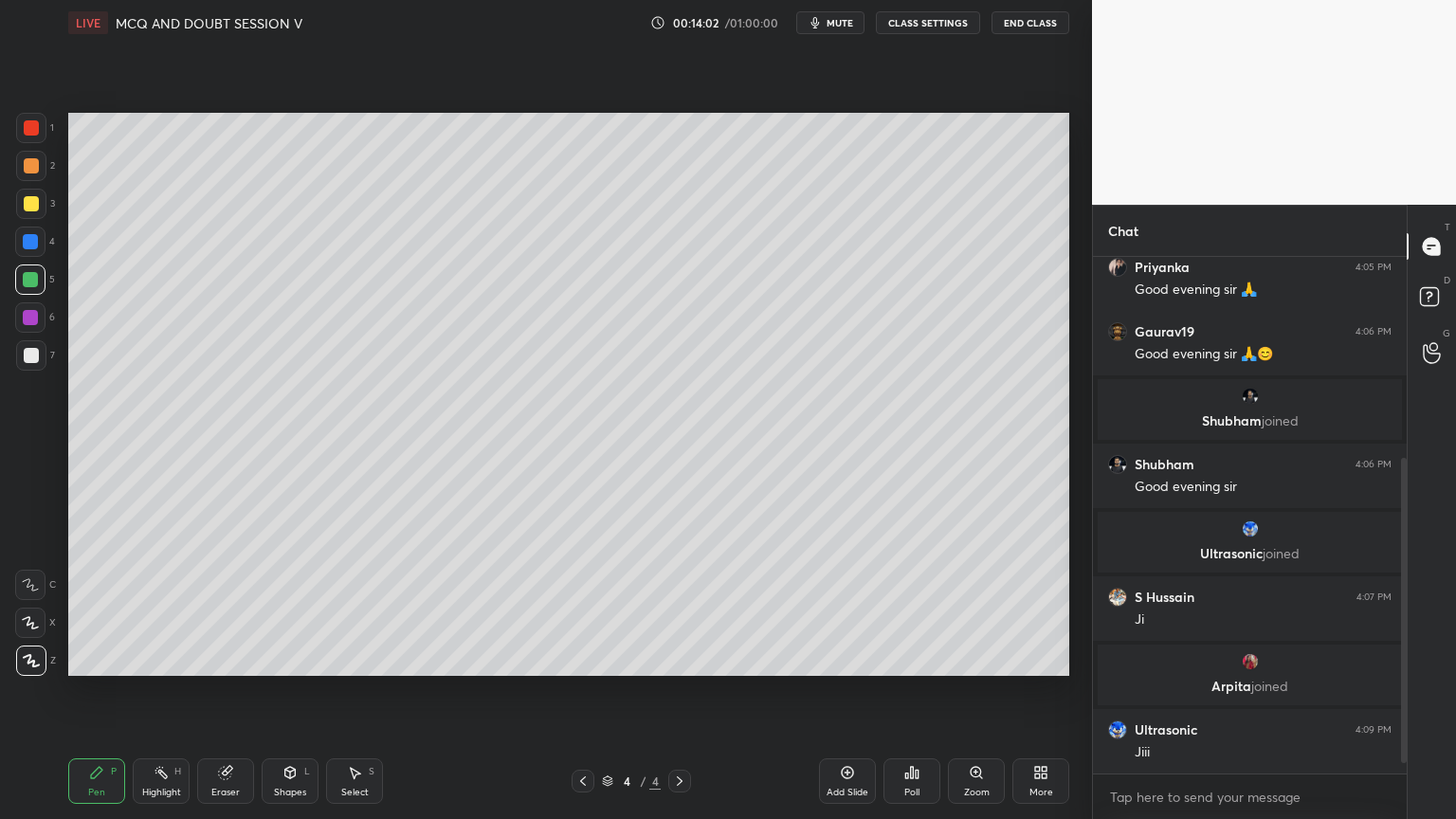 click on "3" at bounding box center (35, 204) 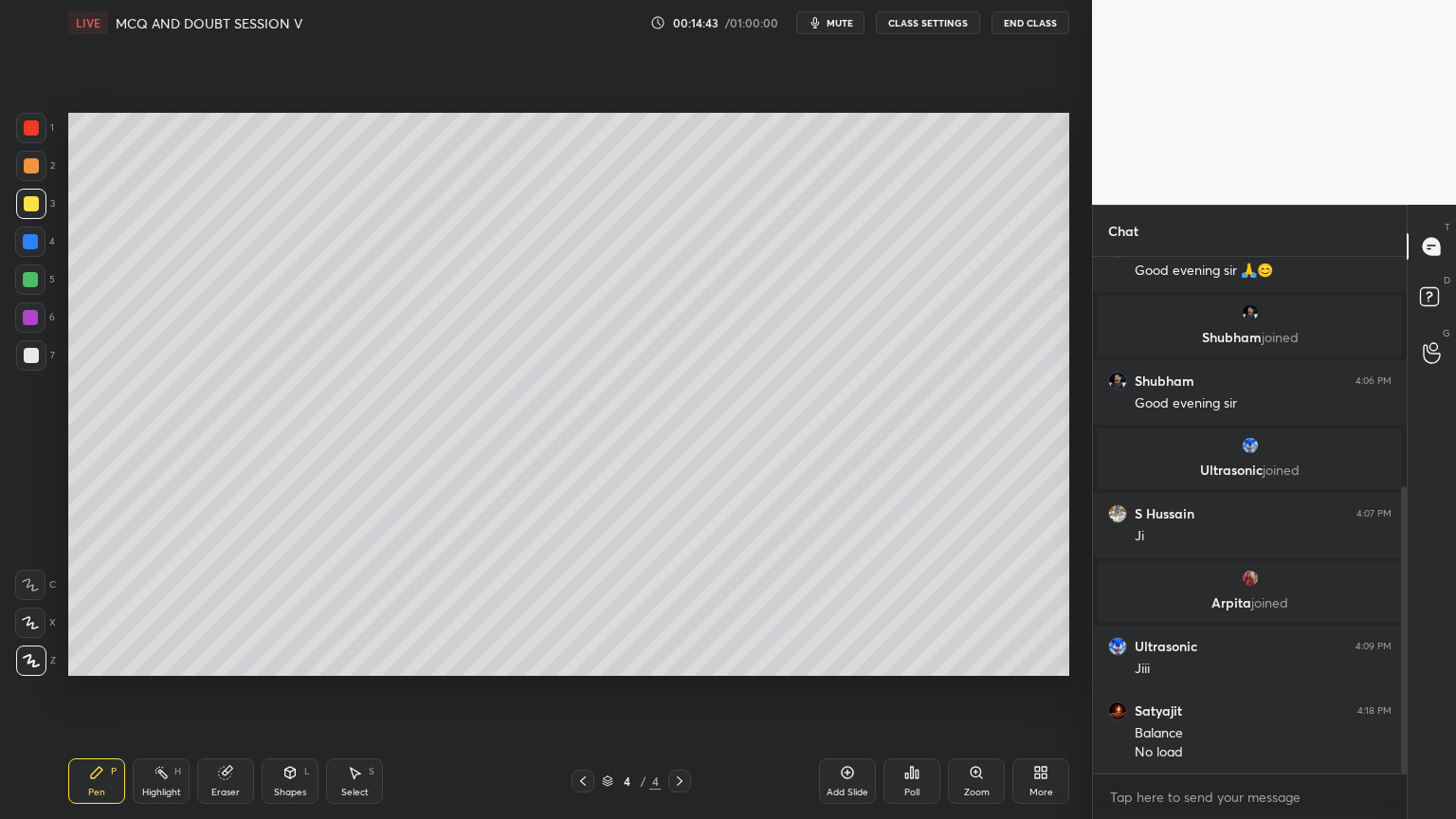 scroll, scrollTop: 477, scrollLeft: 0, axis: vertical 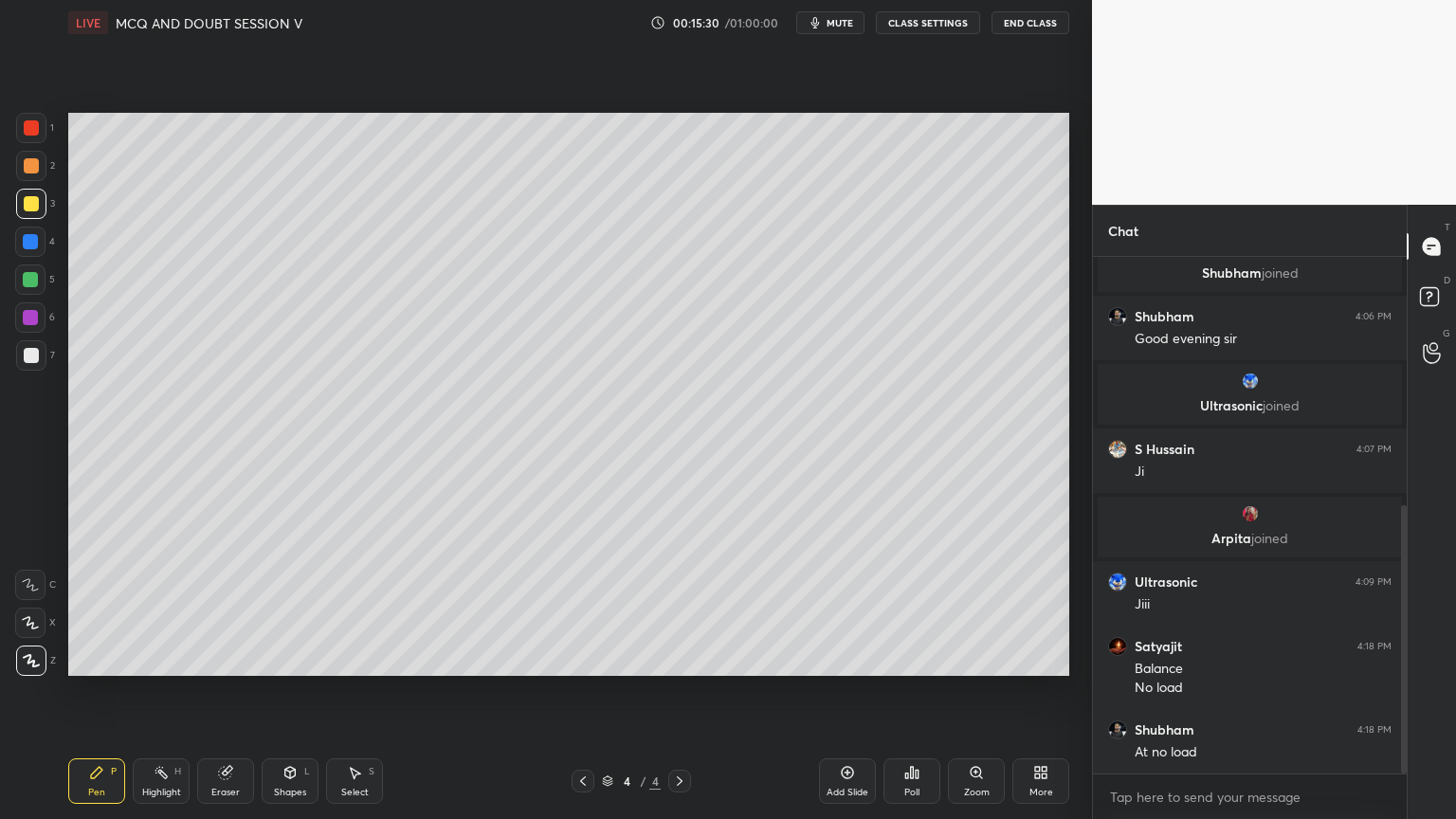 click at bounding box center (30, 280) 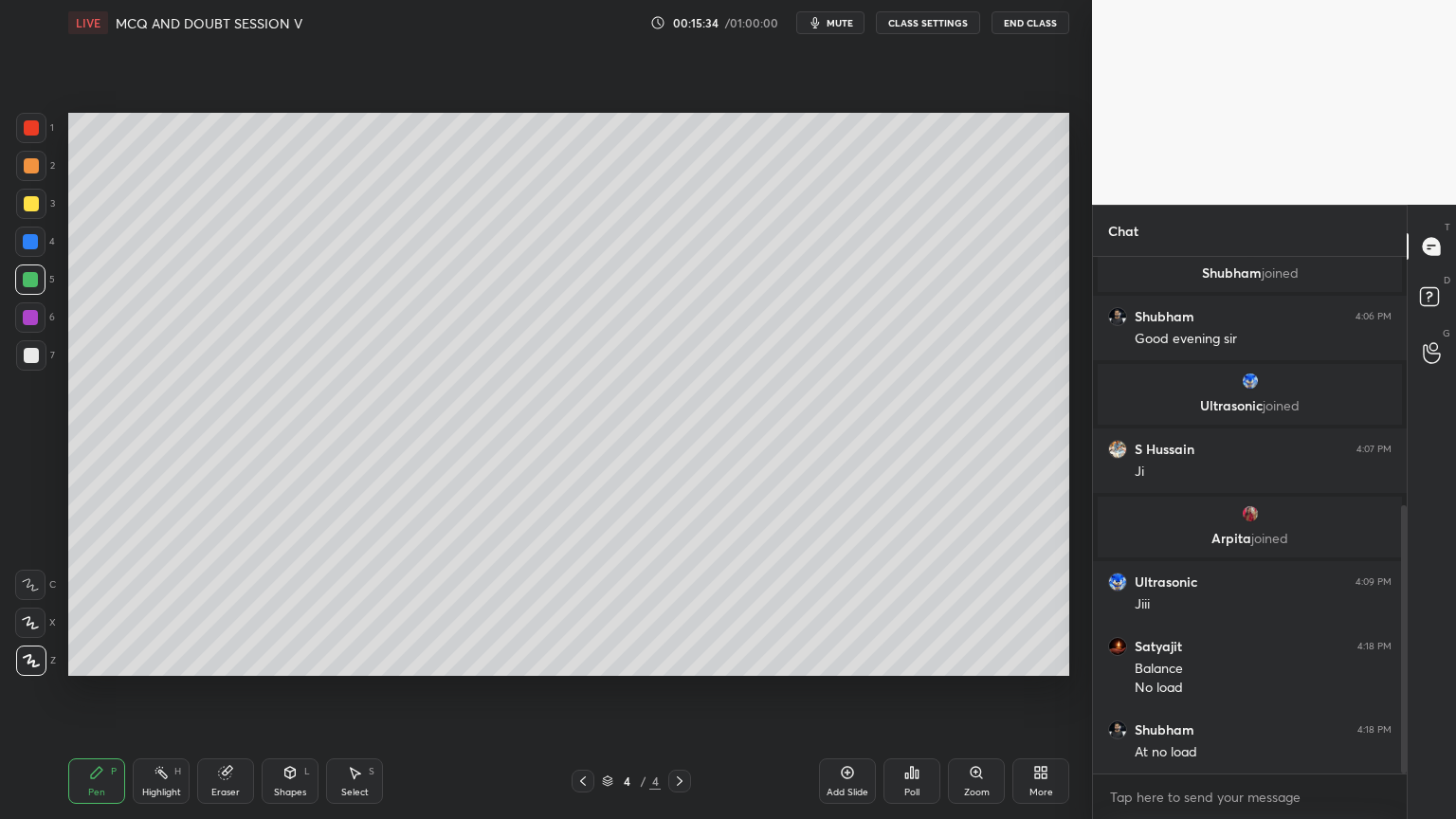 click on "Shapes" at bounding box center [290, 792] 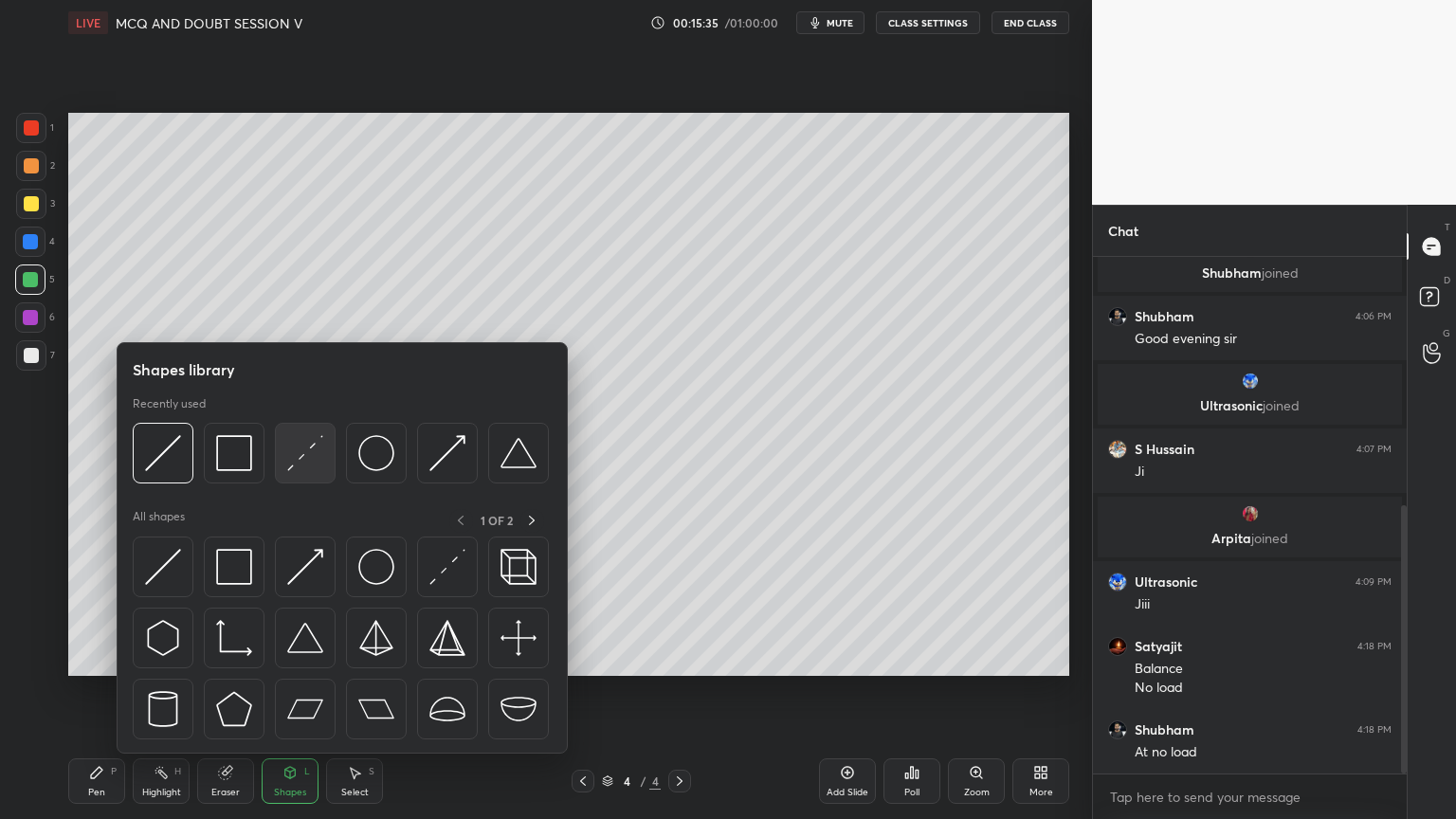 click at bounding box center (305, 453) 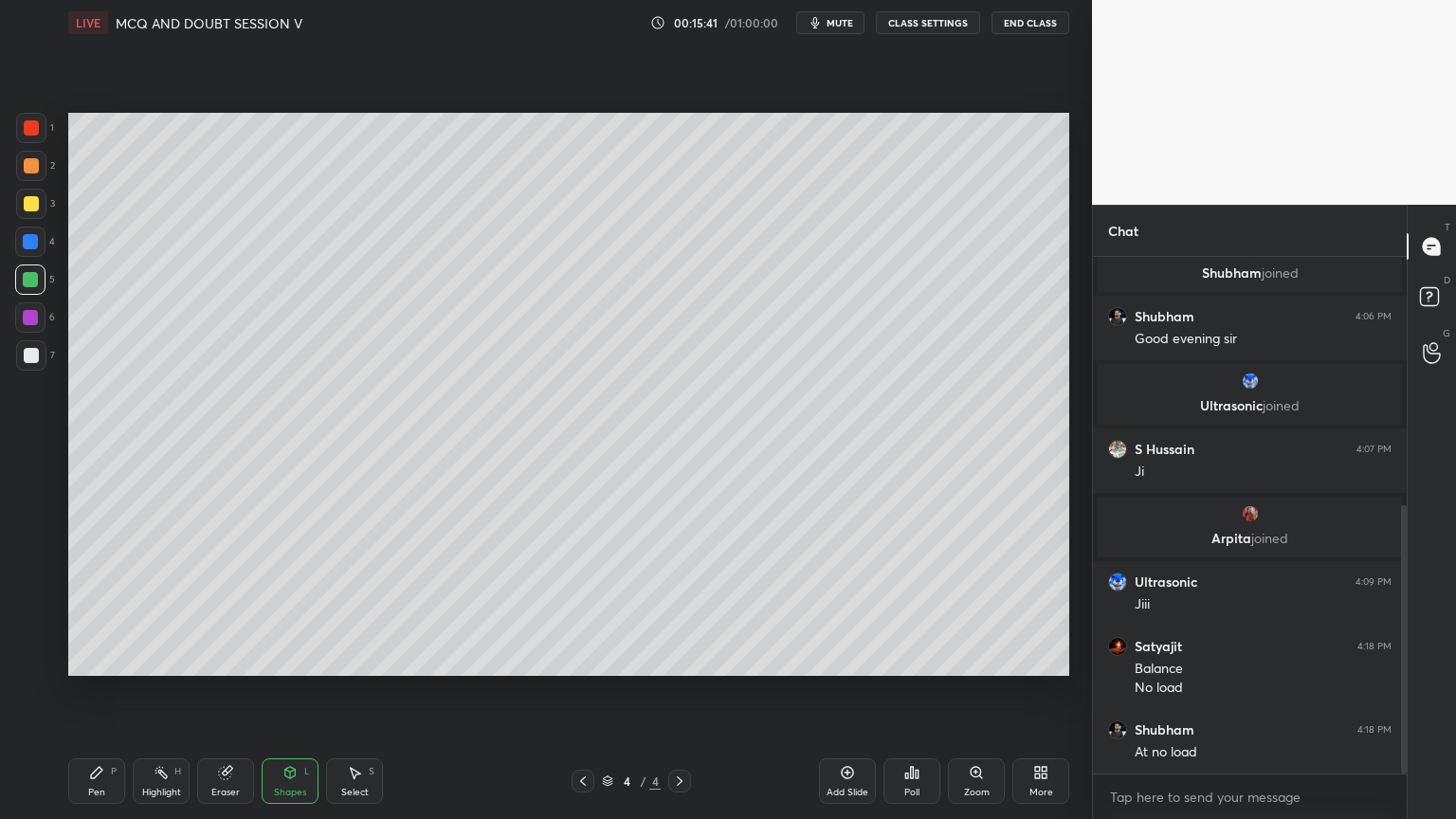 click on "Pen P" at bounding box center [97, 781] 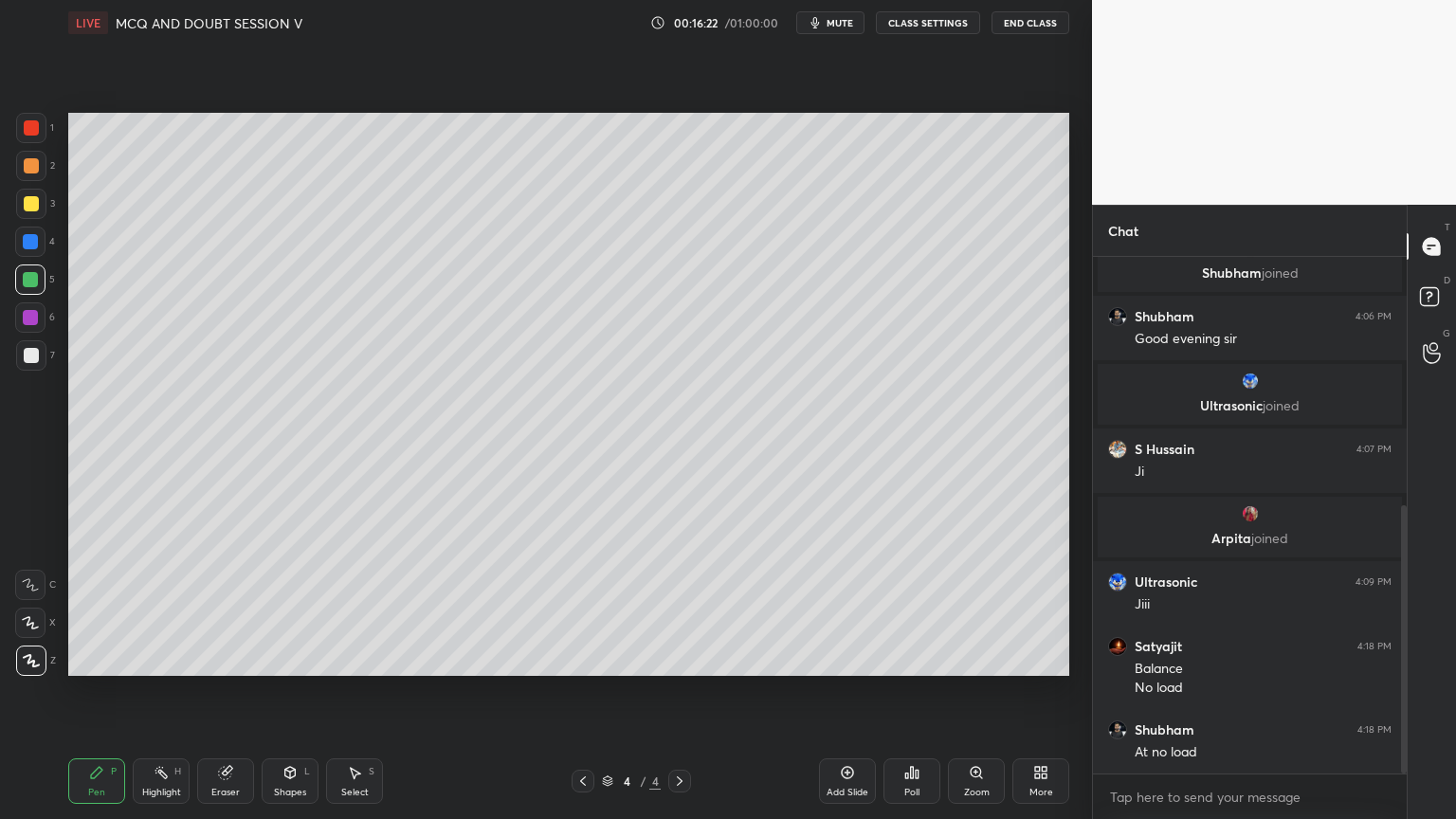 click at bounding box center (30, 318) 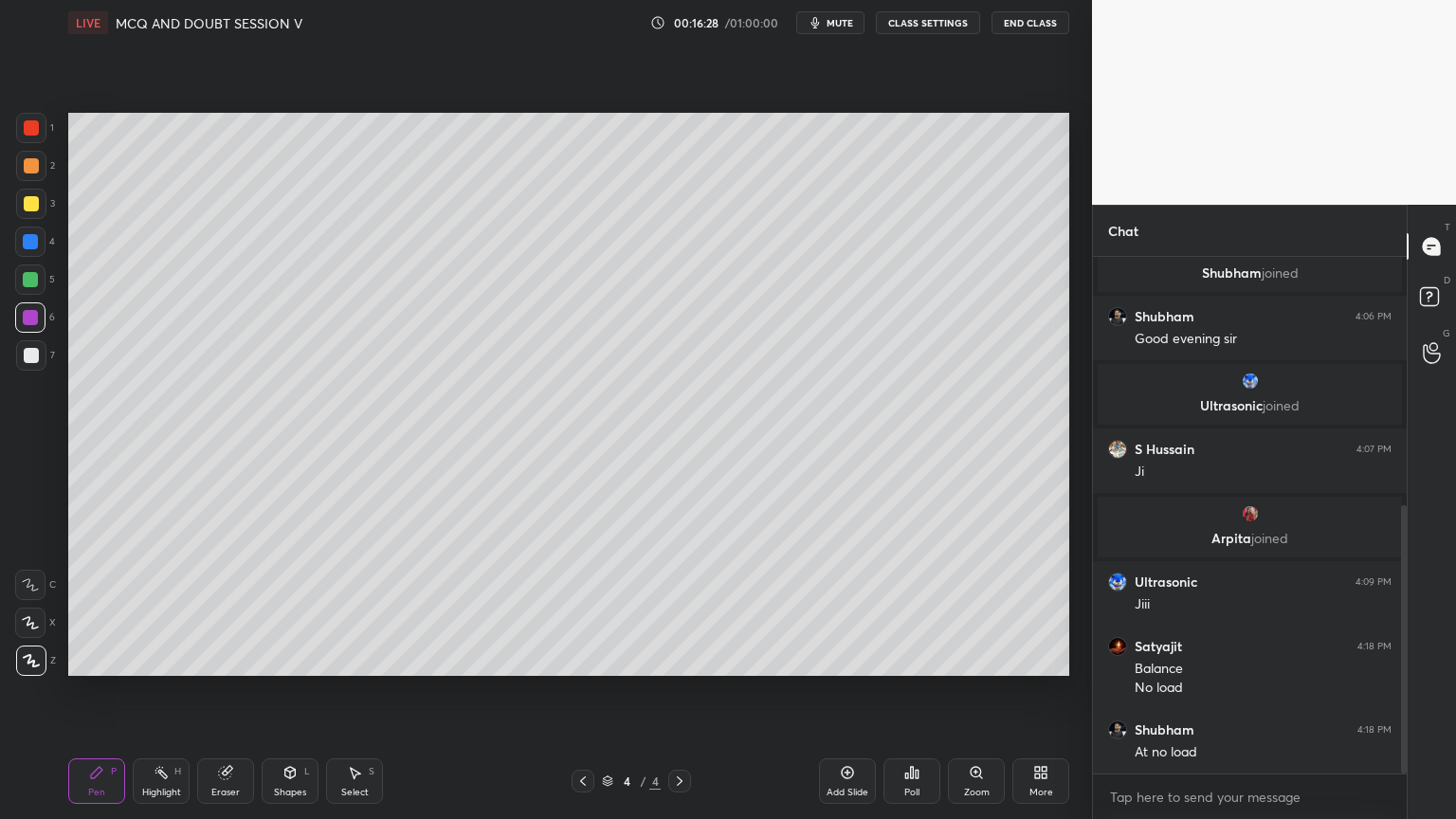 click at bounding box center [31, 355] 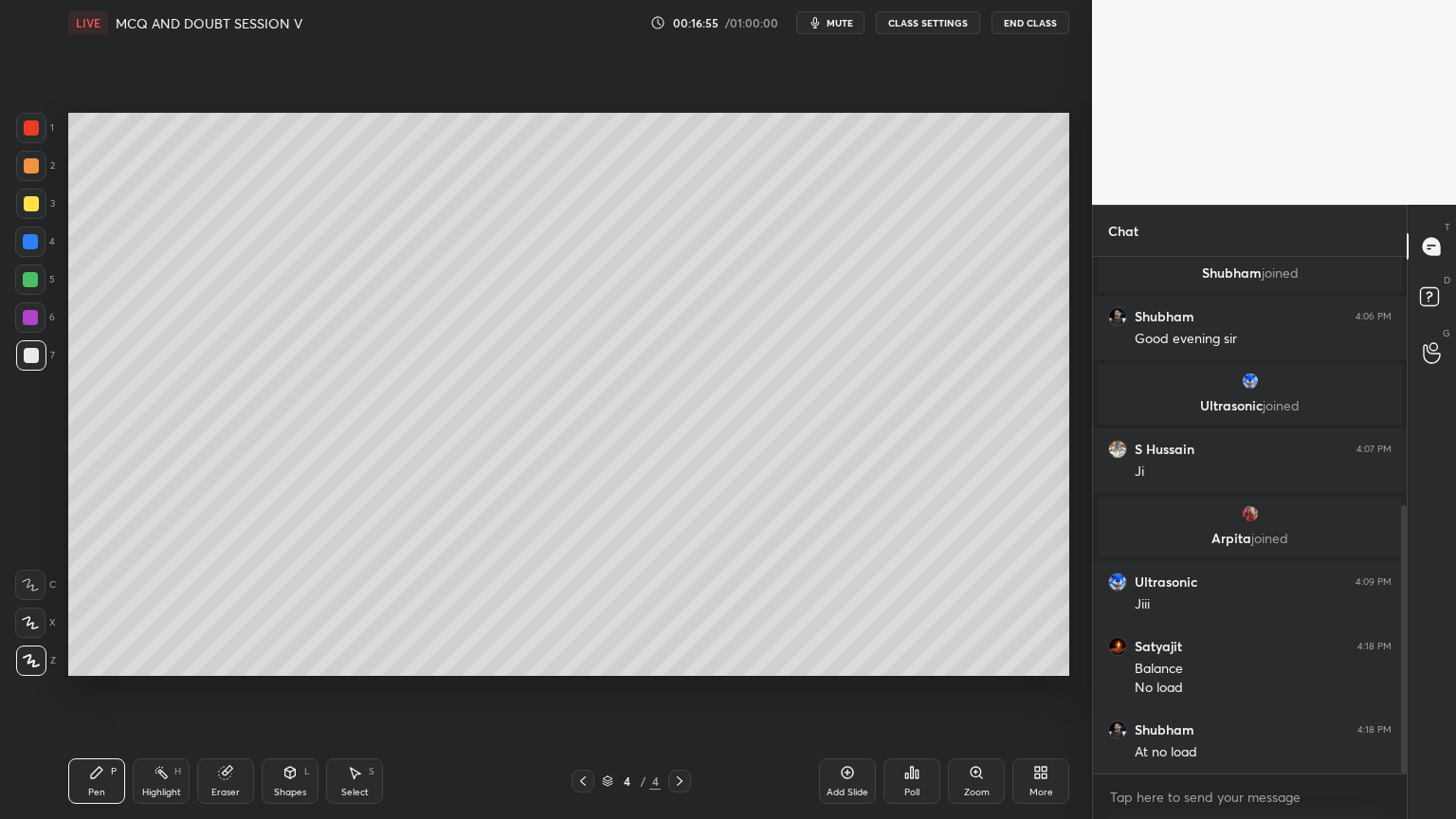 scroll, scrollTop: 6, scrollLeft: 6, axis: both 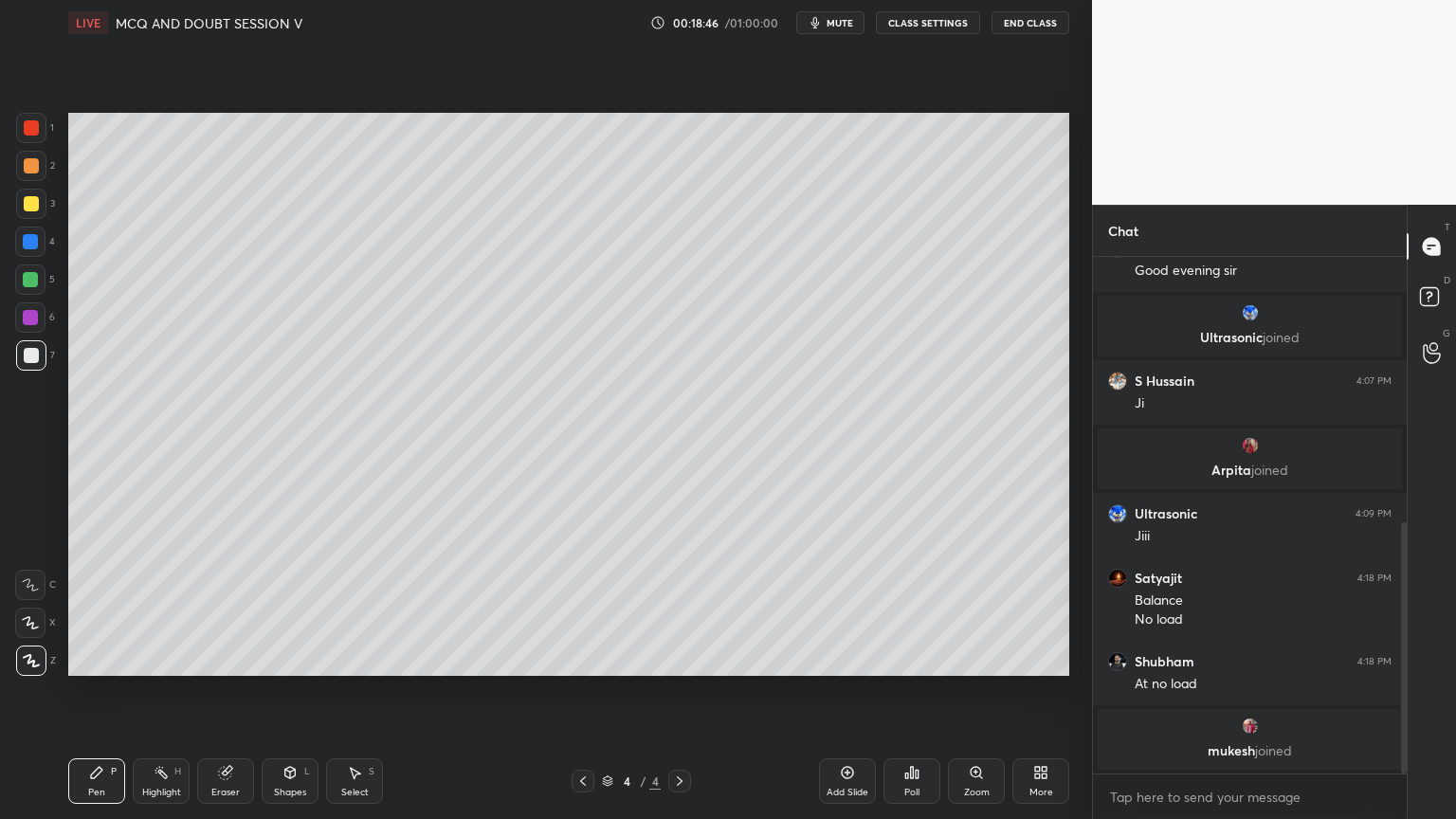 click on "Add Slide" at bounding box center (847, 781) 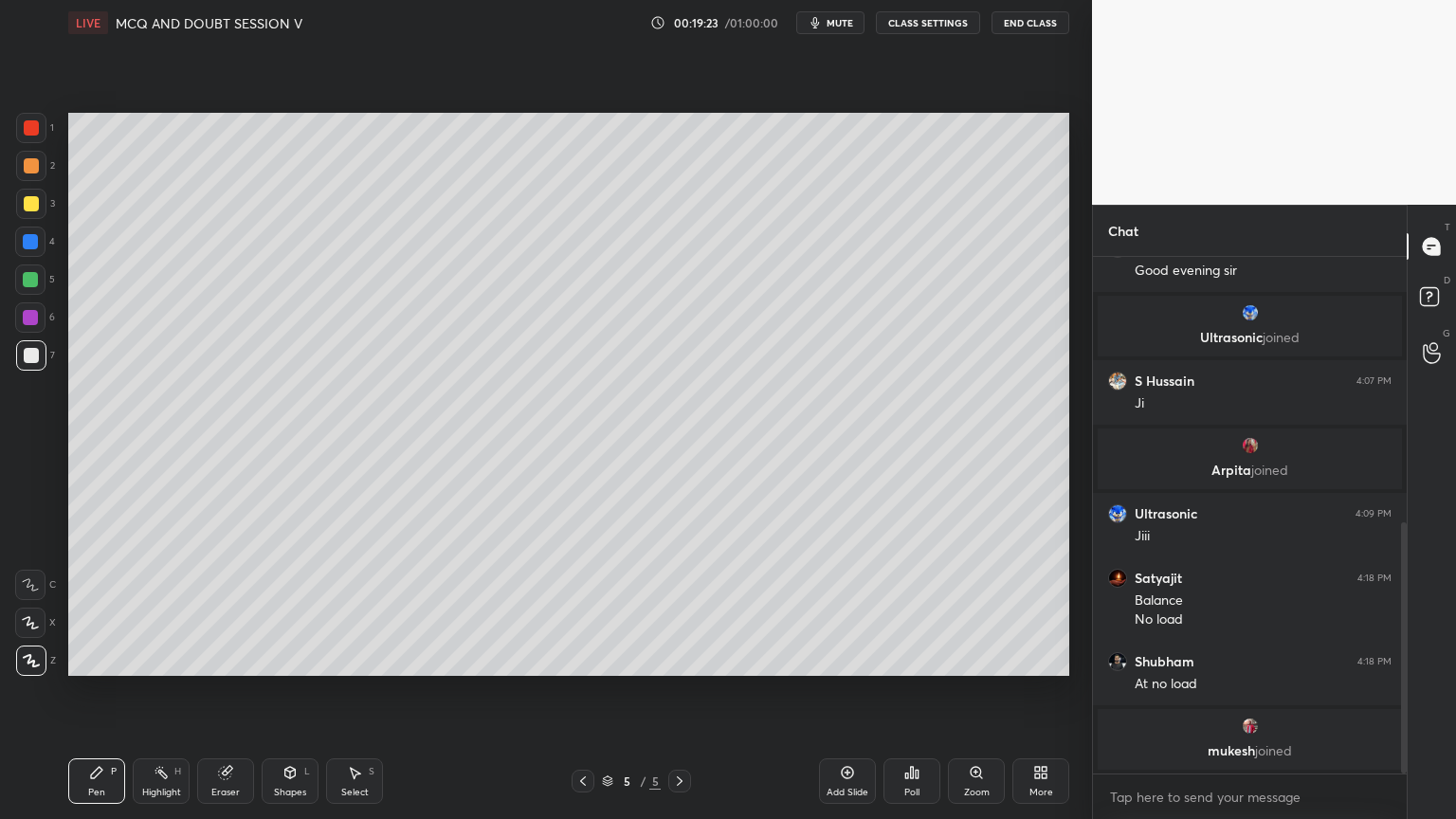 drag, startPoint x: 288, startPoint y: 791, endPoint x: 286, endPoint y: 779, distance: 12.165525 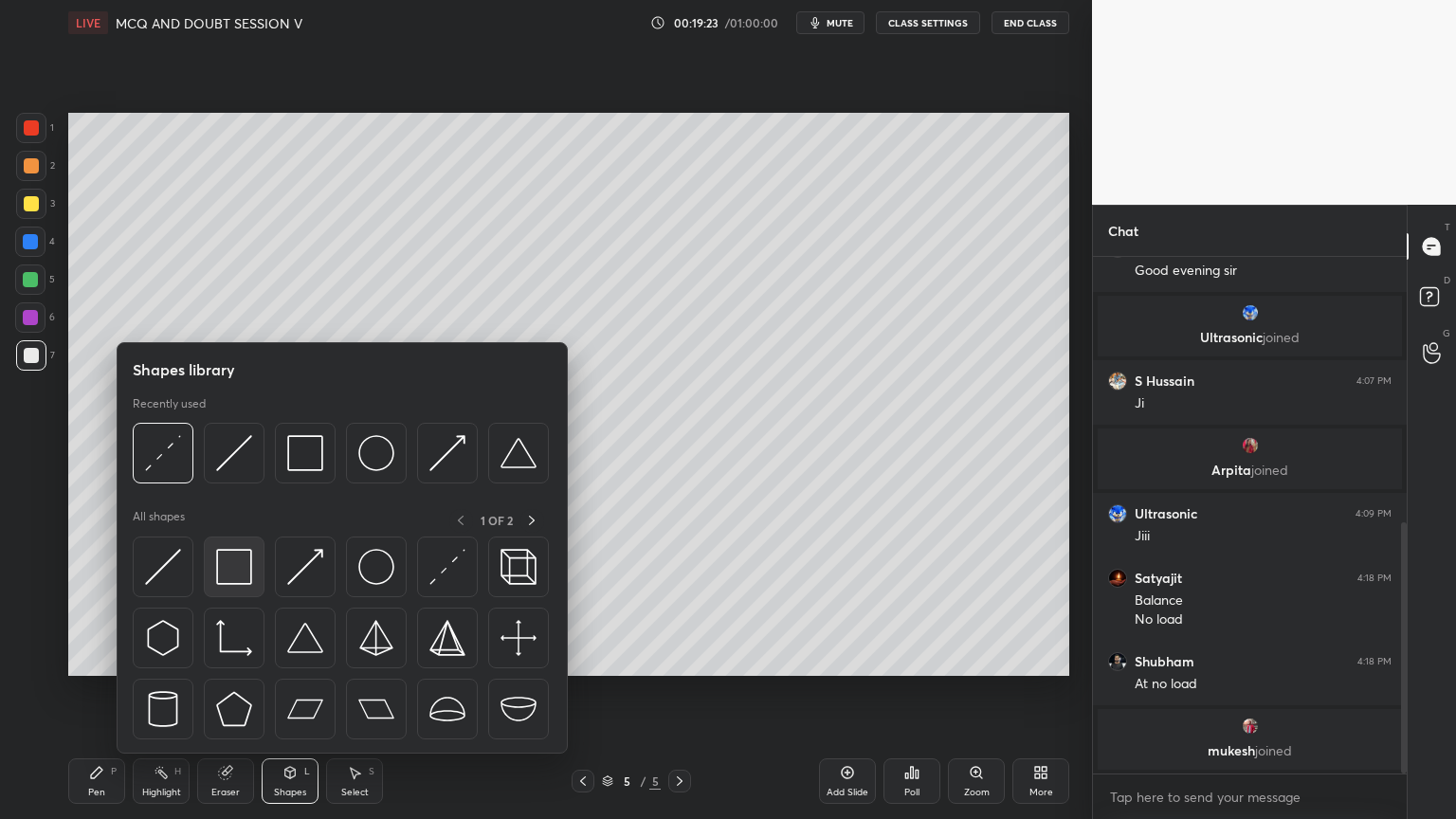 click at bounding box center (234, 567) 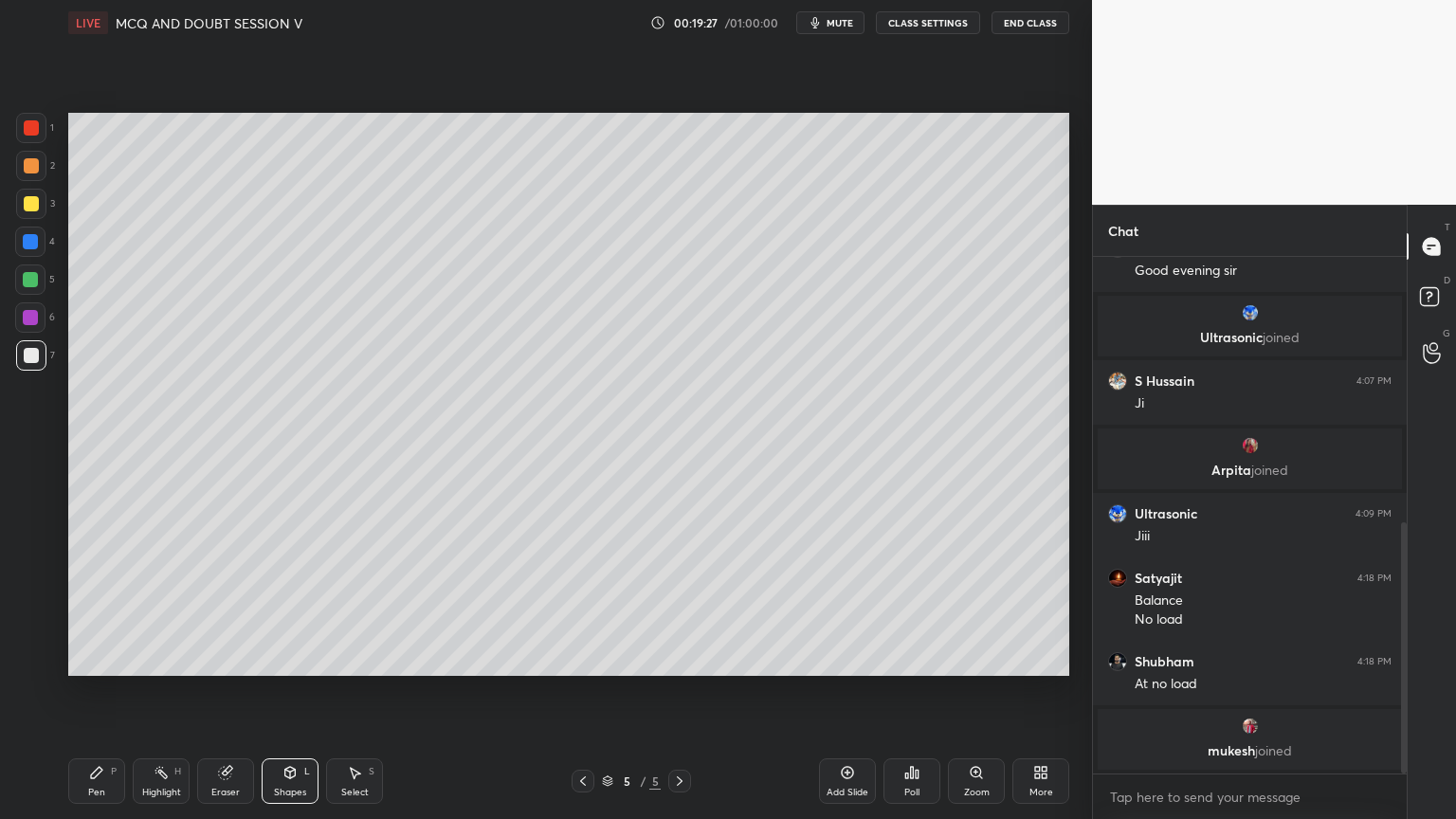 click on "Pen P" at bounding box center (97, 781) 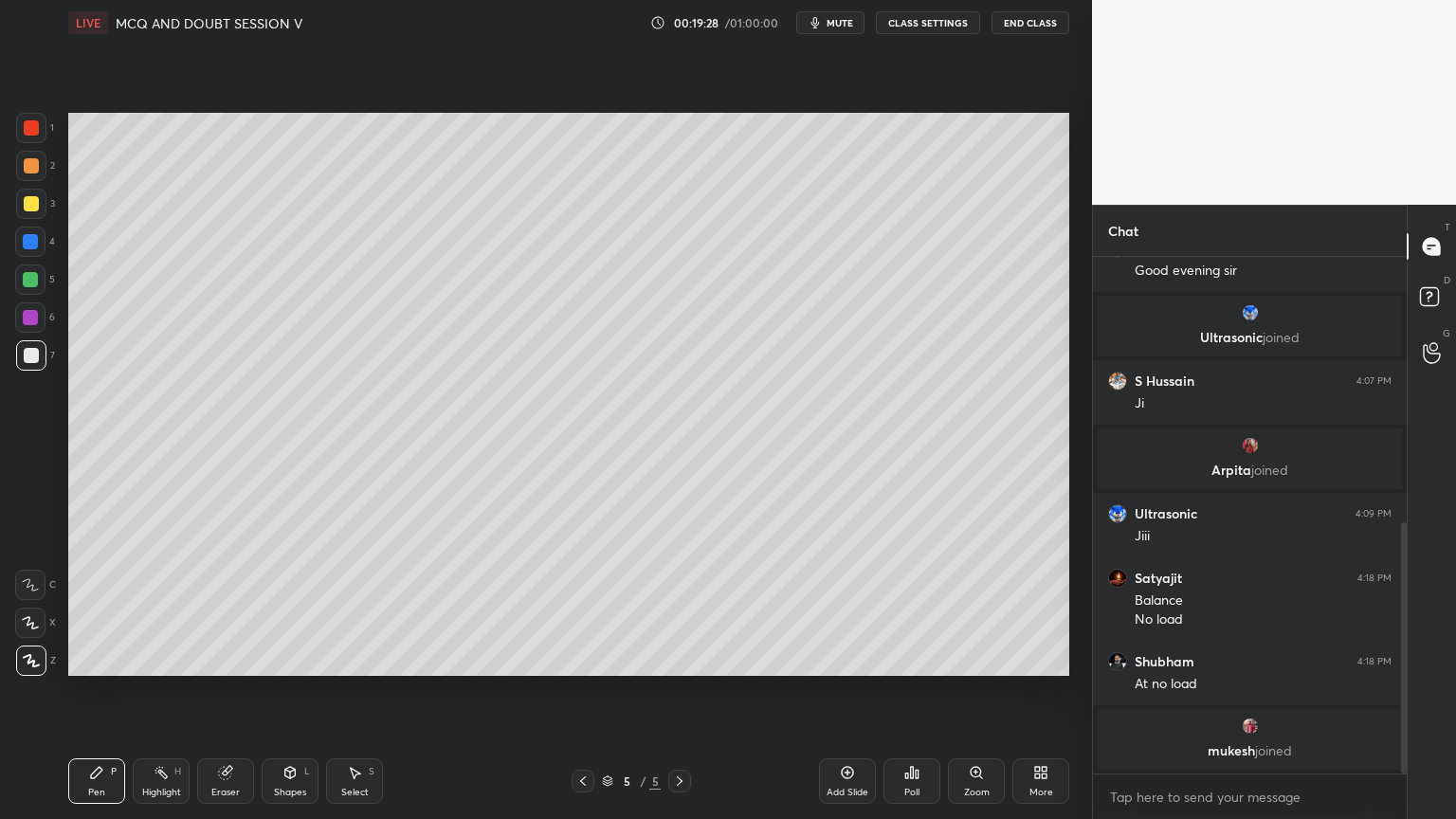 click at bounding box center [31, 204] 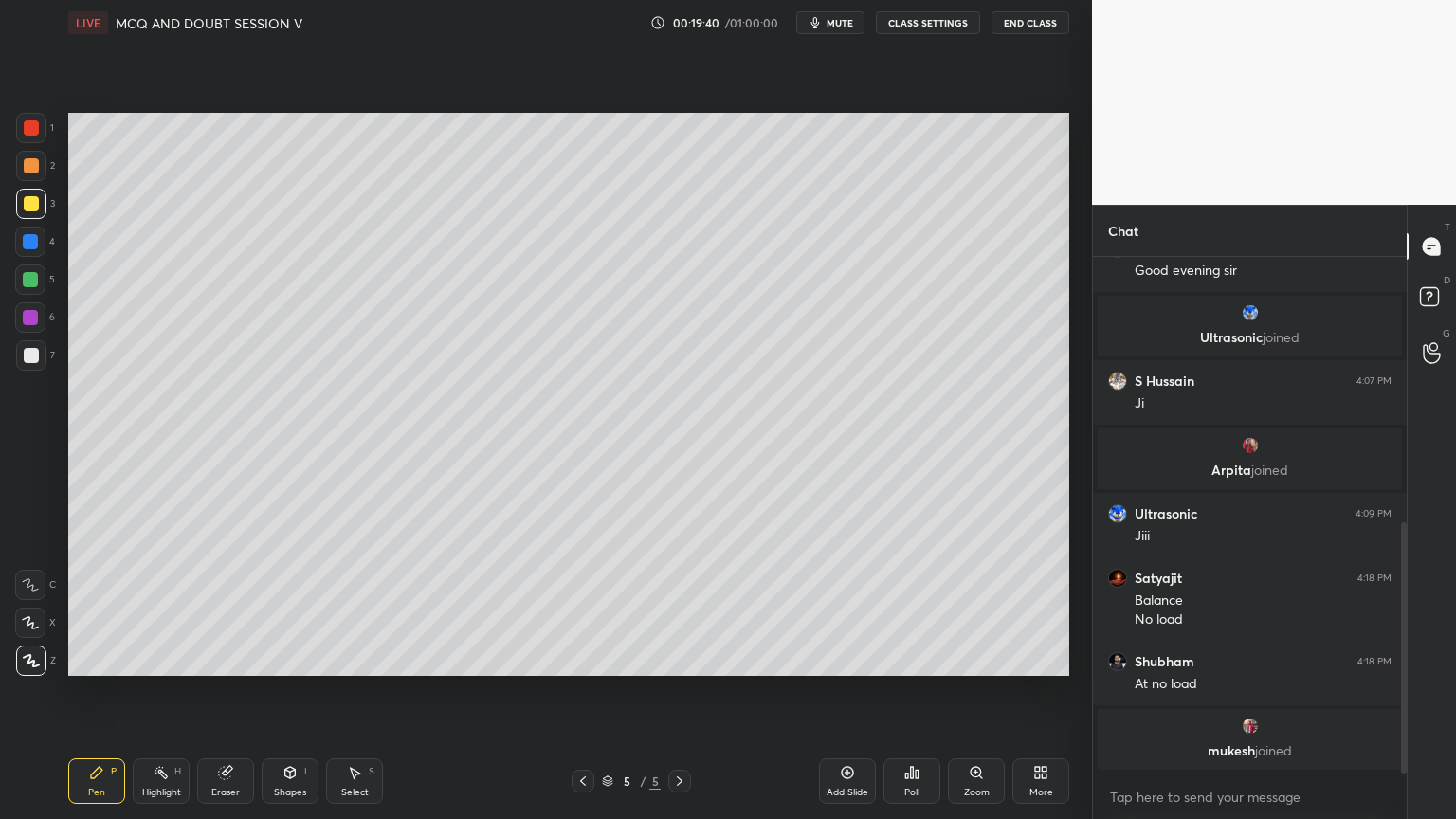 drag, startPoint x: 300, startPoint y: 784, endPoint x: 286, endPoint y: 785, distance: 14.035669 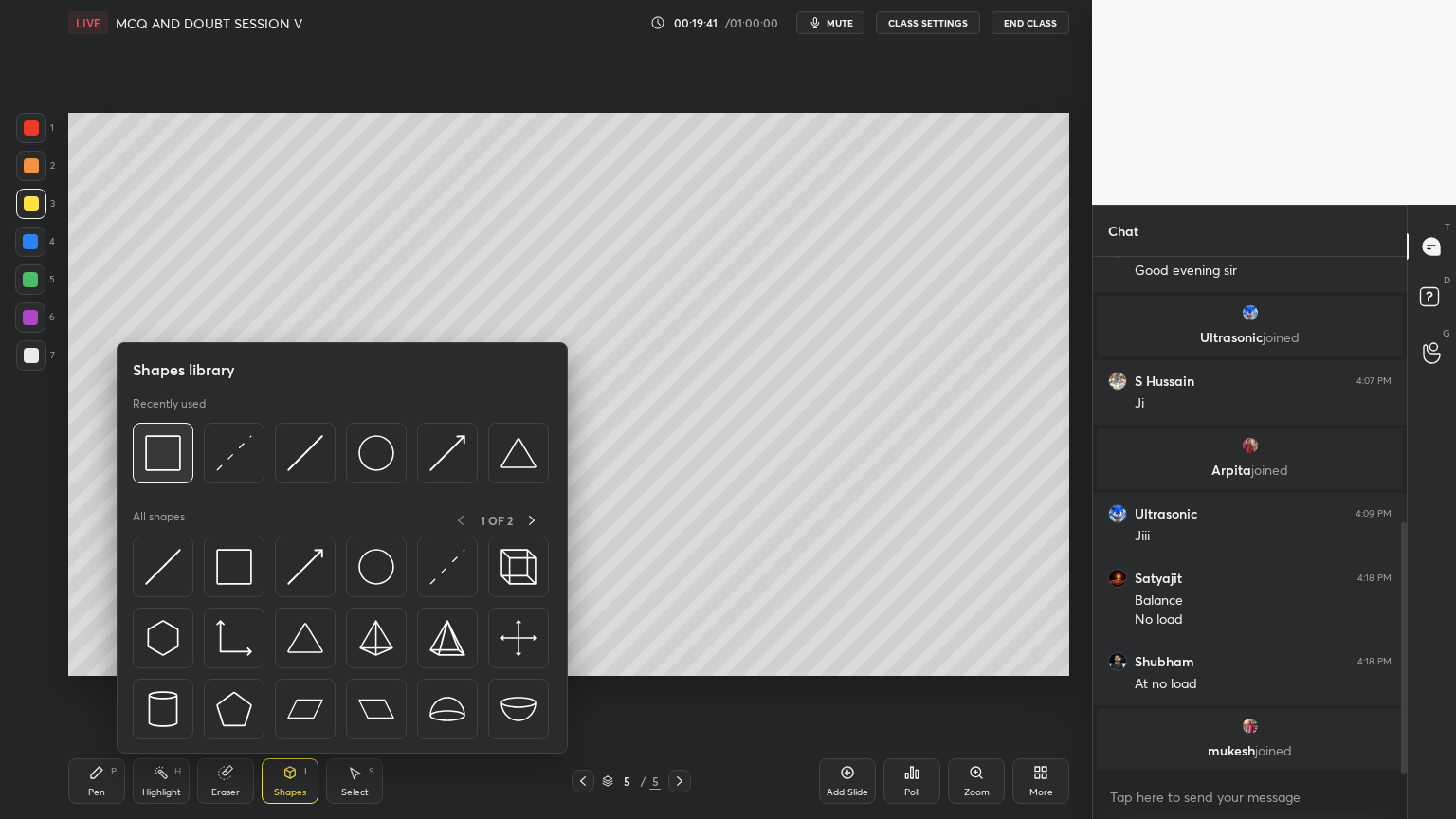 click at bounding box center (163, 453) 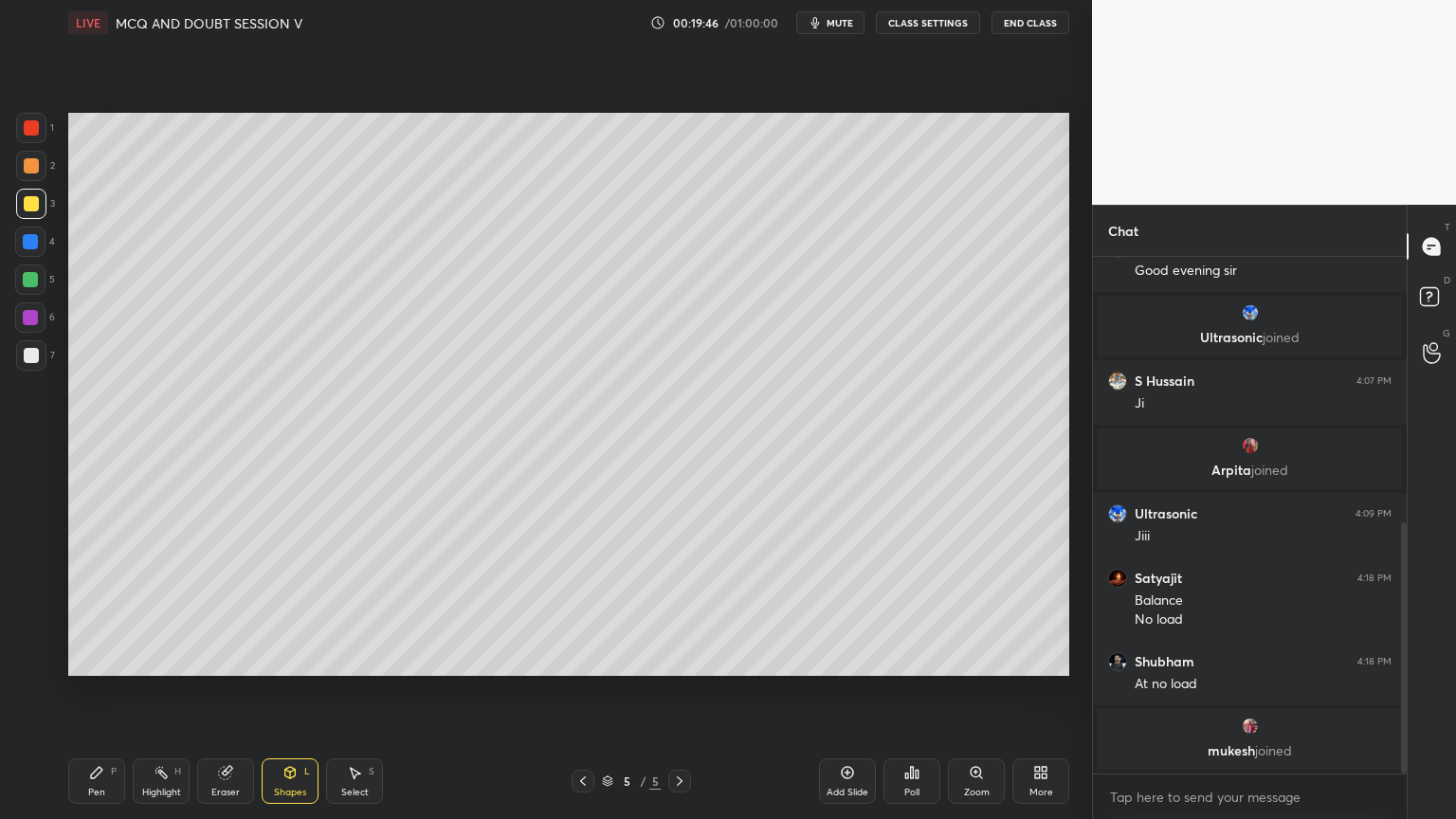click on "Pen" at bounding box center (97, 792) 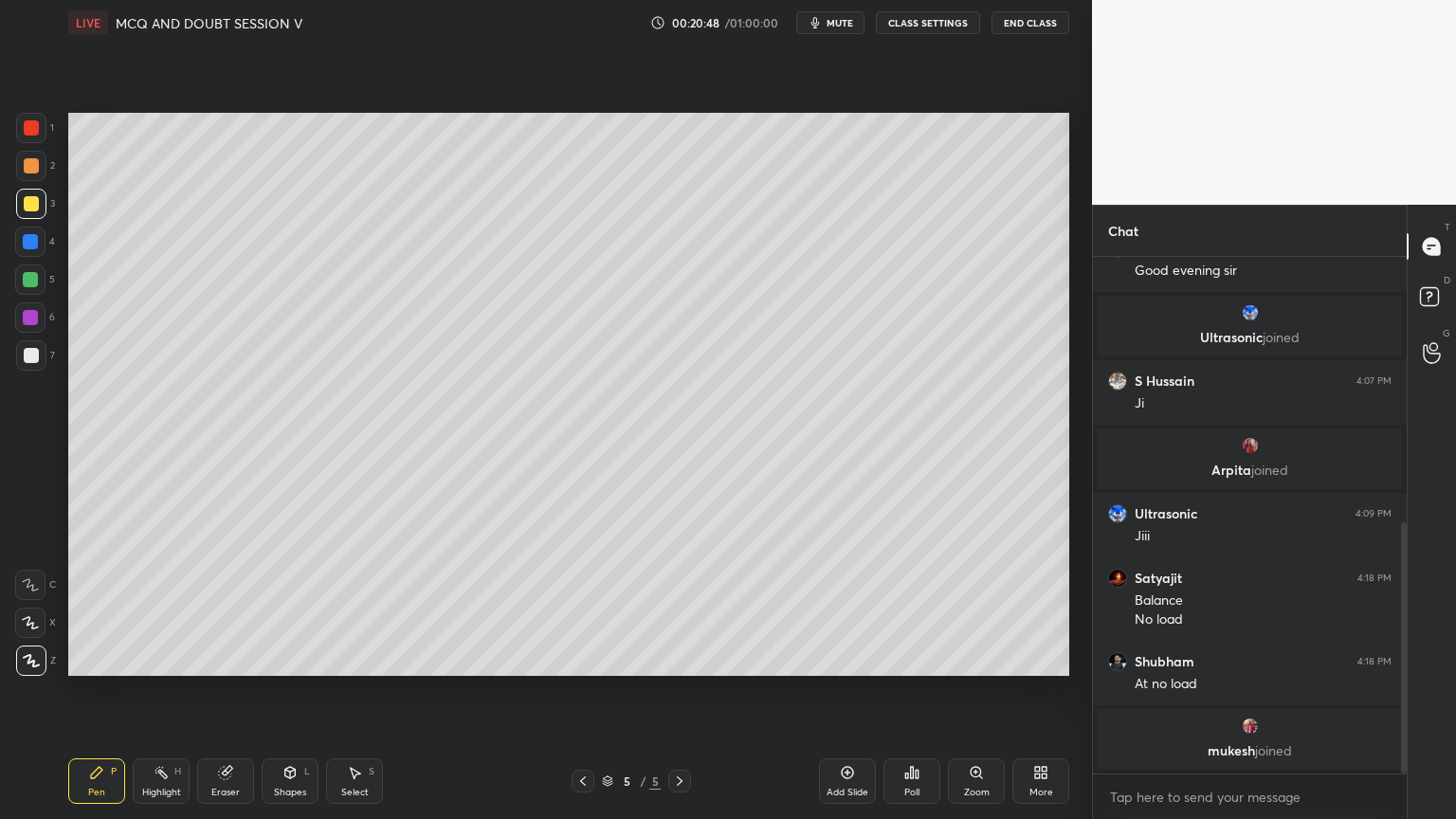 click on "Shapes" at bounding box center [290, 792] 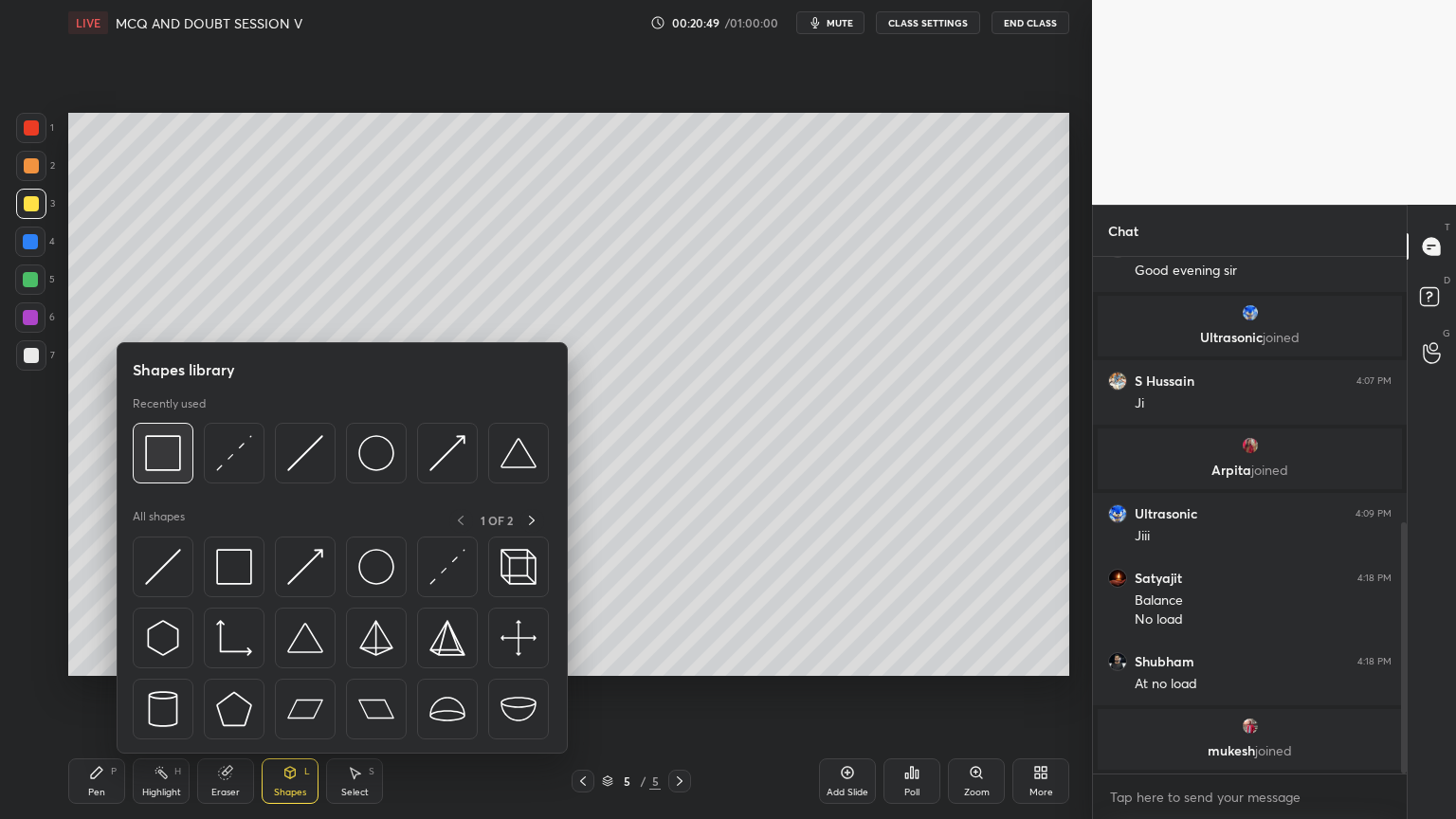 click at bounding box center (163, 453) 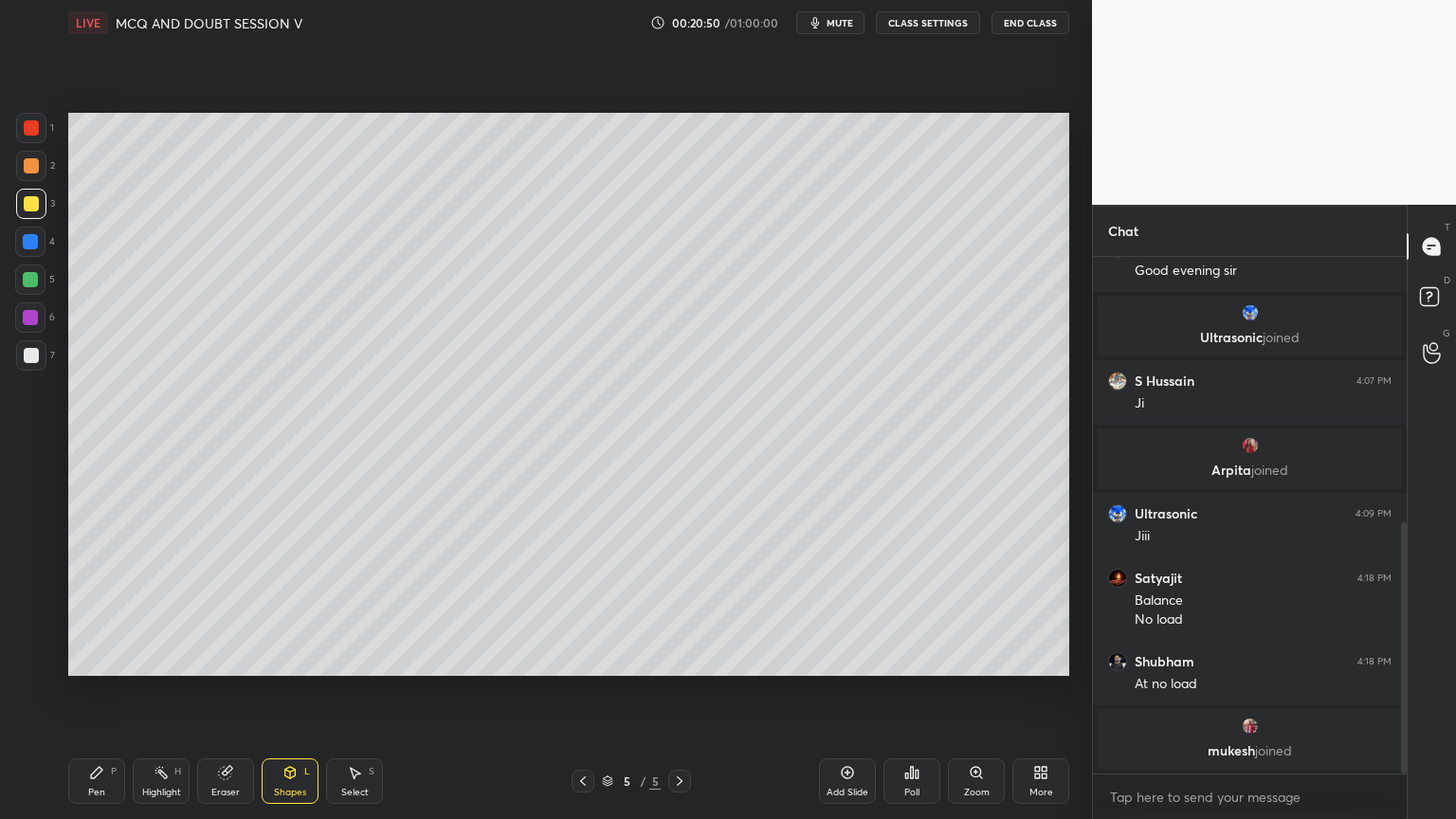 click at bounding box center [30, 318] 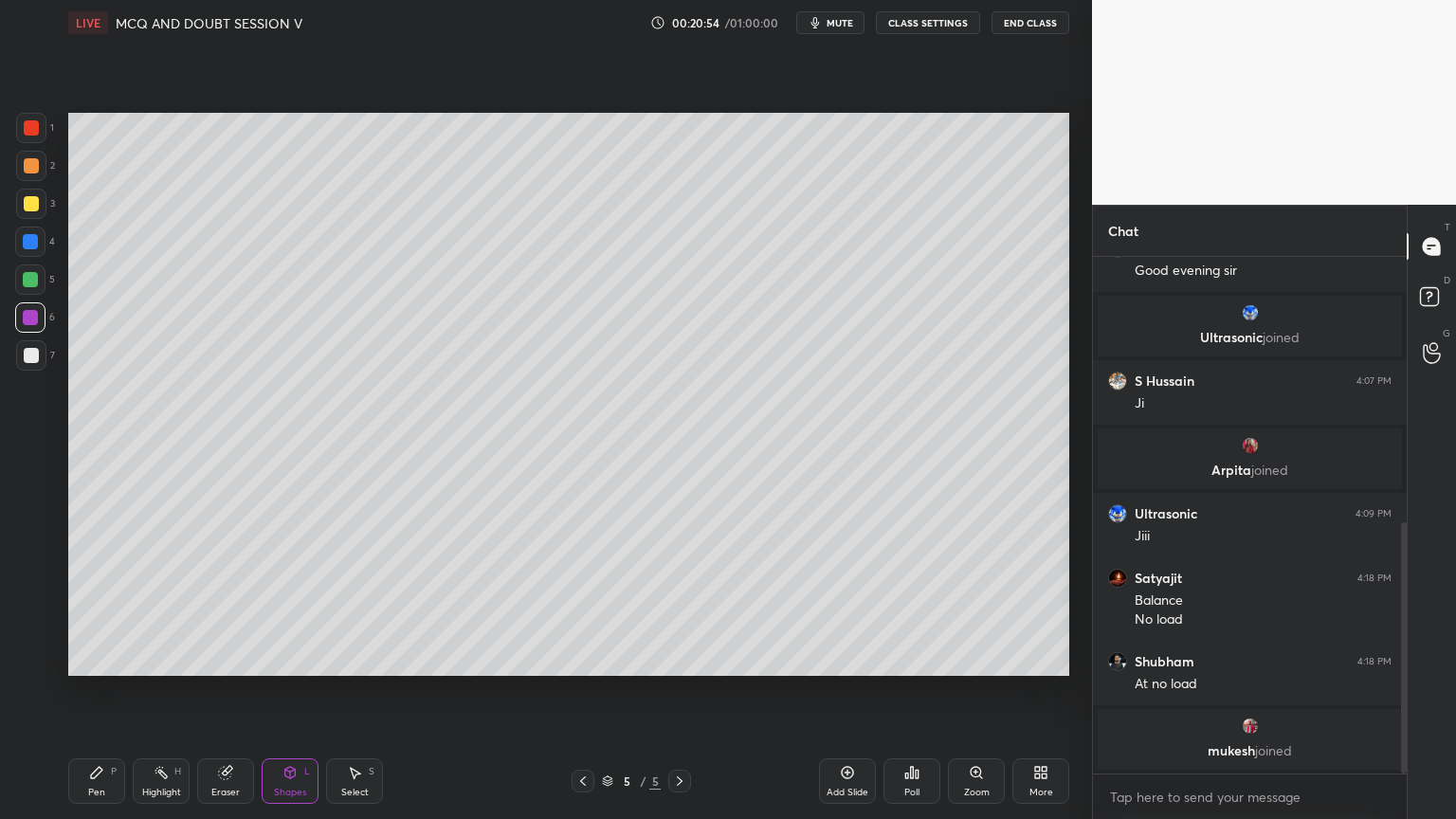 click 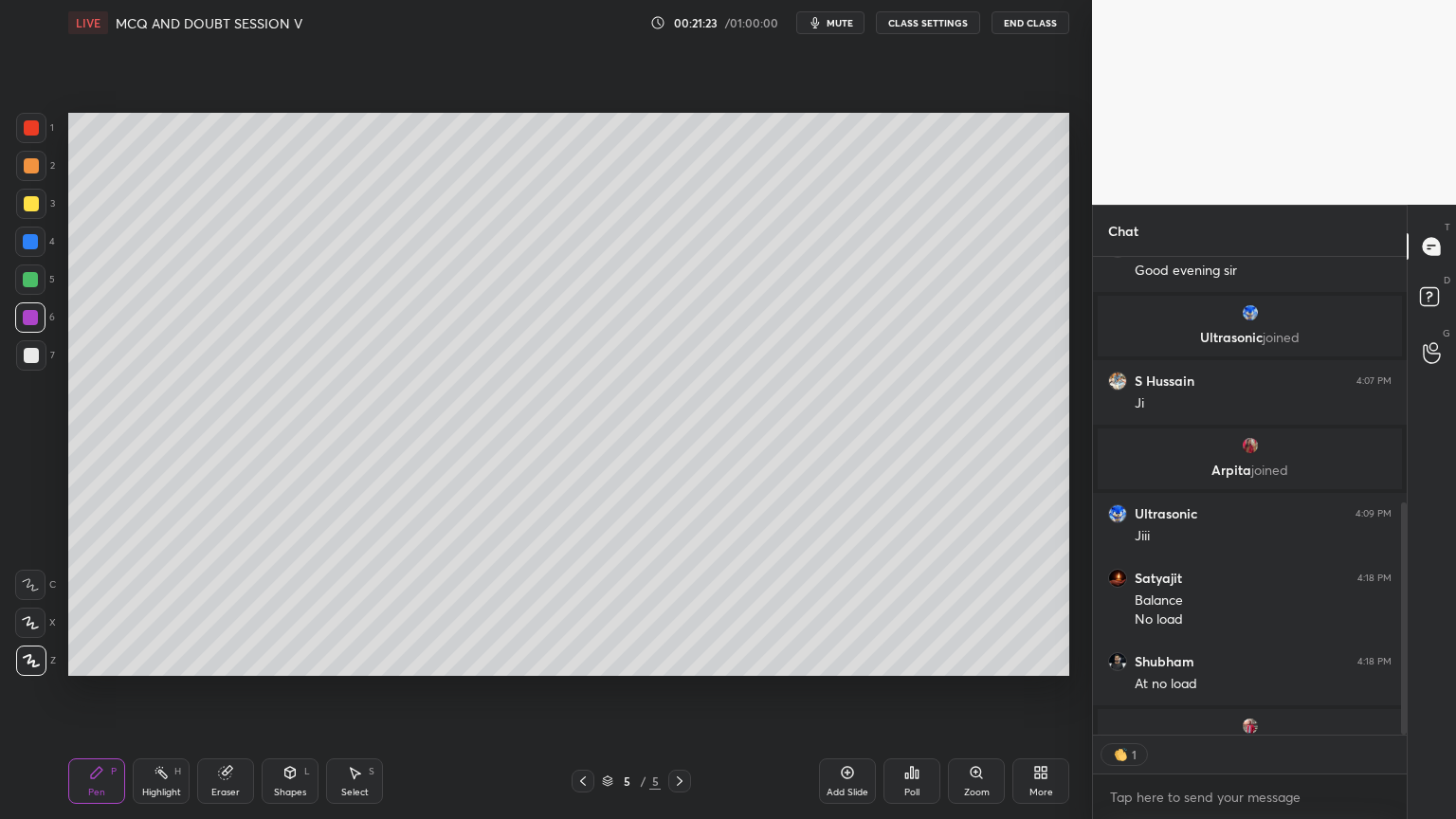 scroll, scrollTop: 473, scrollLeft: 308, axis: both 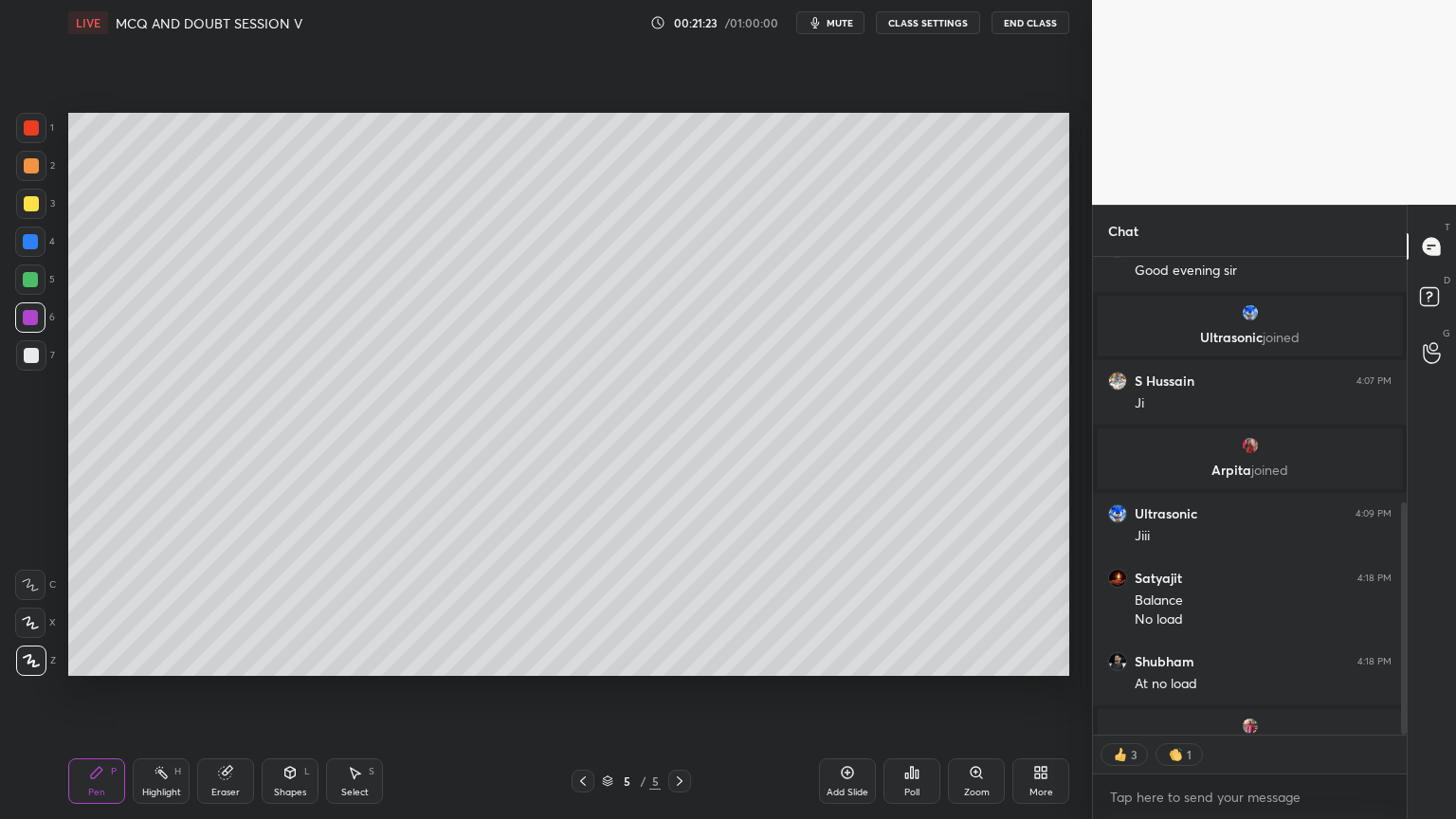 click on "CLASS SETTINGS" at bounding box center (928, 23) 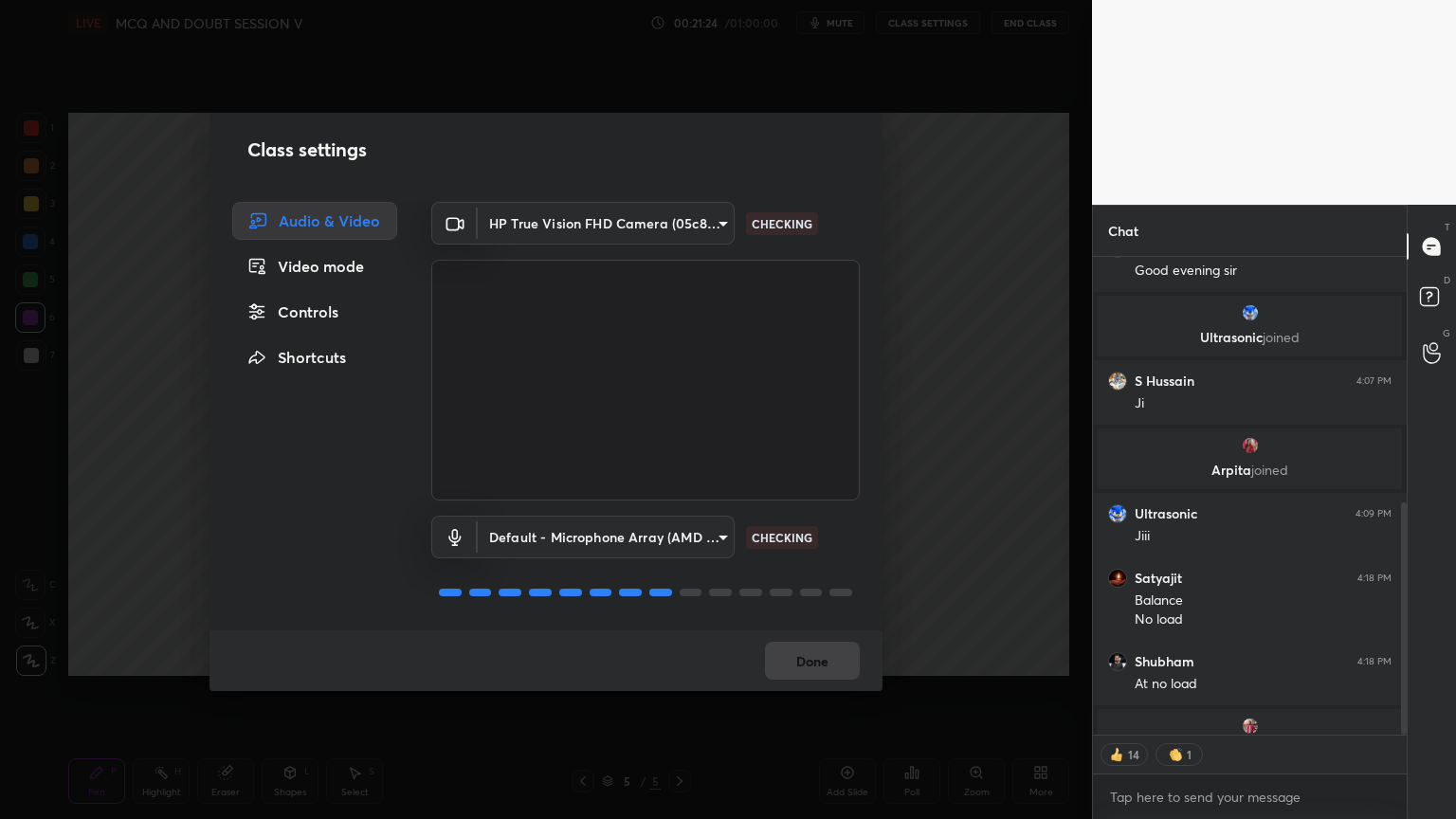 click on "1 2 3 4 5 6 7 C X Z C X Z E E Erase all   H H LIVE MCQ AND DOUBT SESSION V 00:21:24 /  01:00:00 mute CLASS SETTINGS End Class Setting up your live class Poll for   secs No correct answer Start poll Back MCQ AND DOUBT SESSION V • L16 of Complete Course on Power System Praveen Kumar Pen P Highlight H Eraser Shapes L Select S 5 / 5 Add Slide Poll Zoom More Chat 2 Ujjwãl, Gaurav19, Satyajit &  2 others  joined You  joined Priyanka  joined Satyajit 4:05 PM Good evening sir ji. S Hussain 4:05 PM Good evening sir ji Priyanka 4:05 PM Good evening sir 🙏 Gaurav19 4:06 PM Good evening sir 🙏😊 Shubham  joined Shubham 4:06 PM Good evening sir Ultrasonic  joined S Hussain 4:07 PM Ji Arpita  joined Ultrasonic 4:09 PM Jiii Satyajit 4:18 PM Balance No load Shubham 4:18 PM At no load mukesh  joined JUMP TO LATEST 14 1 Enable hand raising Enable raise hand to speak to learners. Once enabled, chat will be turned off temporarily. Enable x   introducing Raise a hand with a doubt How it works? NEW DOUBTS ASKED Got it T D" at bounding box center (728, 410) 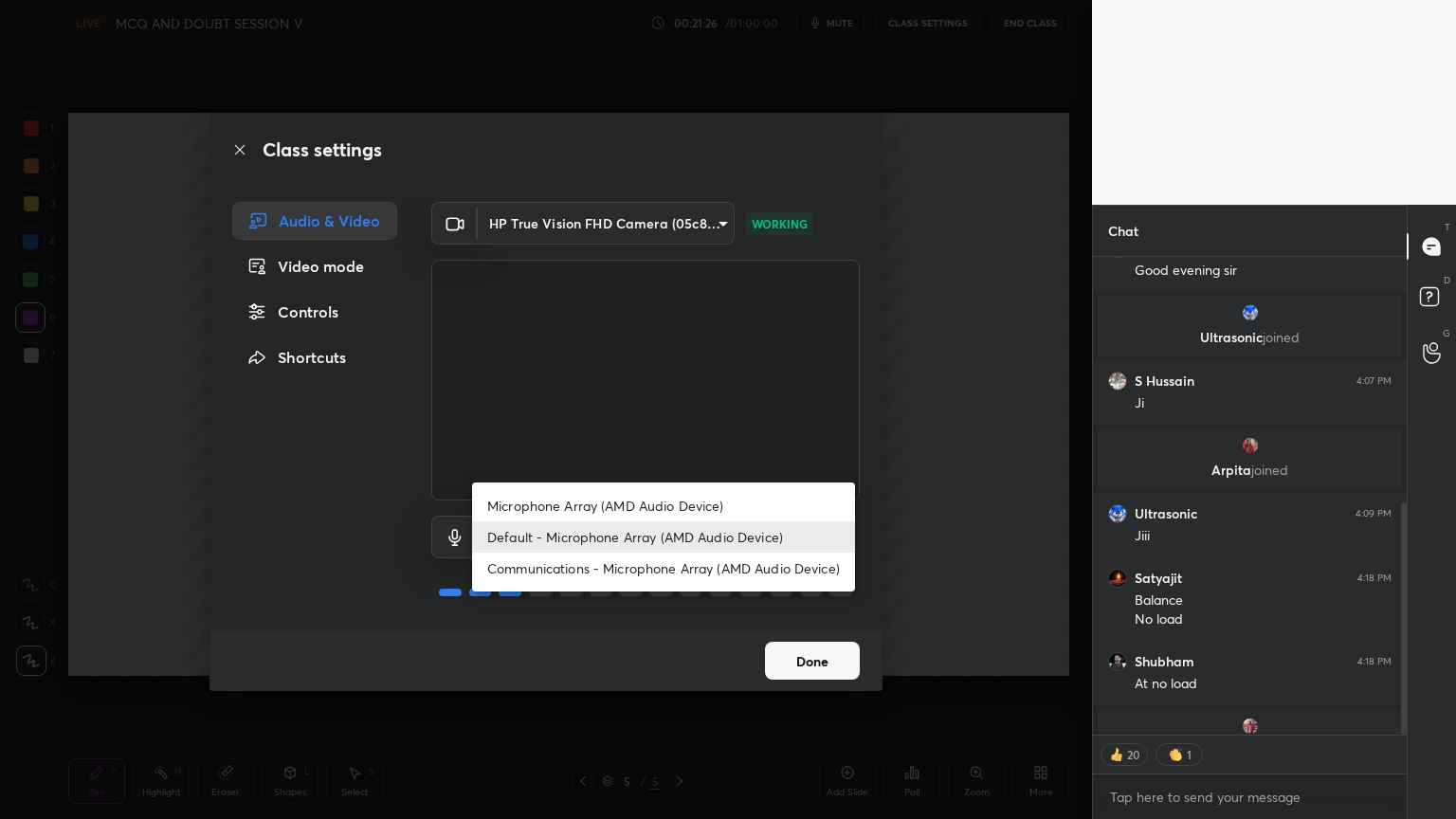click on "Communications - Microphone Array (AMD Audio Device)" at bounding box center (664, 568) 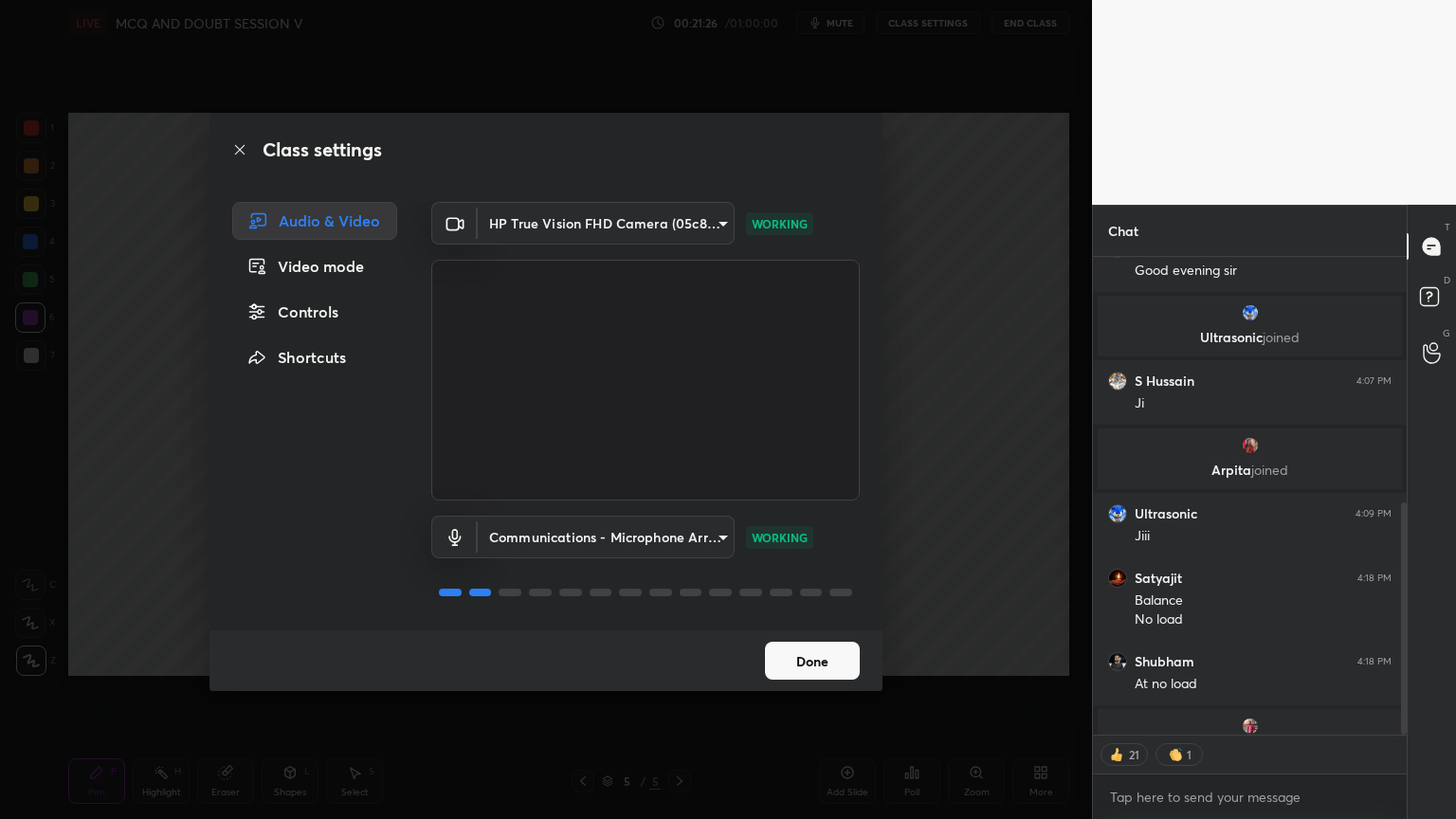 click on "Done" at bounding box center (812, 661) 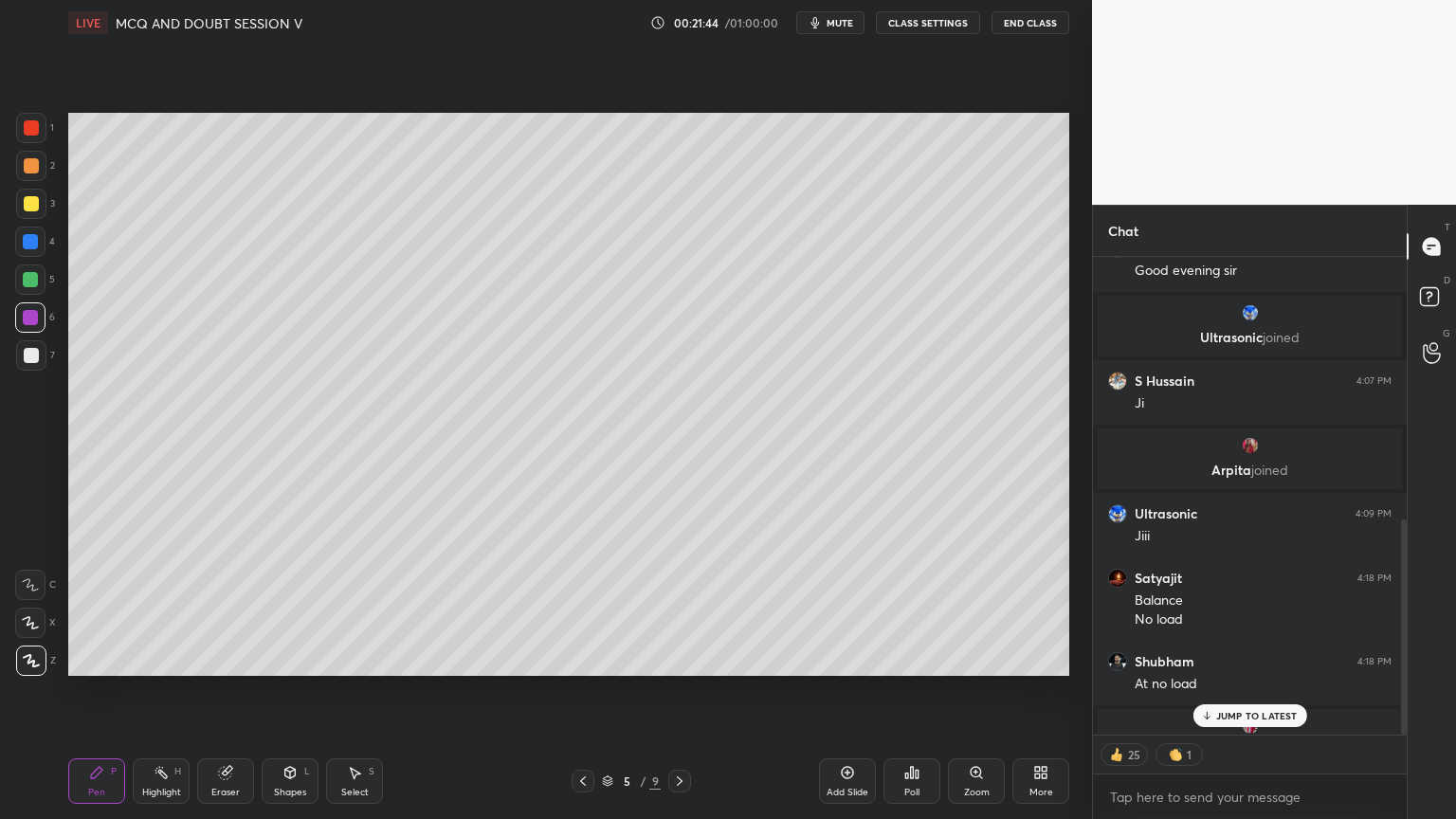 scroll, scrollTop: 584, scrollLeft: 0, axis: vertical 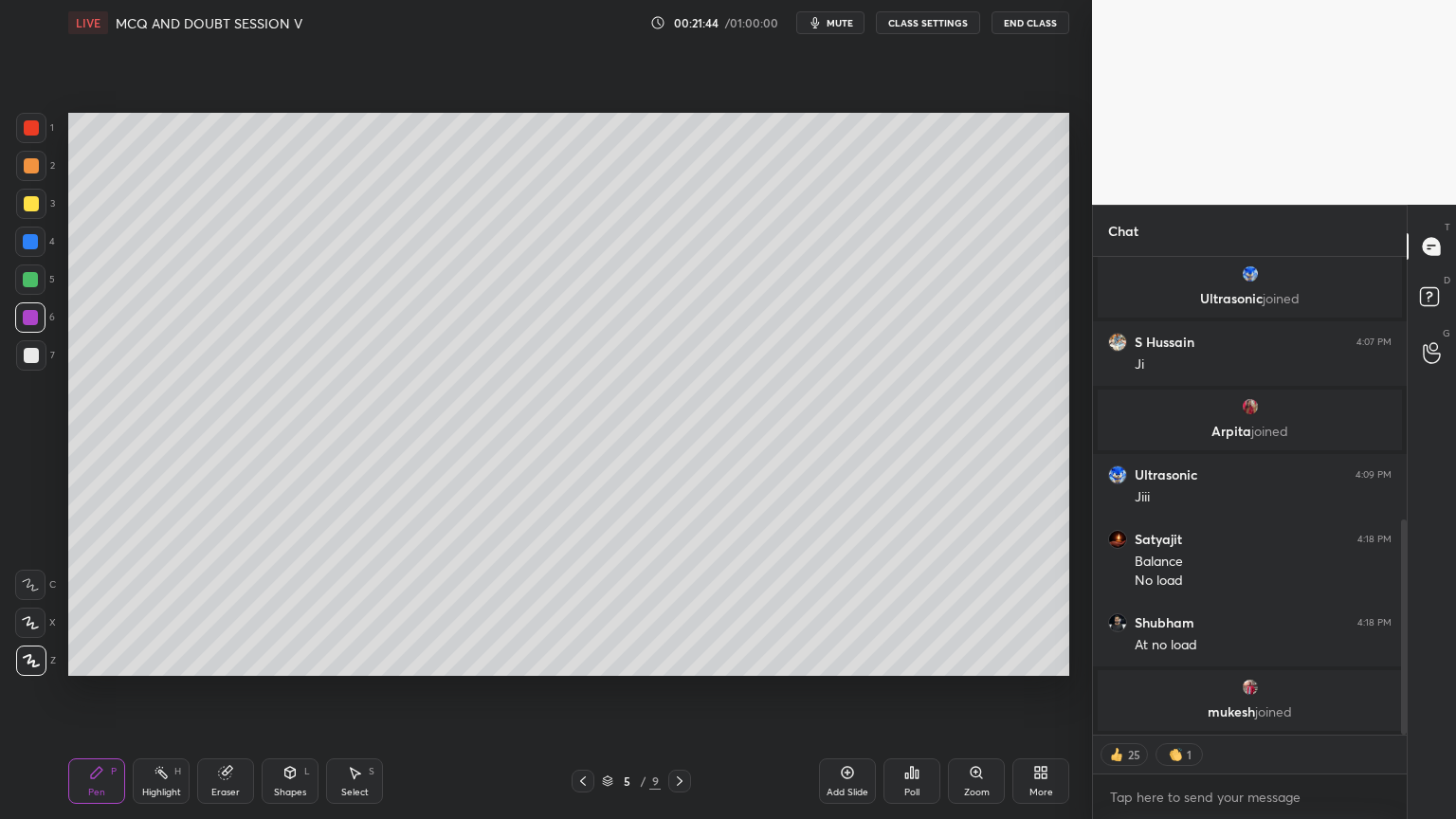 drag, startPoint x: 1403, startPoint y: 680, endPoint x: 1402, endPoint y: 720, distance: 40.012498 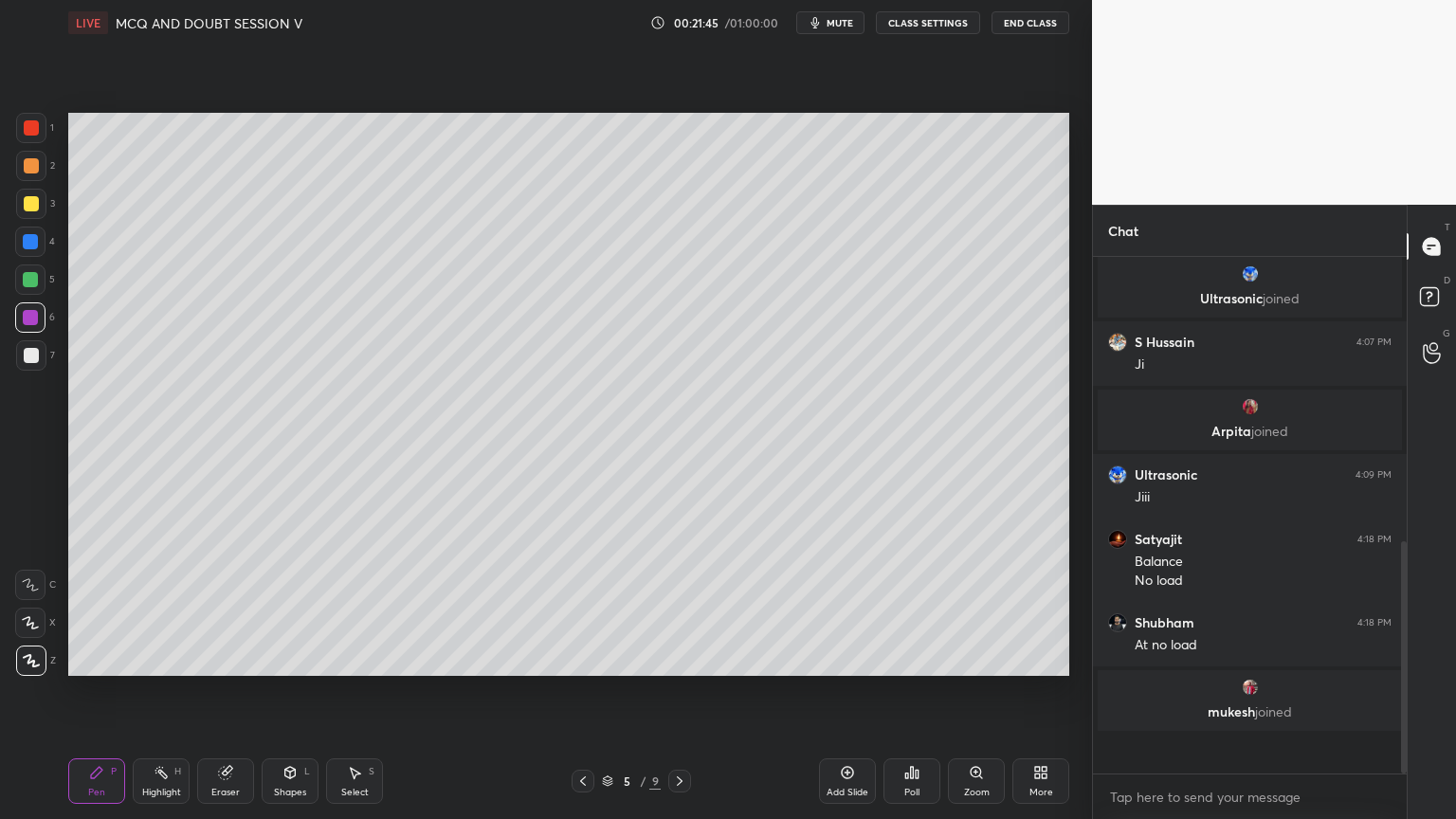 scroll, scrollTop: 6, scrollLeft: 6, axis: both 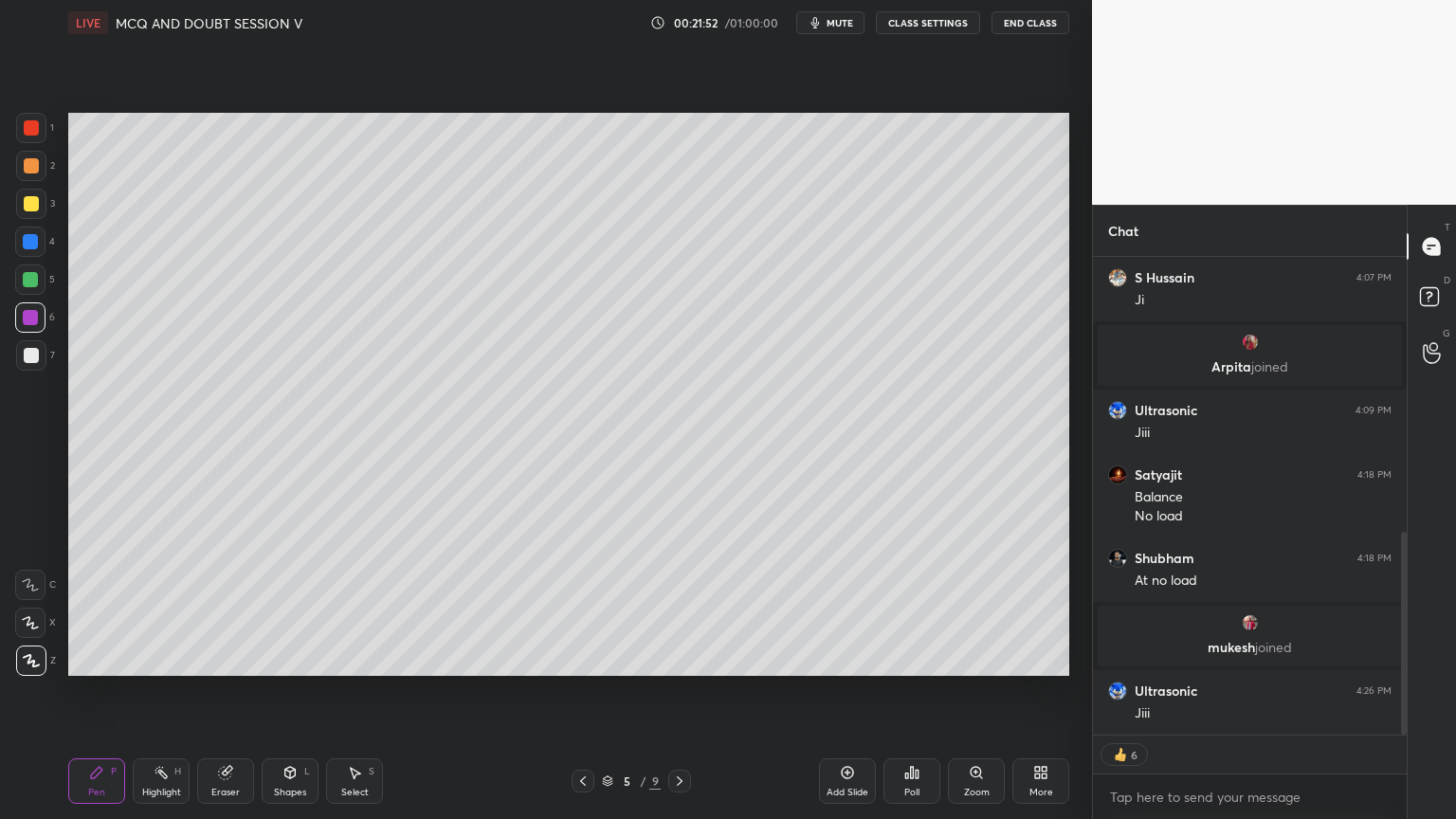 click on "mute" at bounding box center (830, 23) 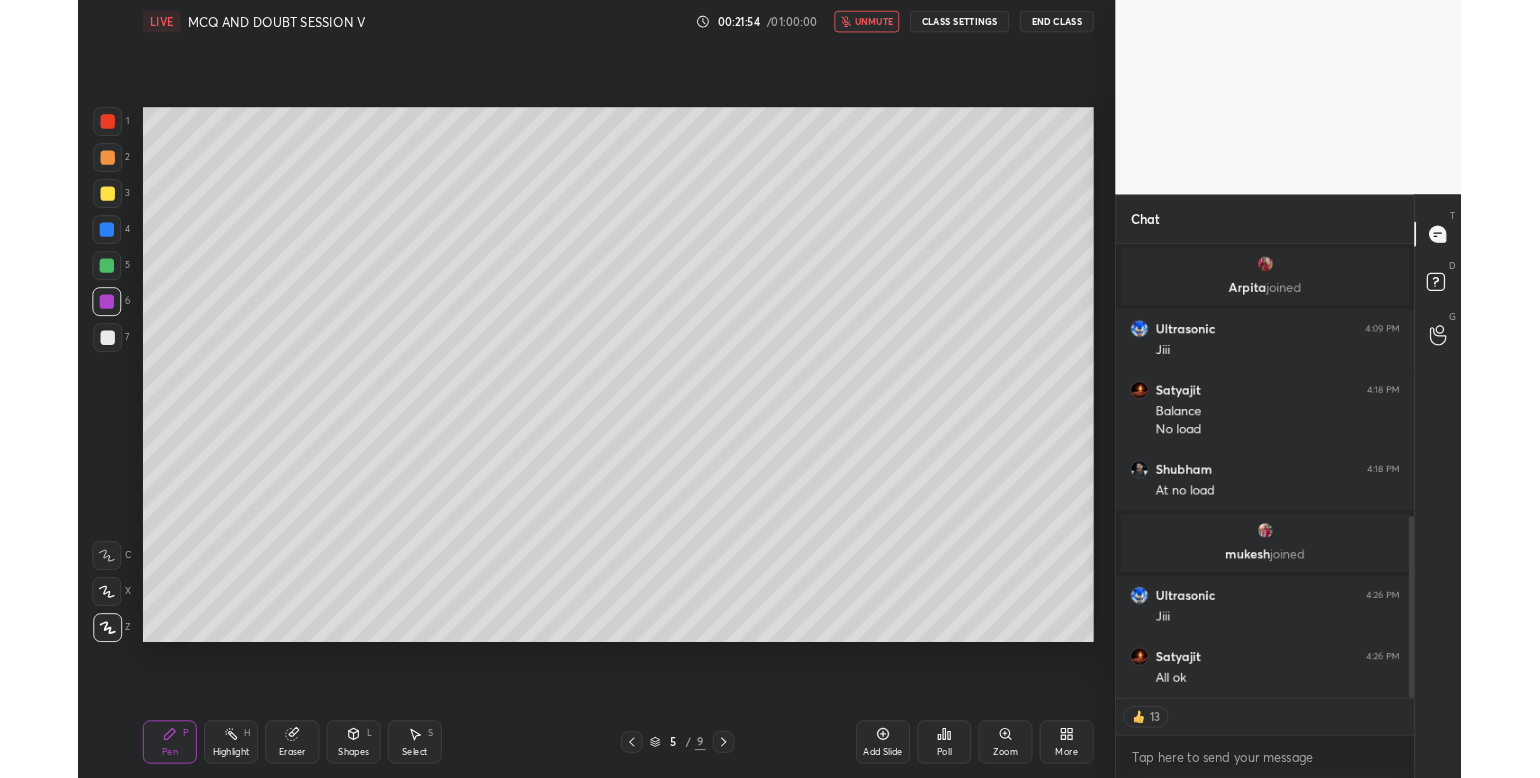 scroll, scrollTop: 820, scrollLeft: 0, axis: vertical 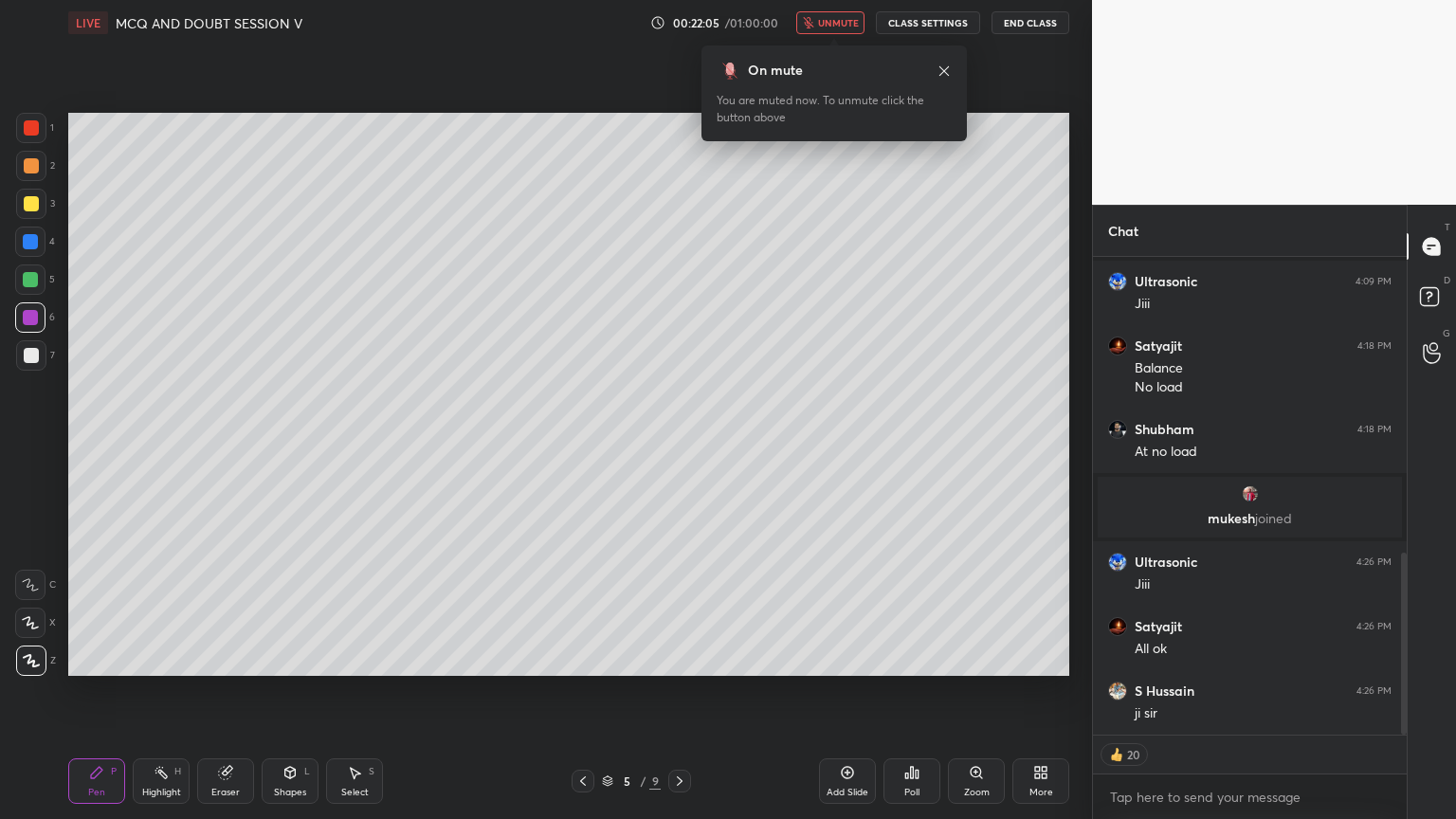 drag, startPoint x: 944, startPoint y: 68, endPoint x: 883, endPoint y: 47, distance: 64.5136 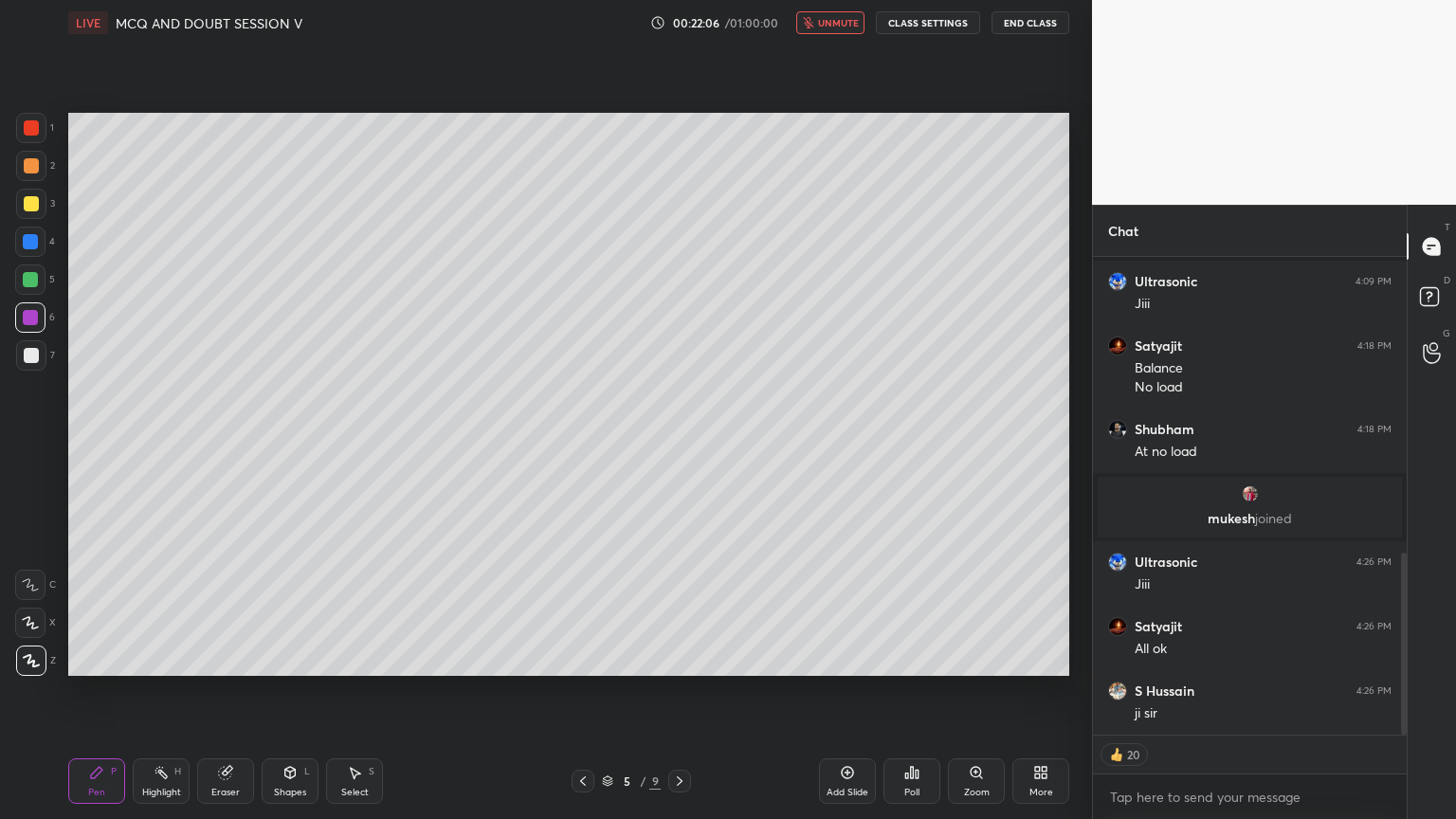 click on "unmute" at bounding box center [838, 23] 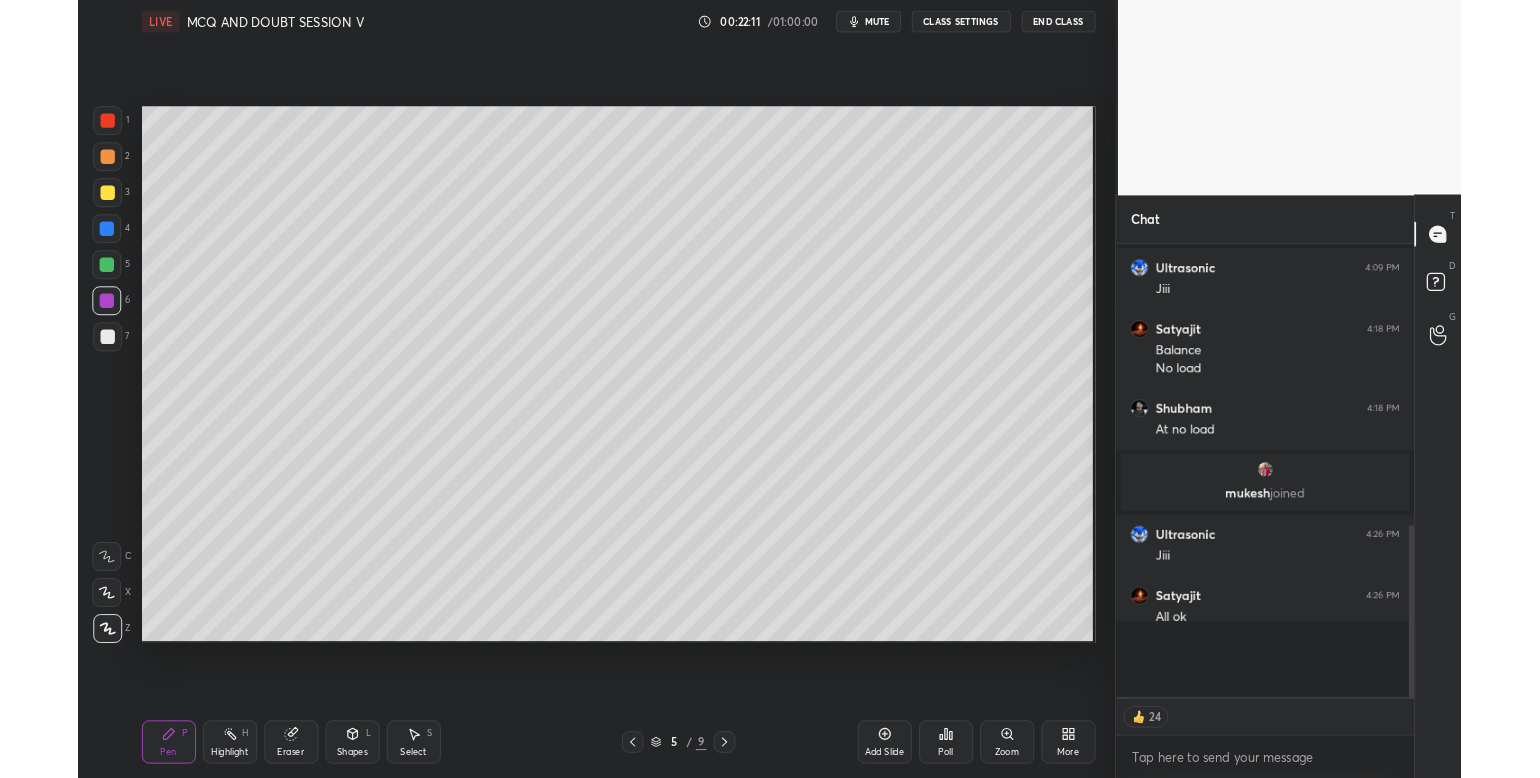 scroll, scrollTop: 99349, scrollLeft: 98924, axis: both 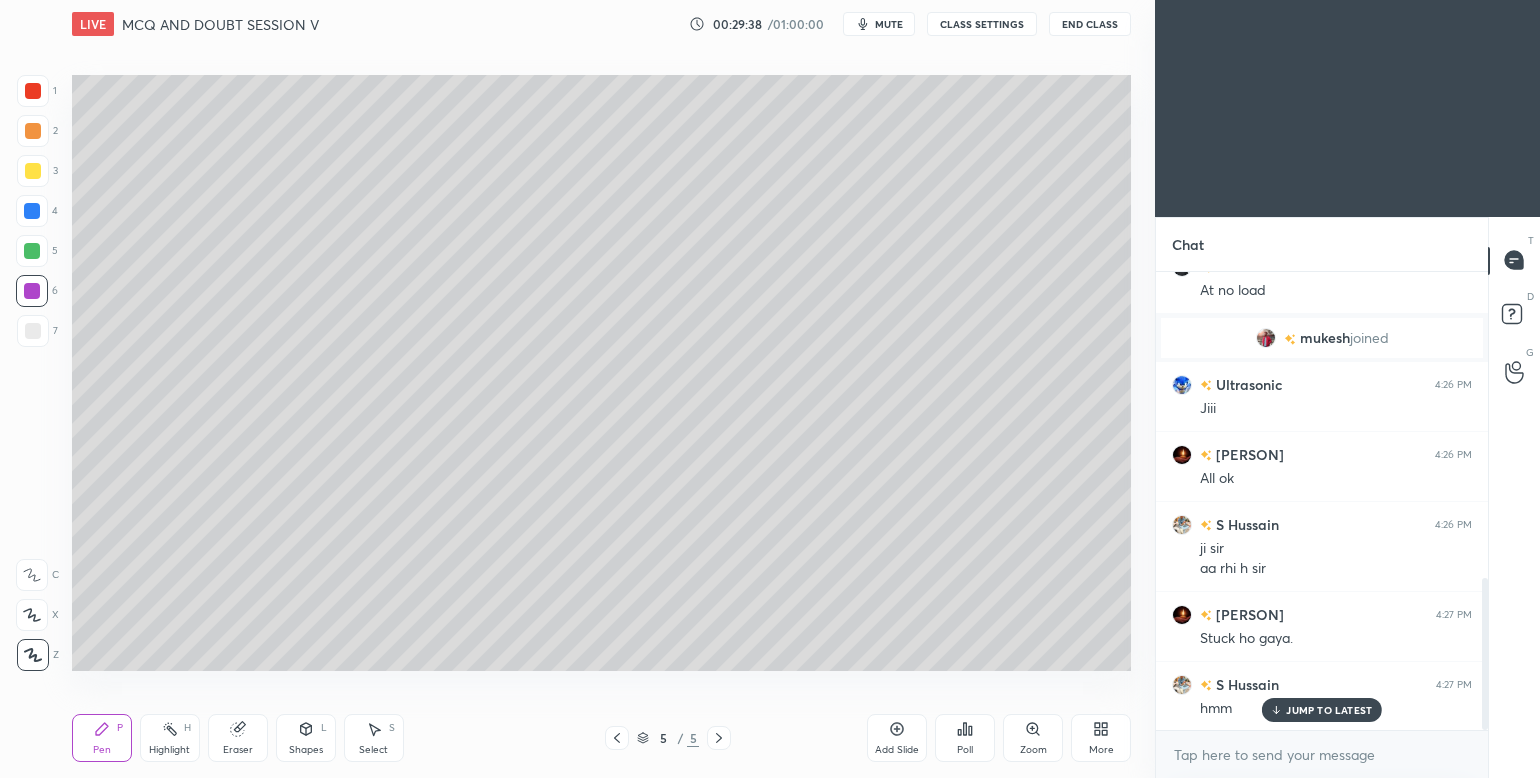 click 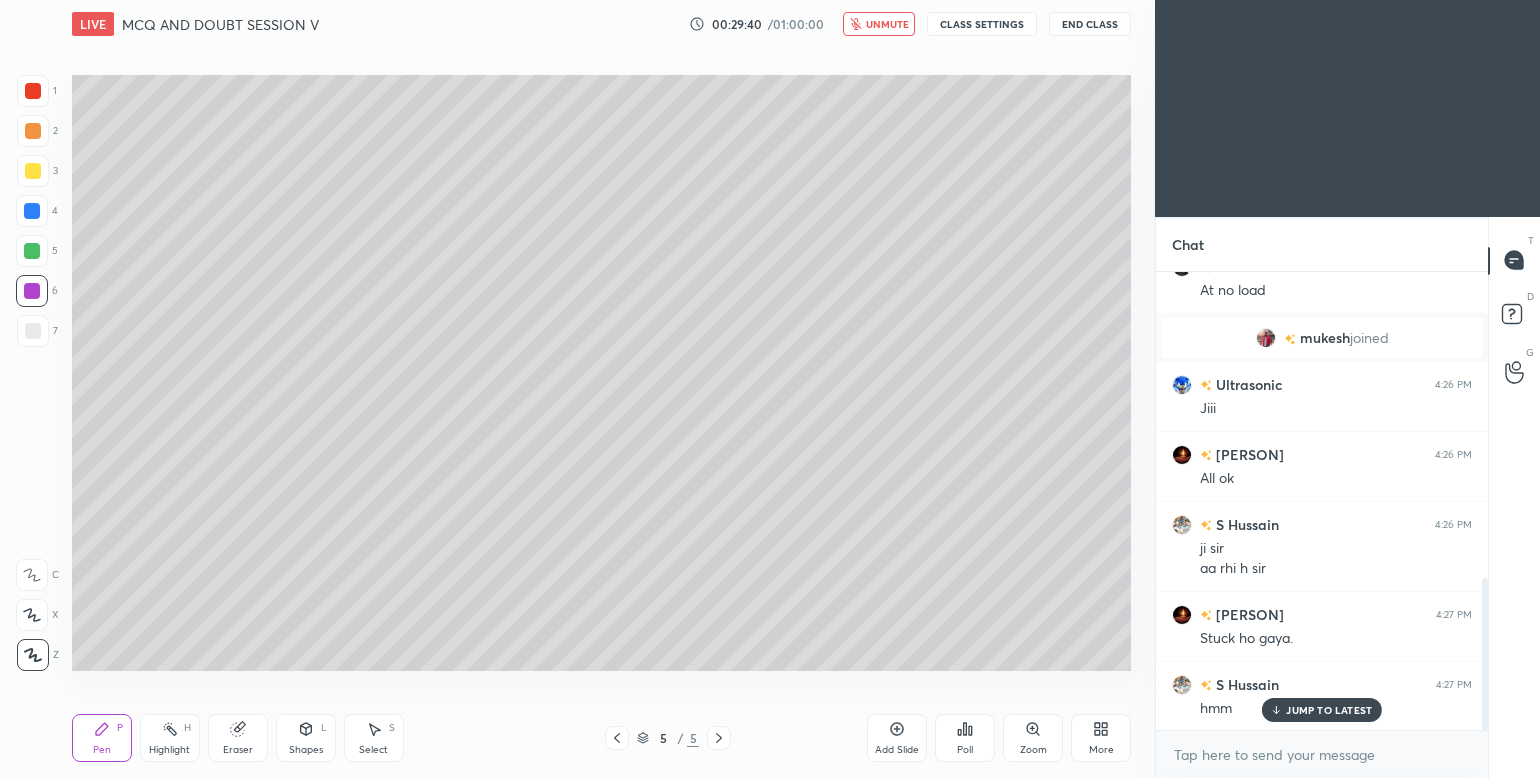 click on "End Class" at bounding box center (1090, 24) 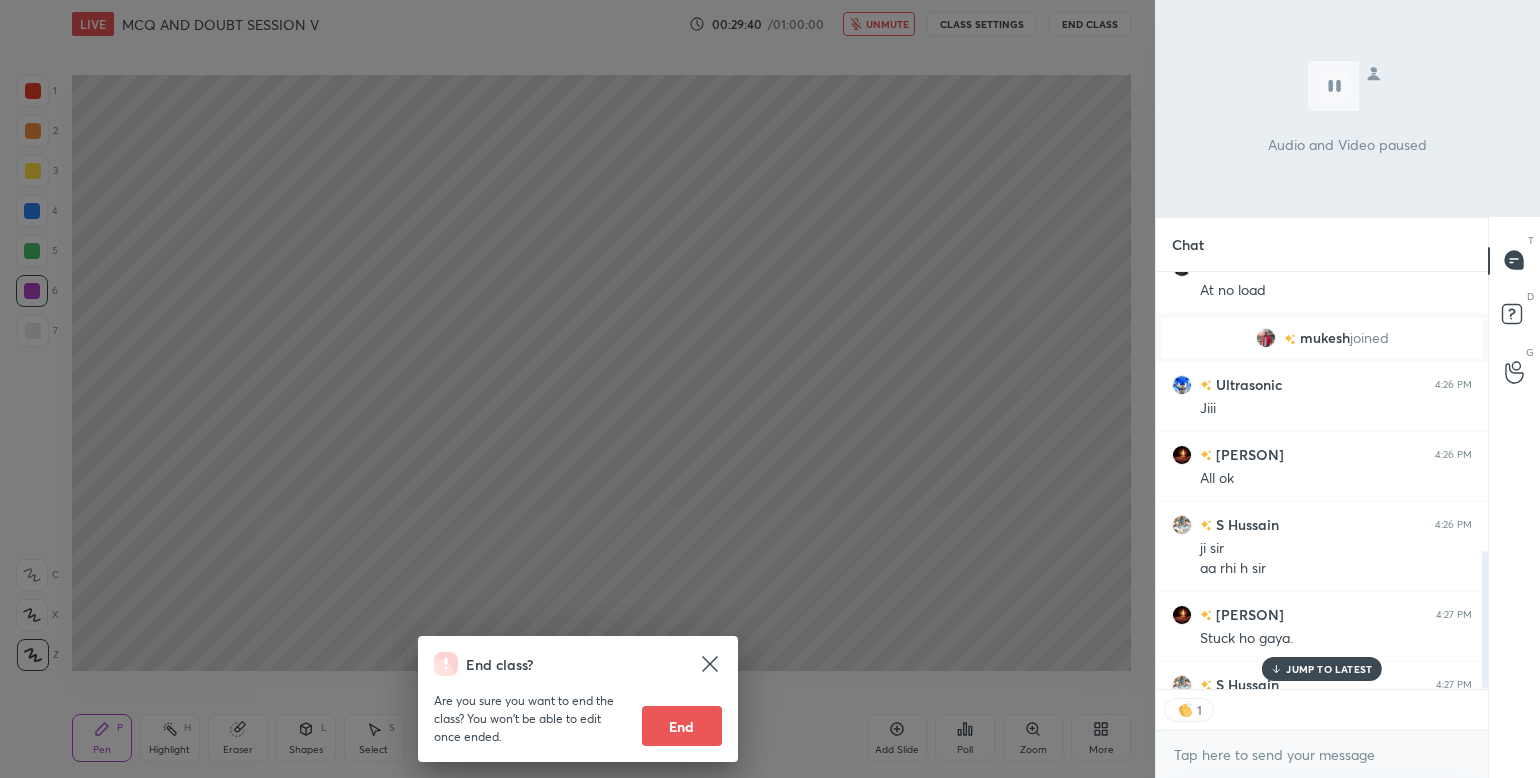 scroll, scrollTop: 6, scrollLeft: 6, axis: both 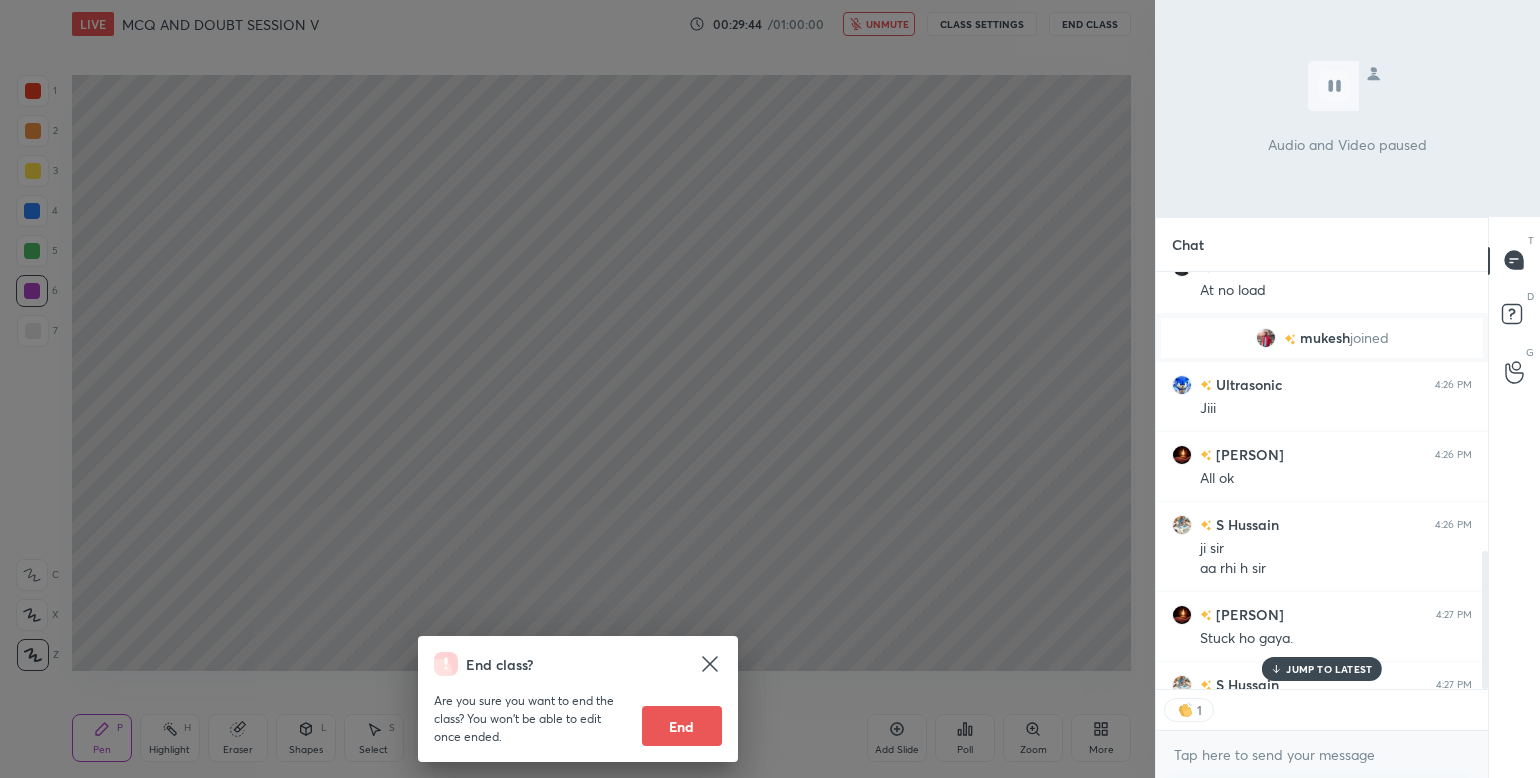 click on "End" at bounding box center (682, 726) 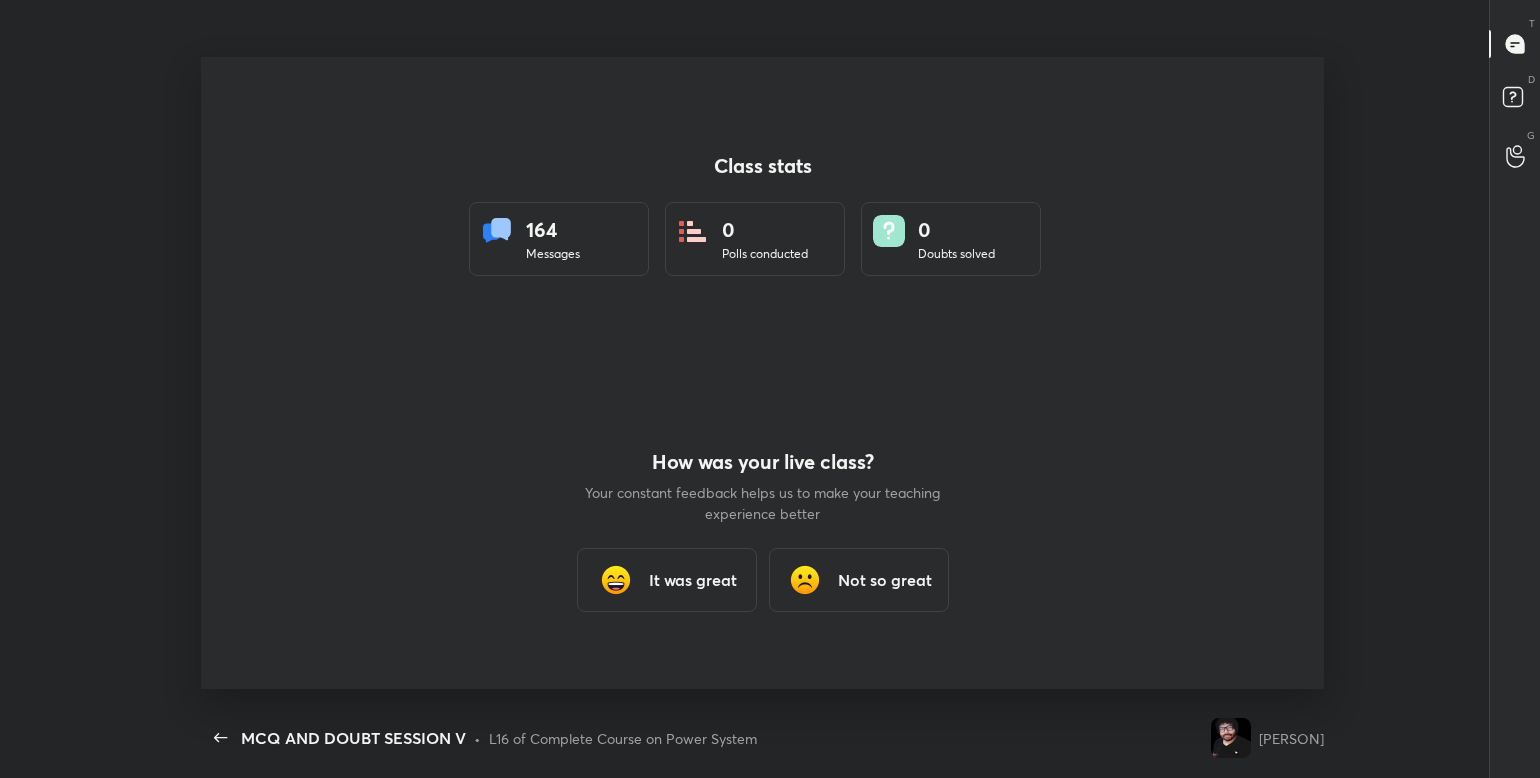 scroll, scrollTop: 99349, scrollLeft: 98712, axis: both 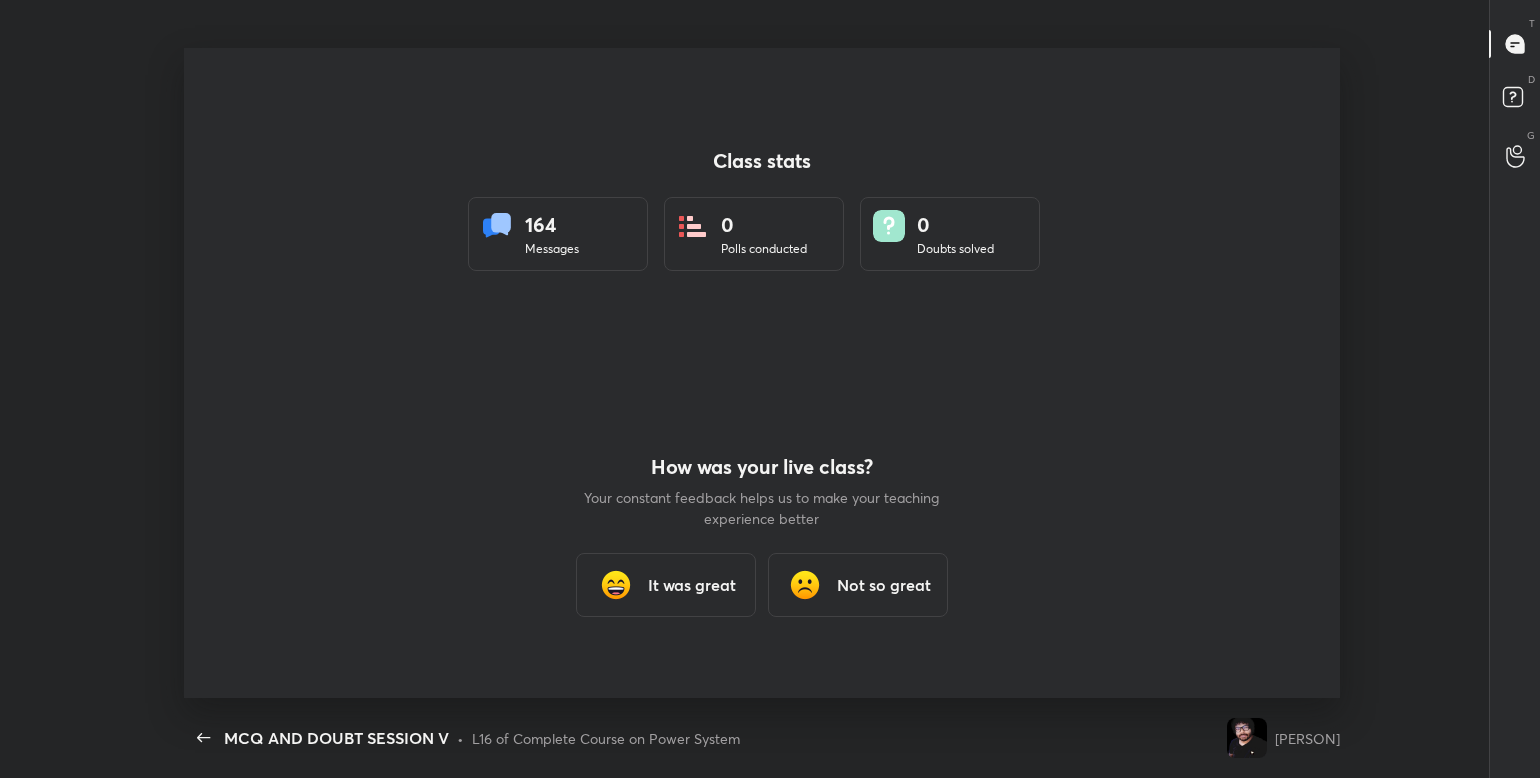 click on "It was great" at bounding box center (692, 585) 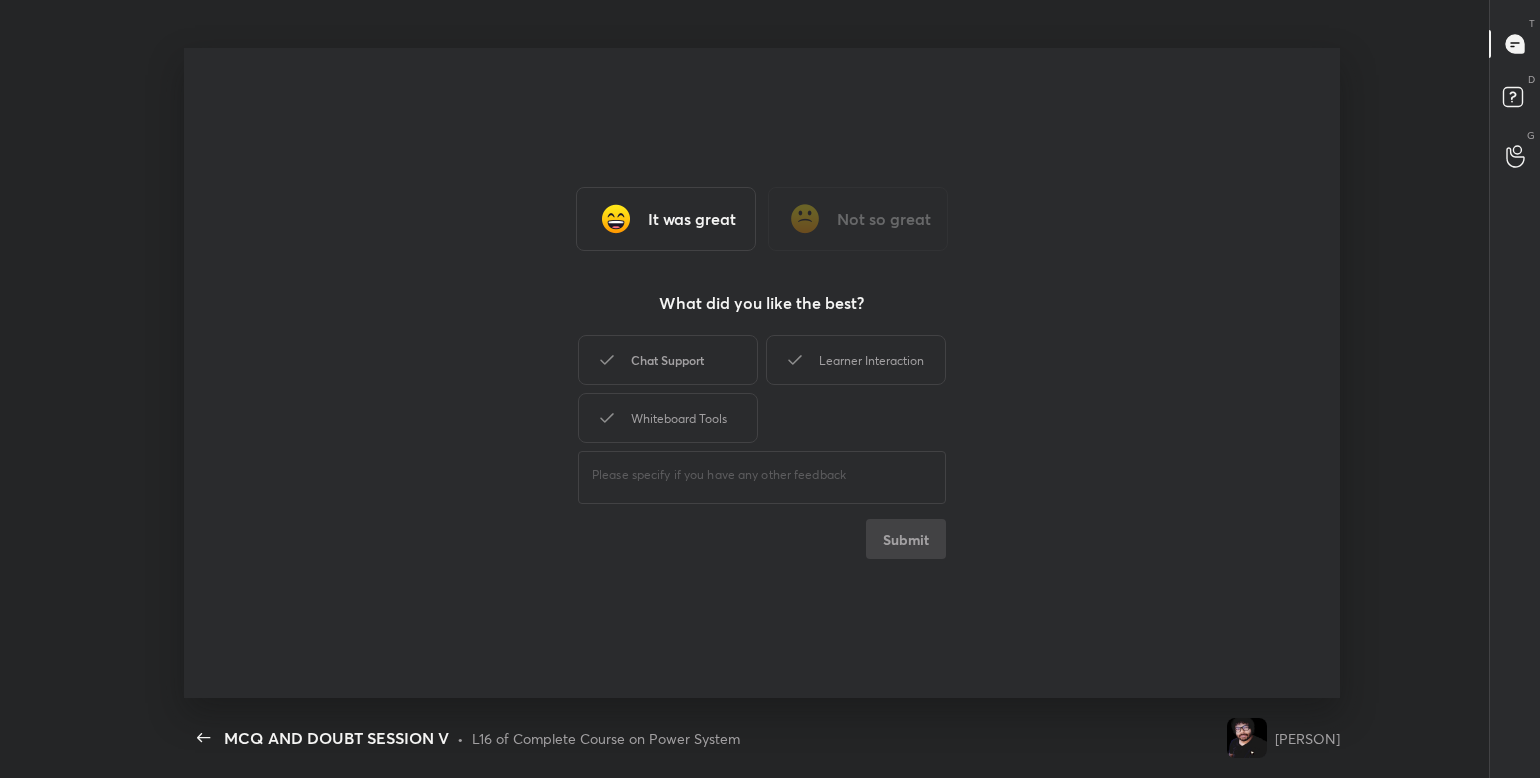 click on "Chat Support" at bounding box center (668, 360) 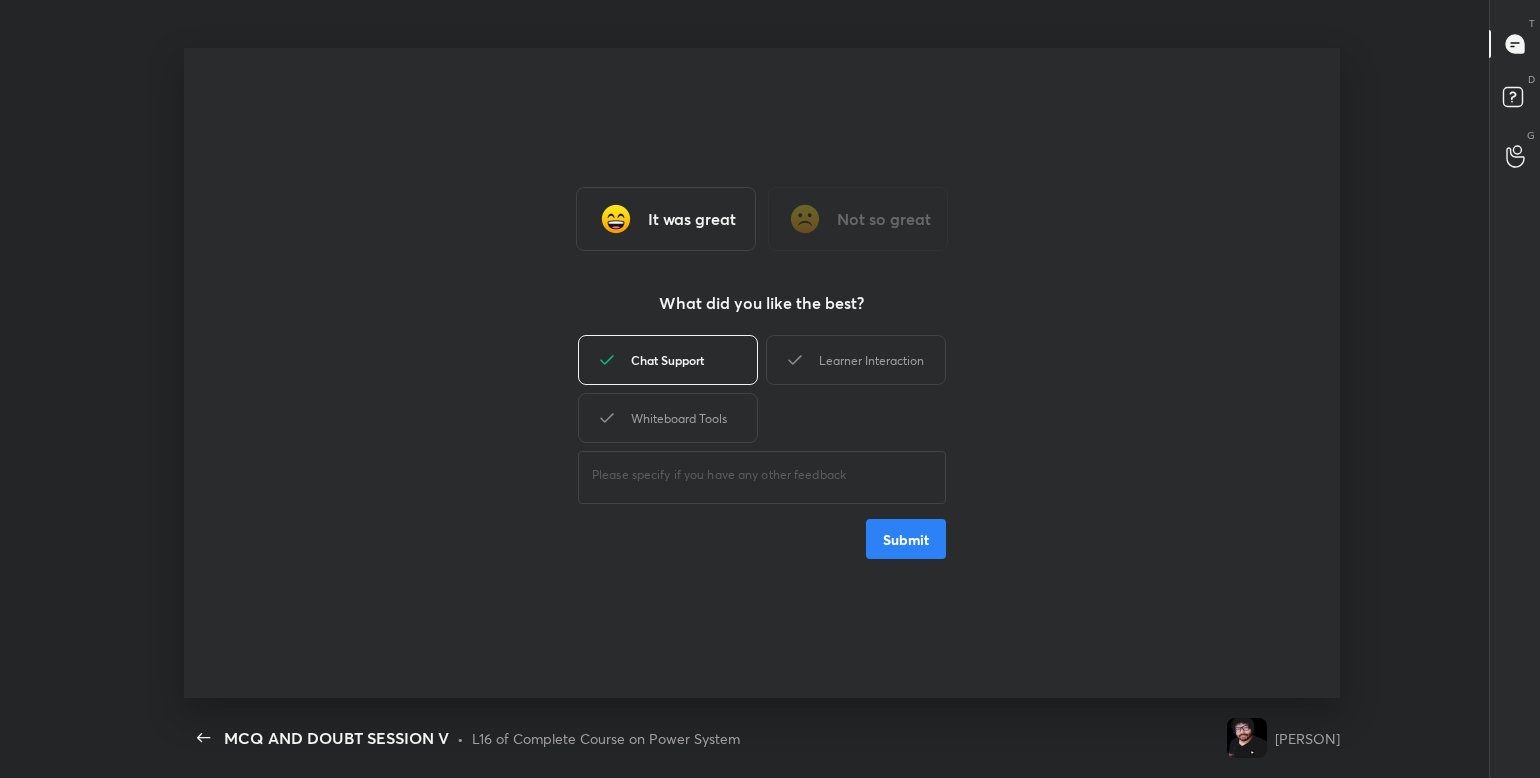 type on "x" 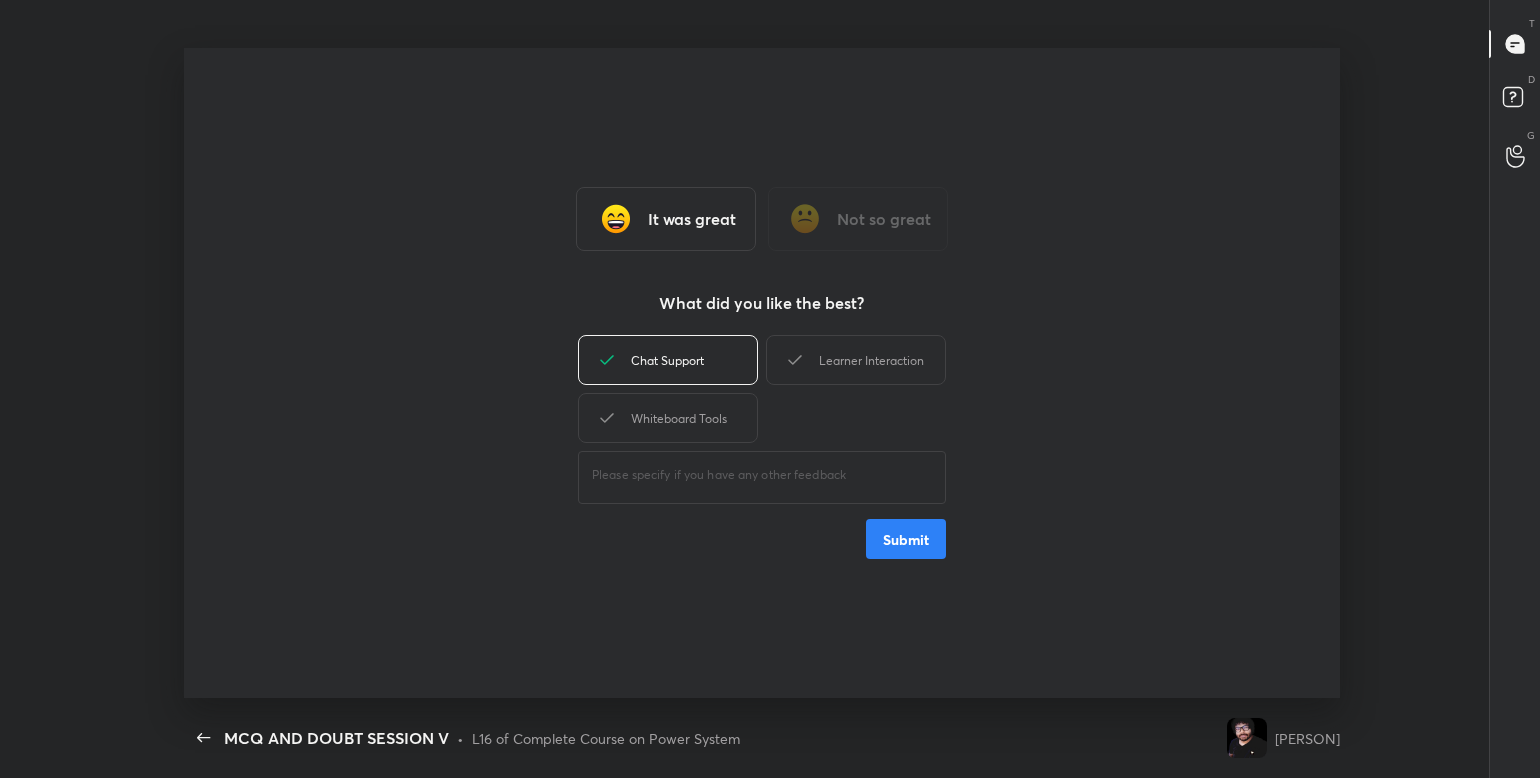 click on "Submit" at bounding box center [906, 539] 